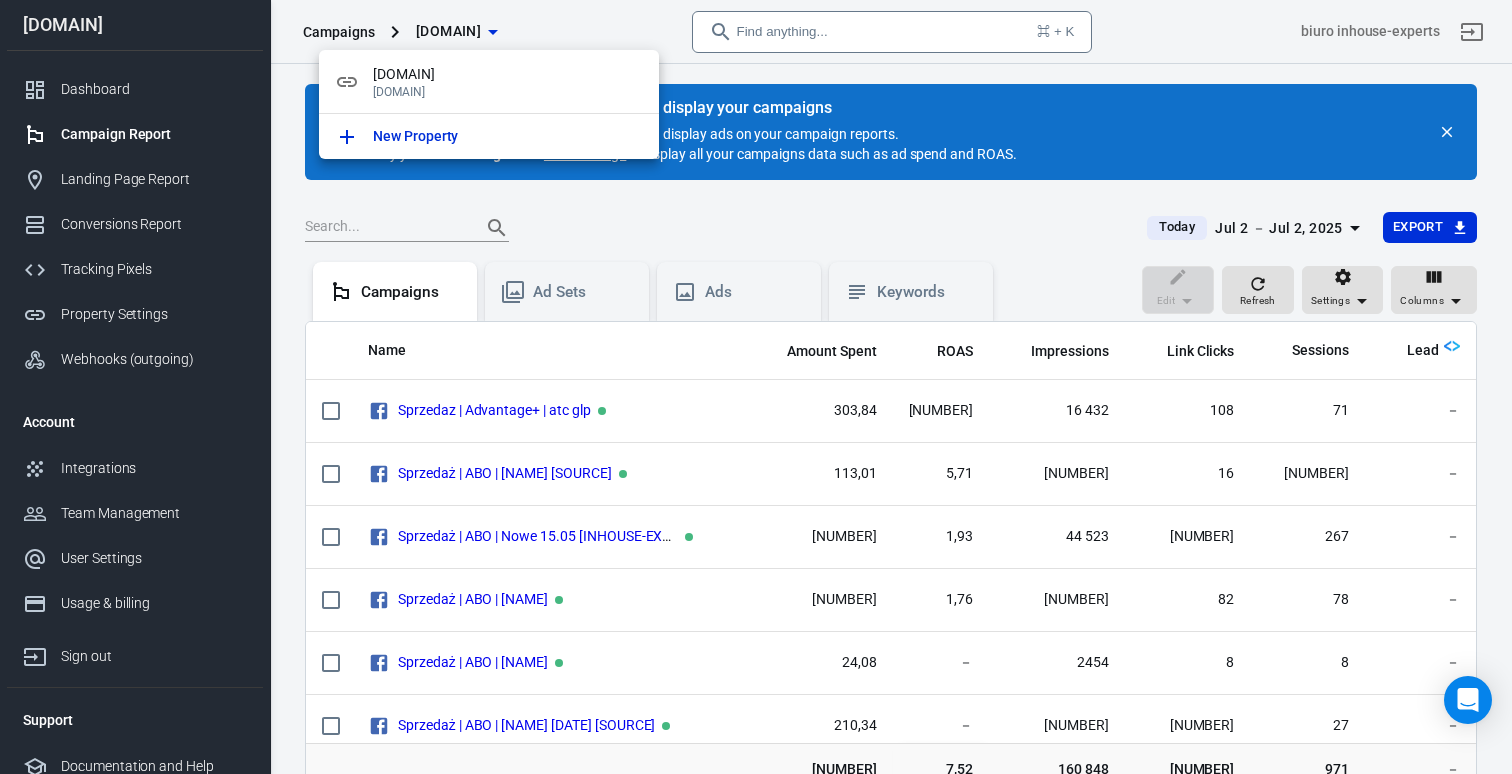 scroll, scrollTop: 183, scrollLeft: 0, axis: vertical 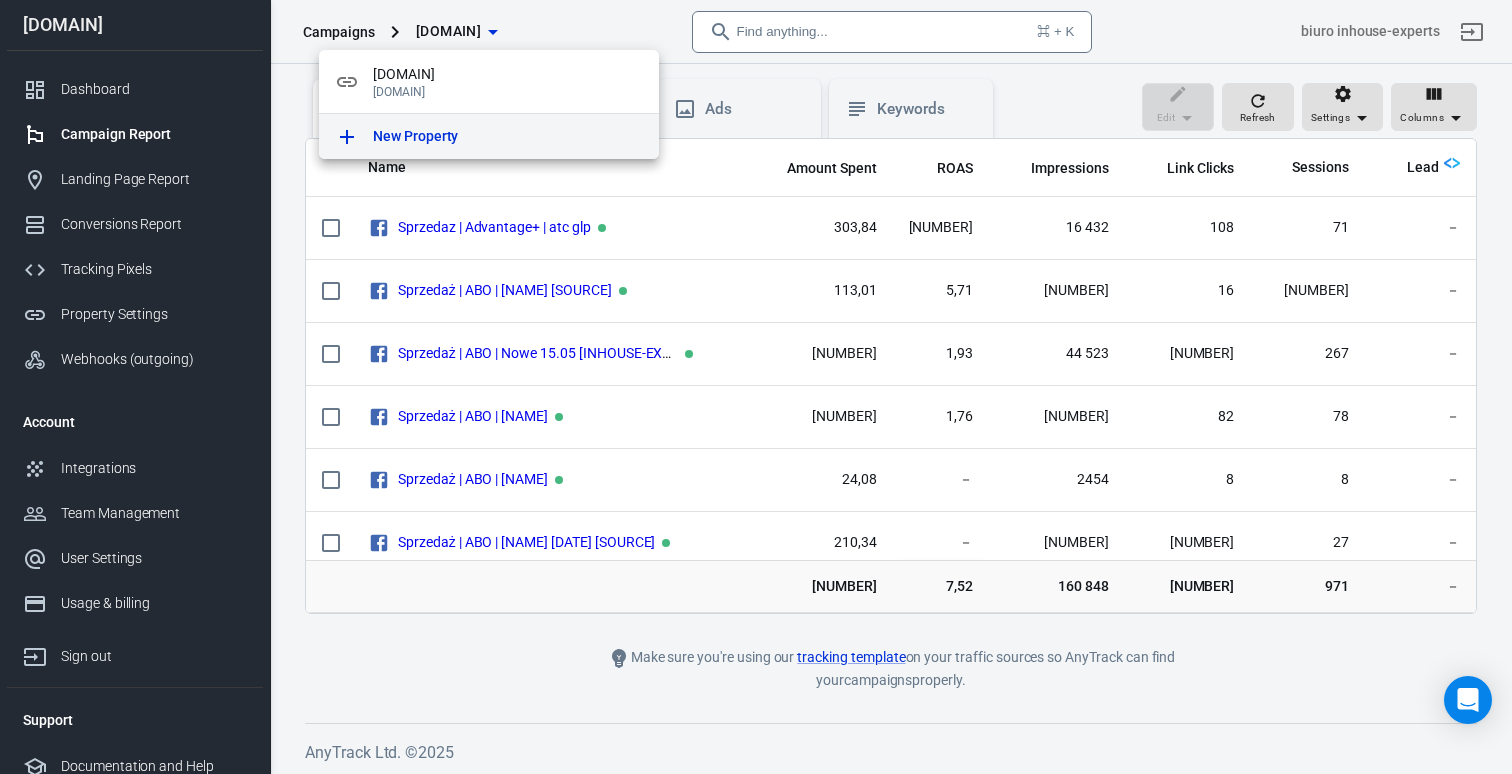 click on "New Property" at bounding box center [415, 136] 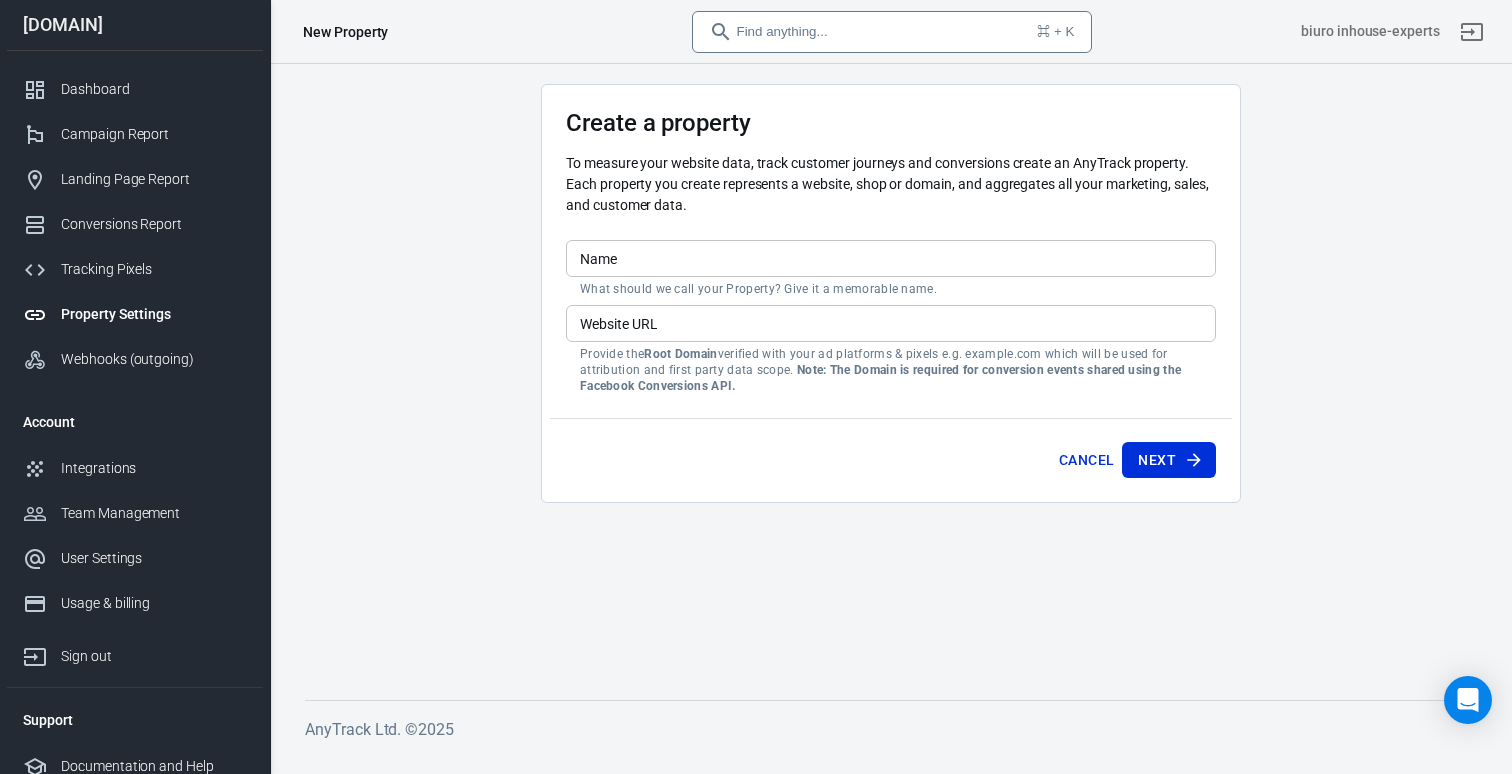 scroll, scrollTop: 0, scrollLeft: 0, axis: both 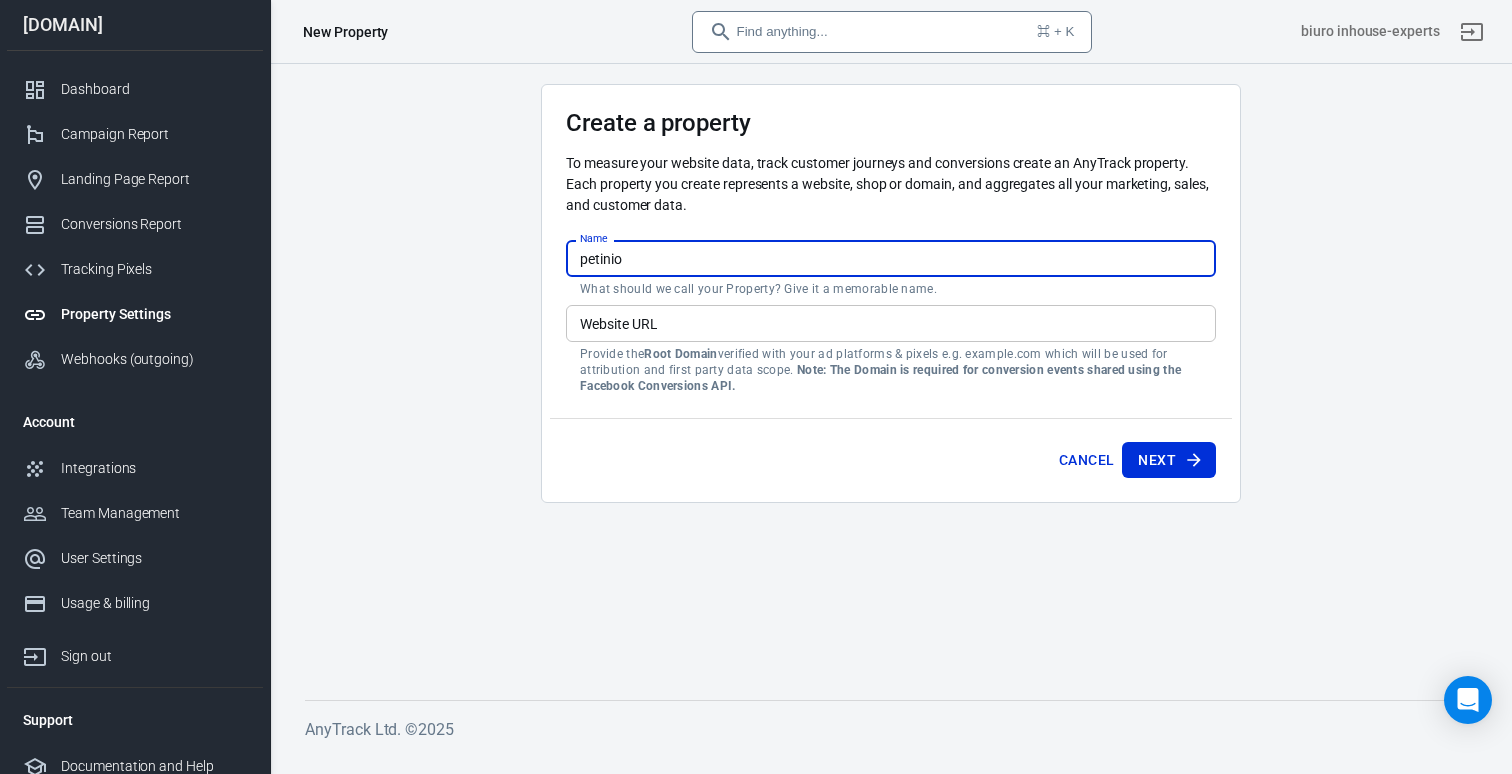 type on "petinio" 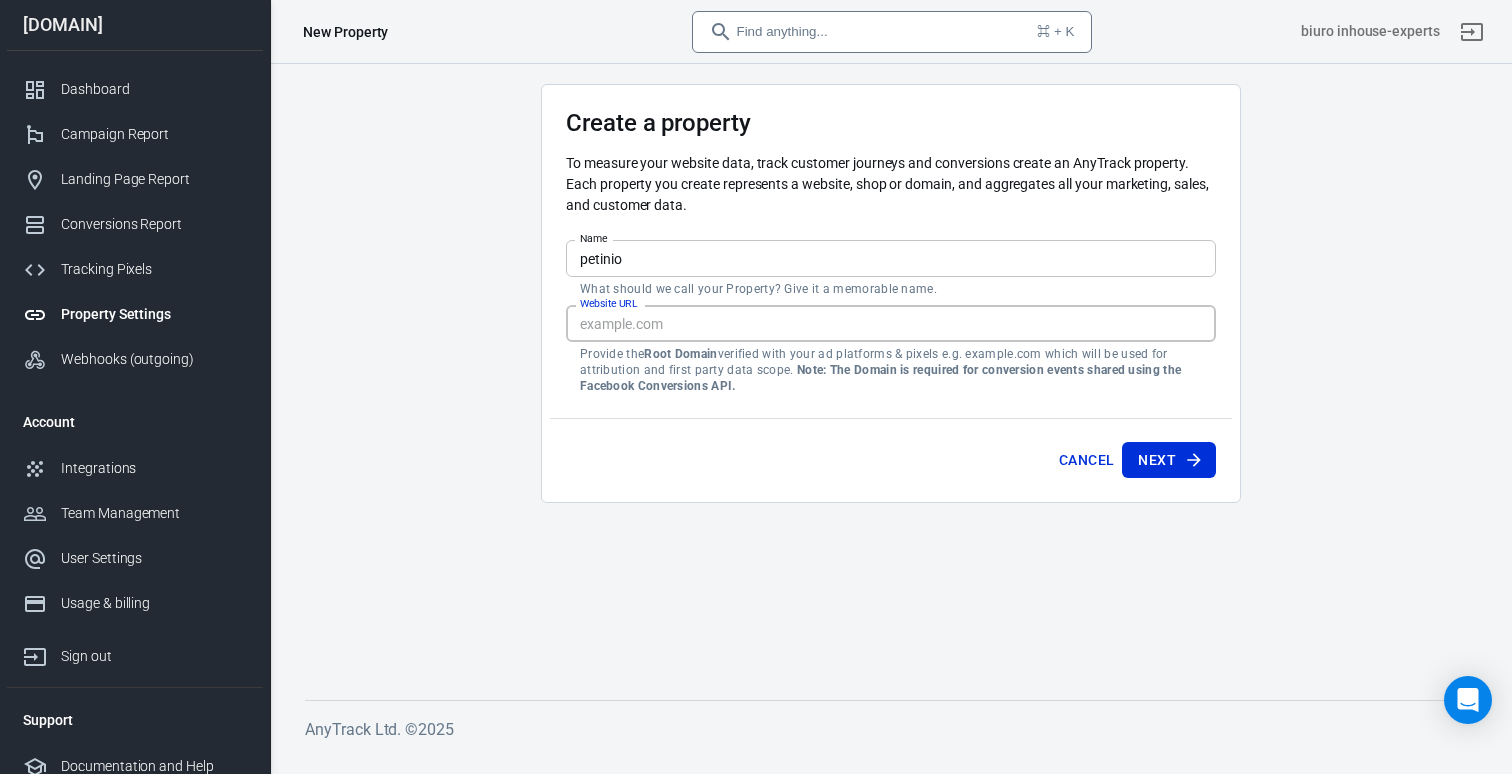 click on "Website URL" at bounding box center [891, 323] 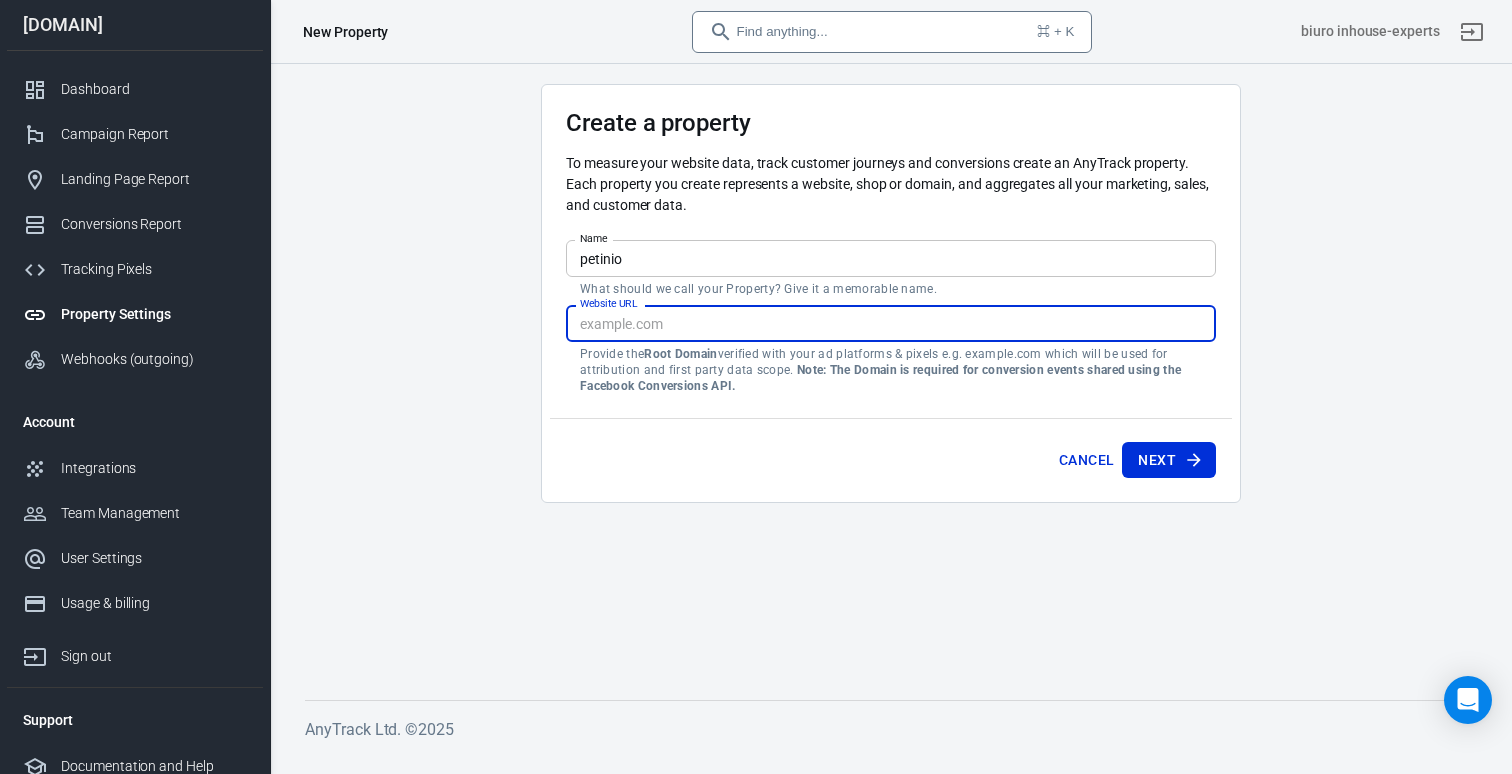paste on "https://[DOMAIN]/" 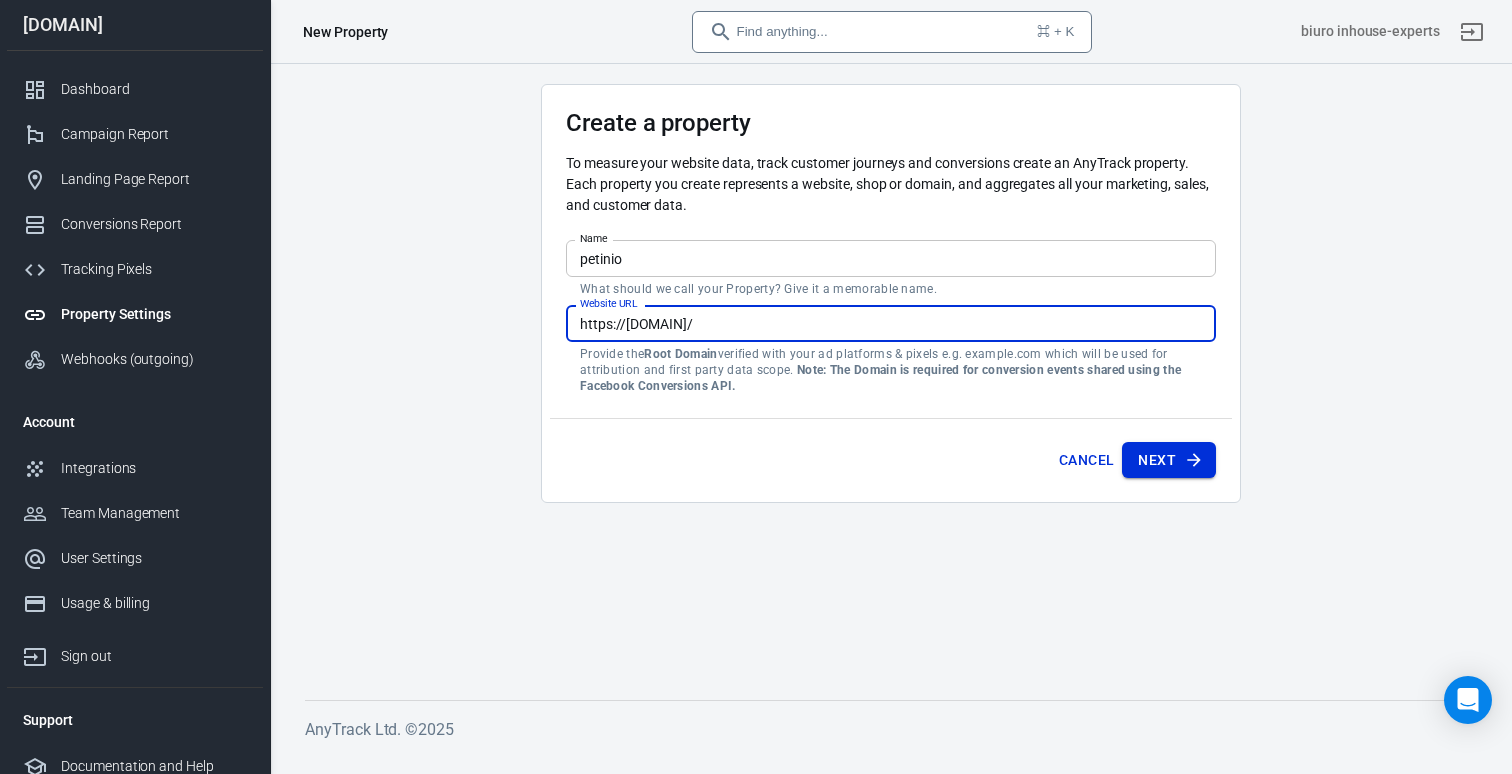 type on "https://[DOMAIN]/" 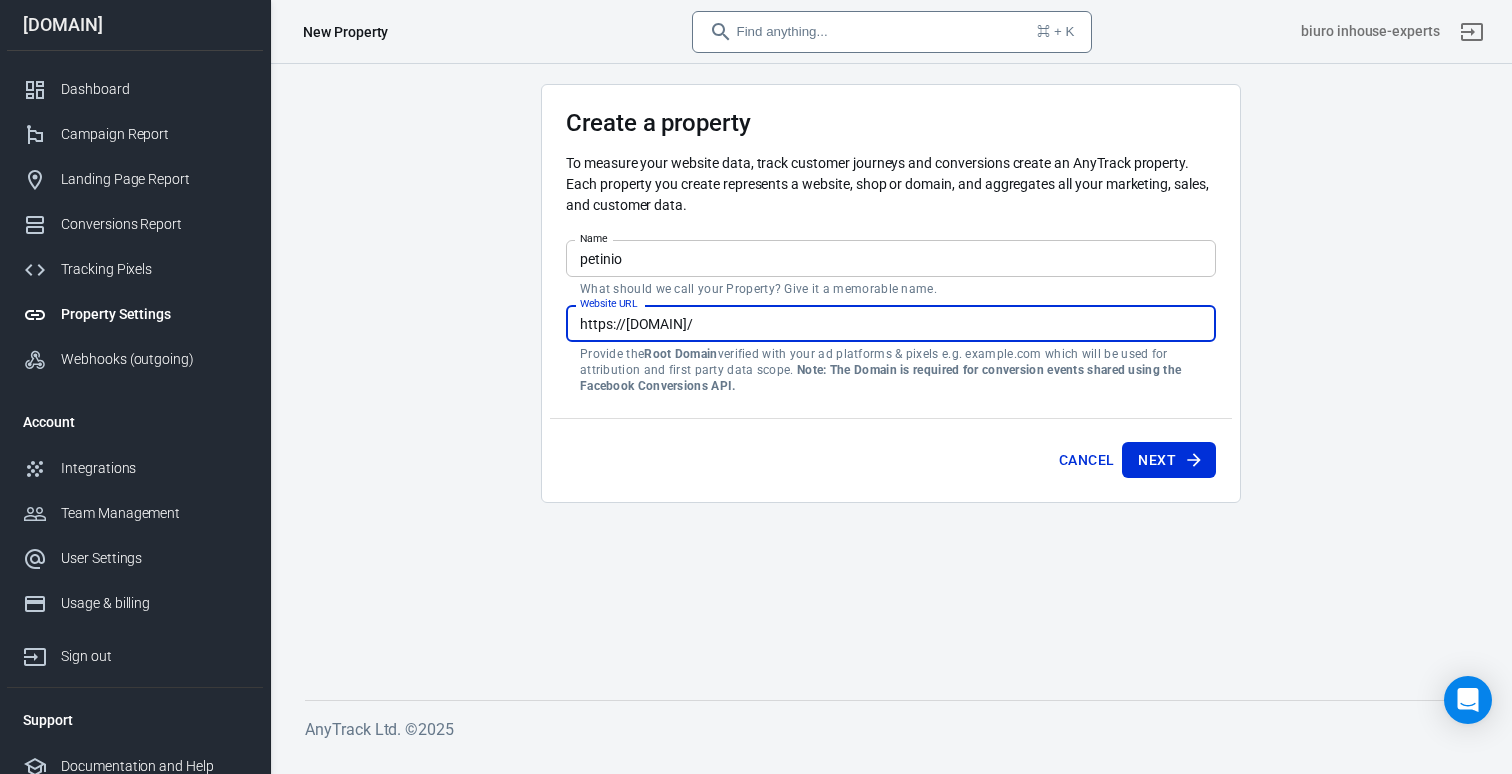 click on "Next" at bounding box center [1157, 460] 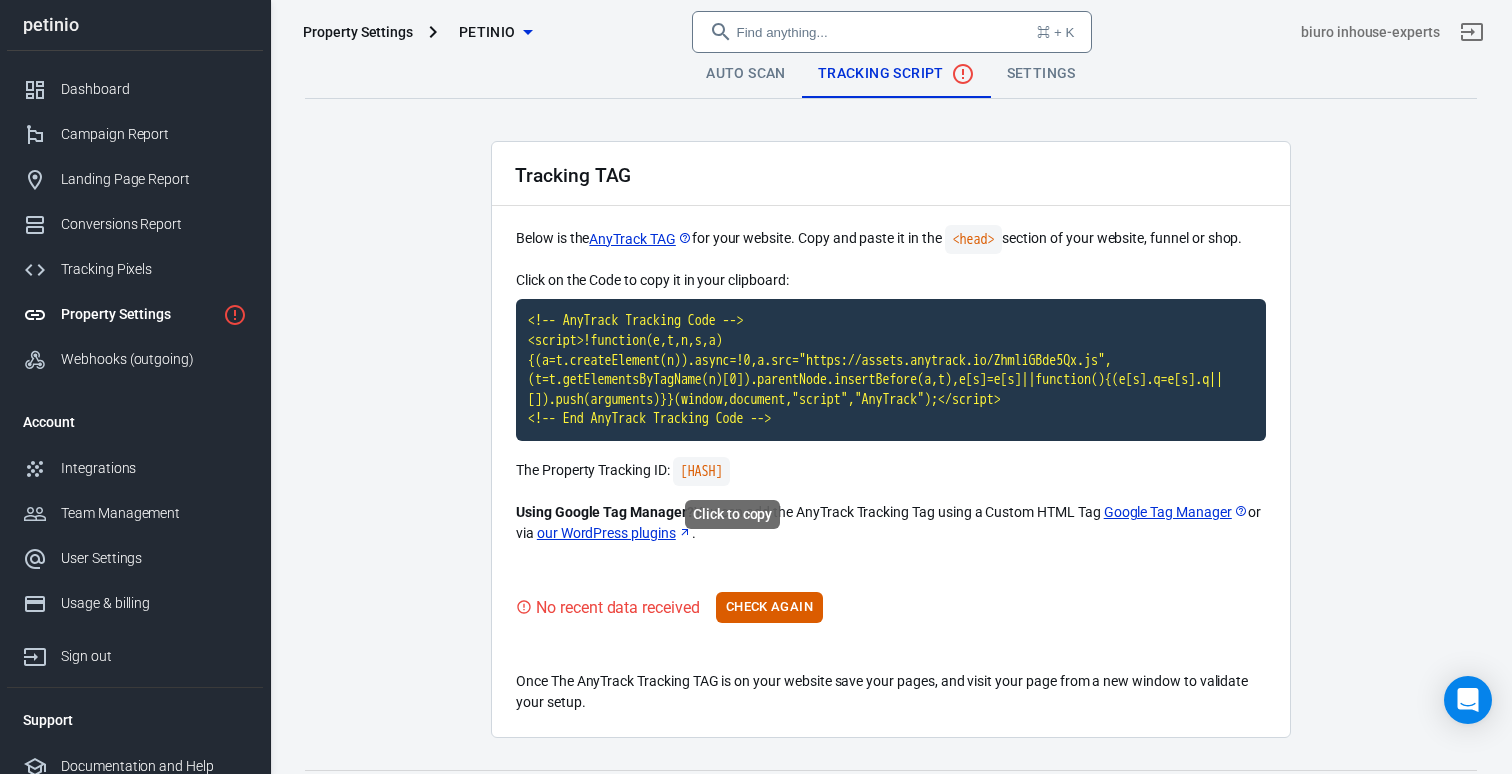 click on "[HASH]" at bounding box center [702, 471] 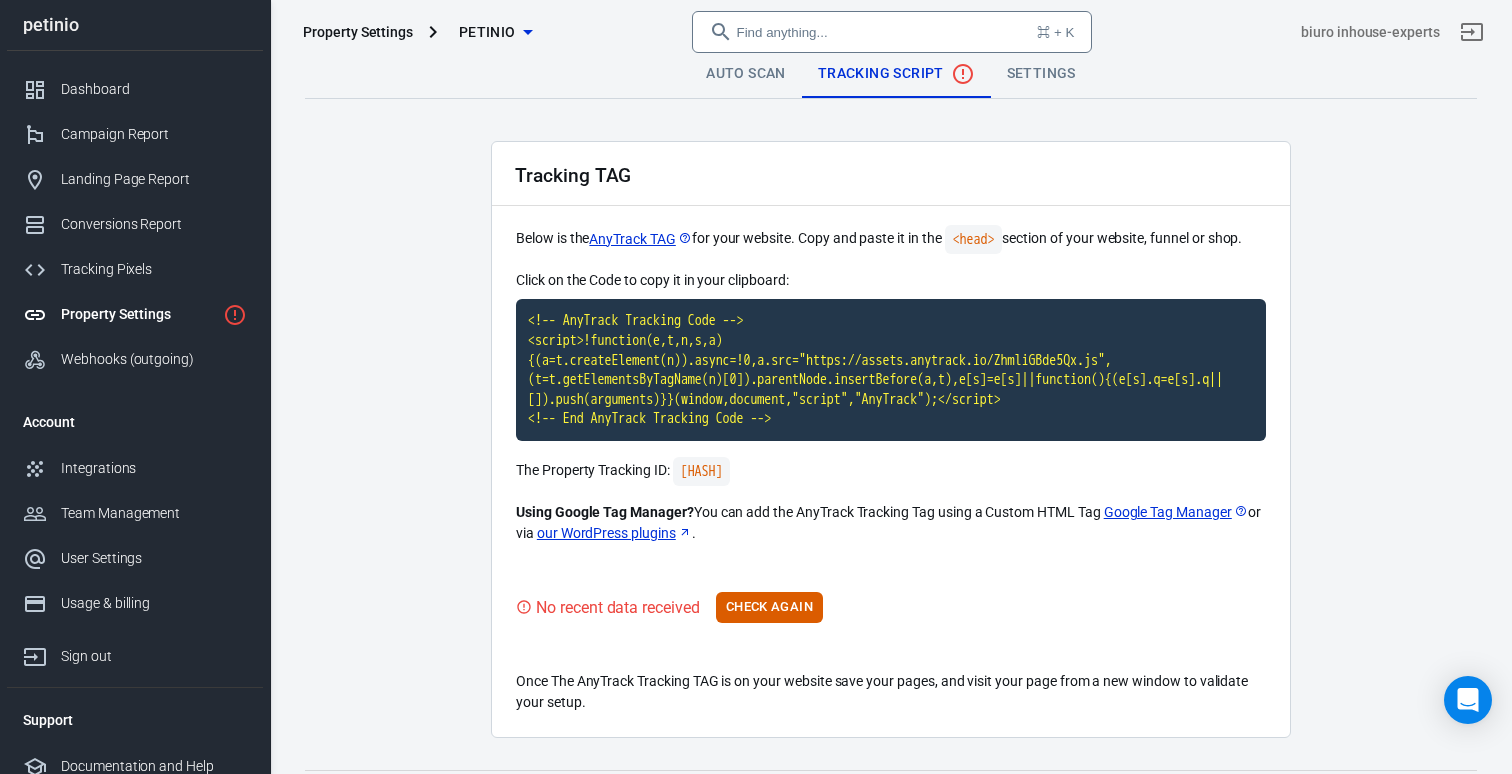 click on "Google Tag Manager" at bounding box center (1176, 512) 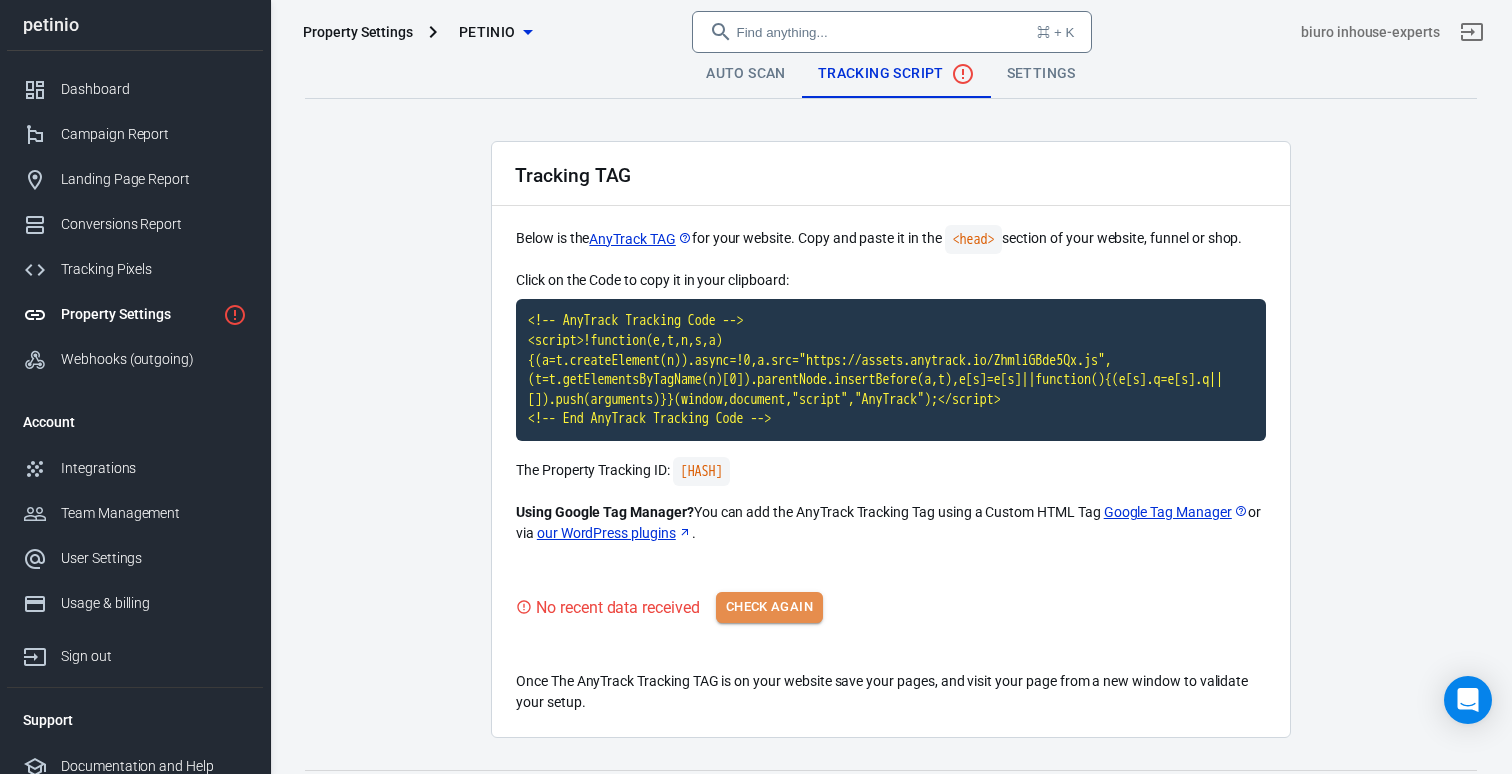 click on "Check Again" at bounding box center [769, 607] 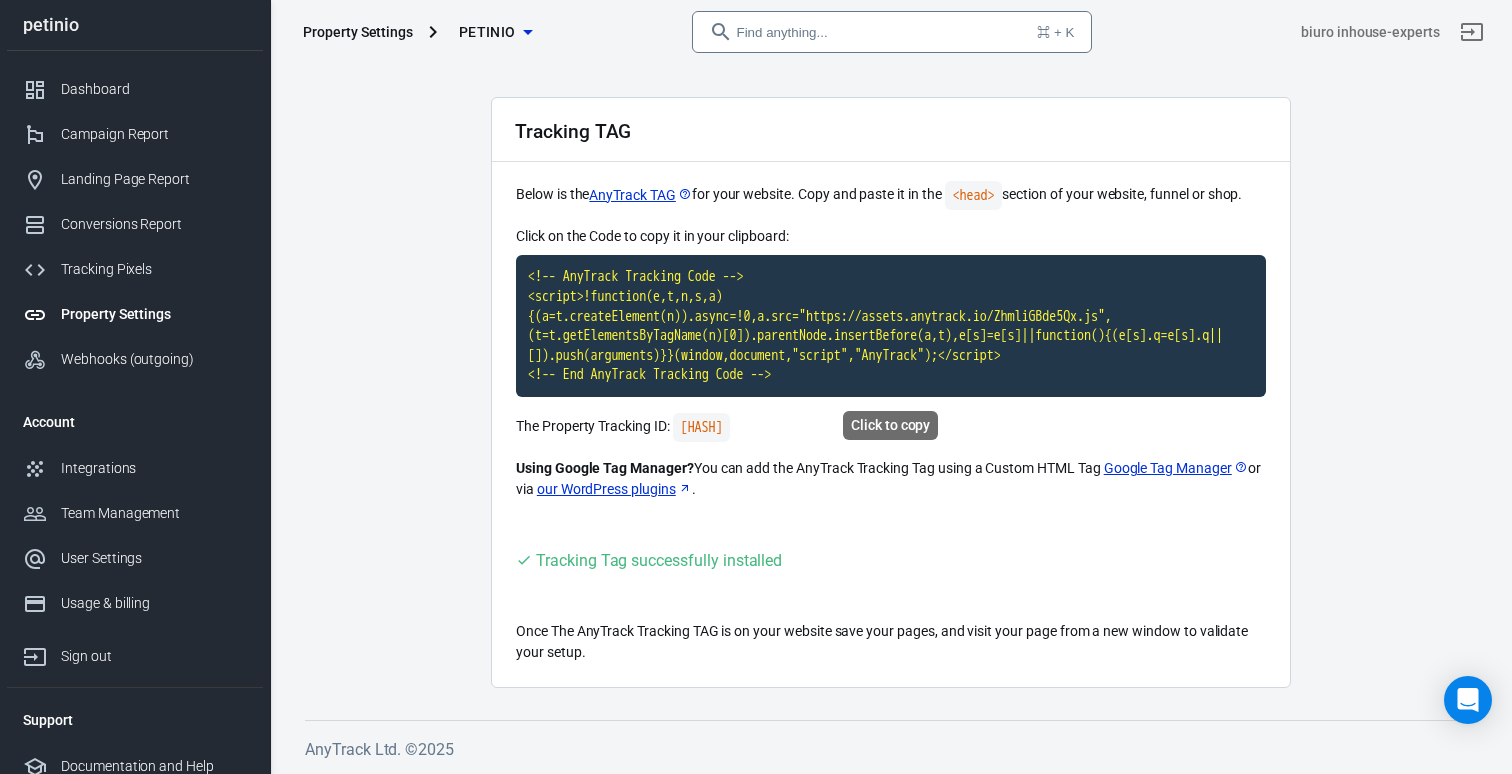 scroll, scrollTop: 0, scrollLeft: 0, axis: both 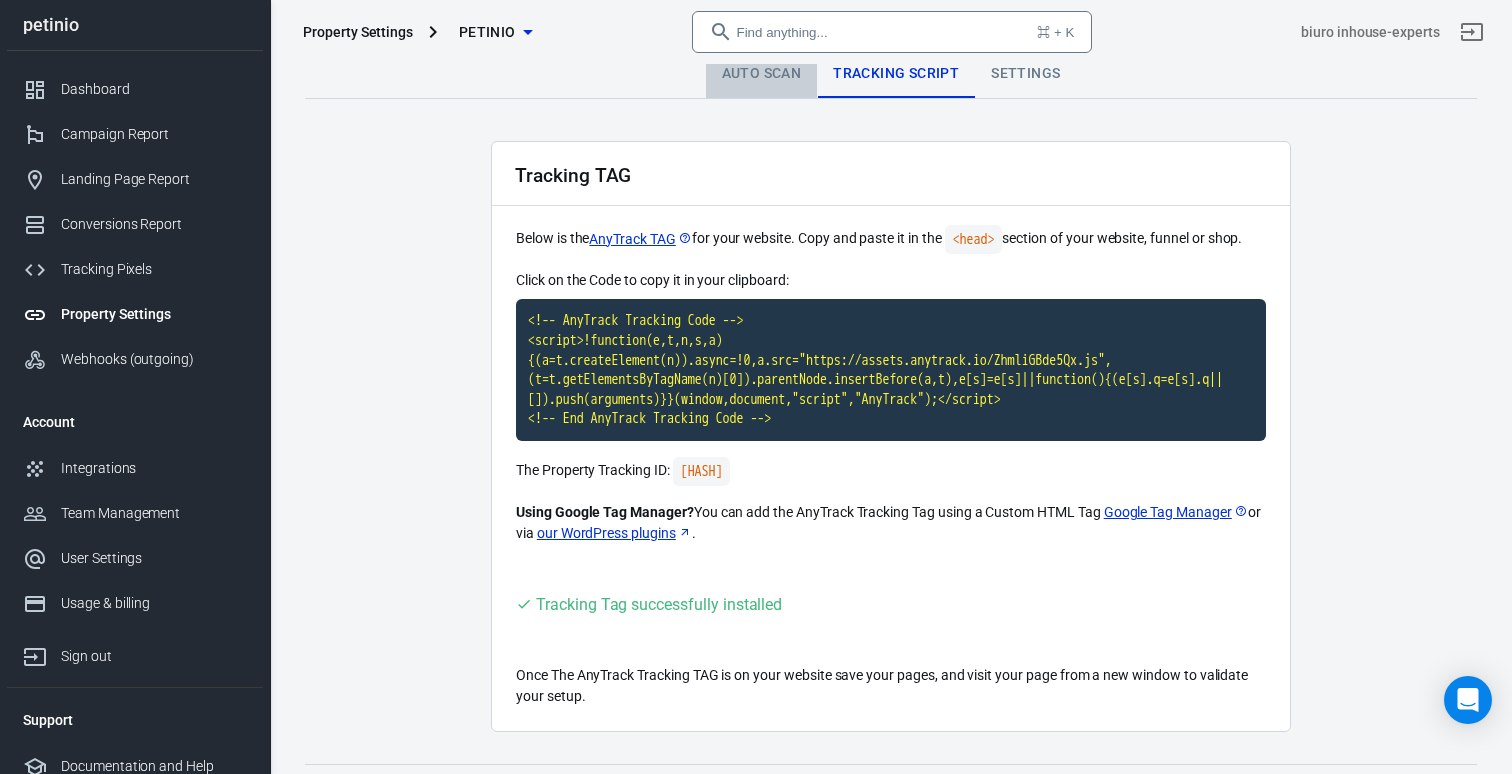 click on "Auto Scan" at bounding box center (762, 74) 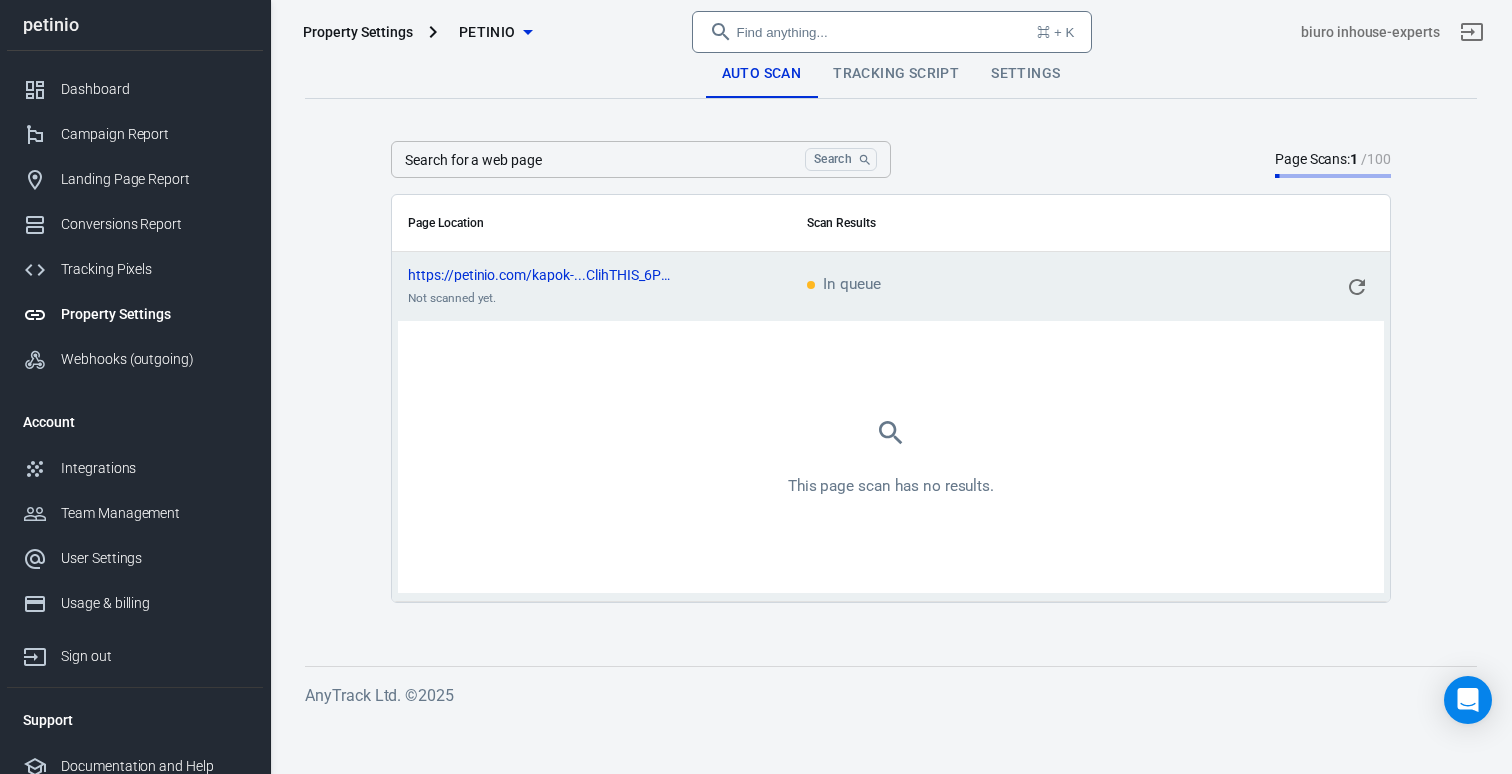 click on "Settings" at bounding box center (1025, 74) 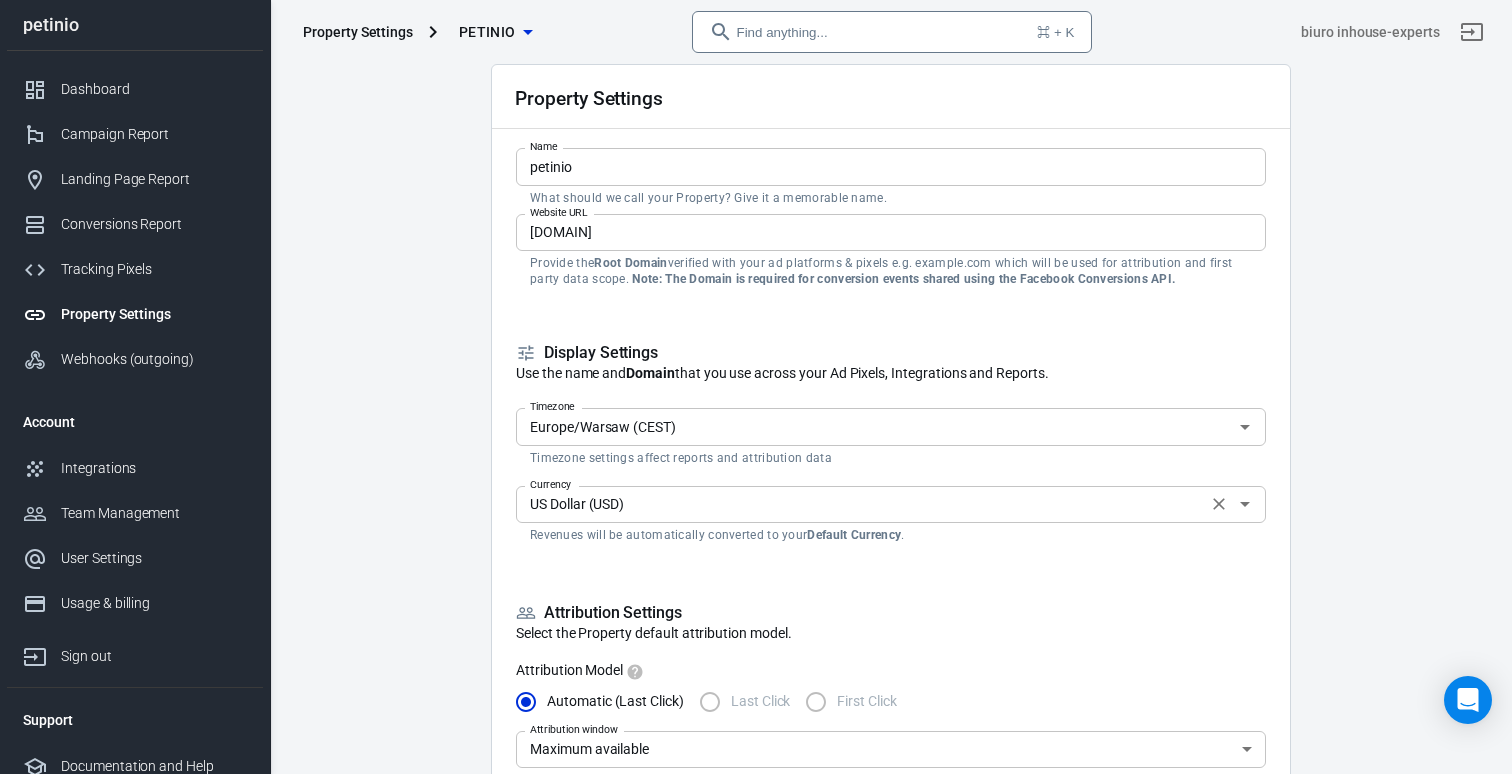 scroll, scrollTop: 104, scrollLeft: 0, axis: vertical 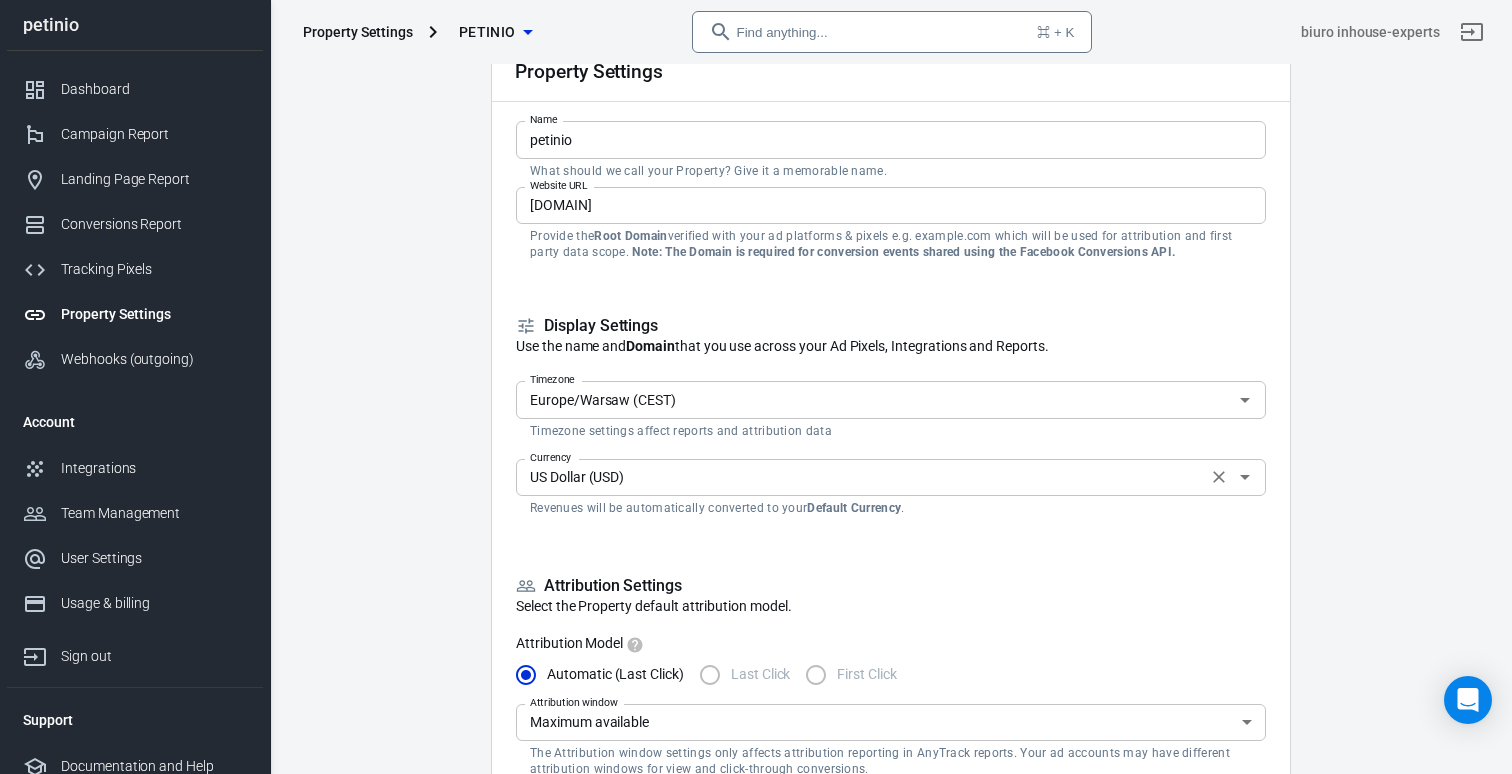 click on "US Dollar (USD)" at bounding box center (861, 477) 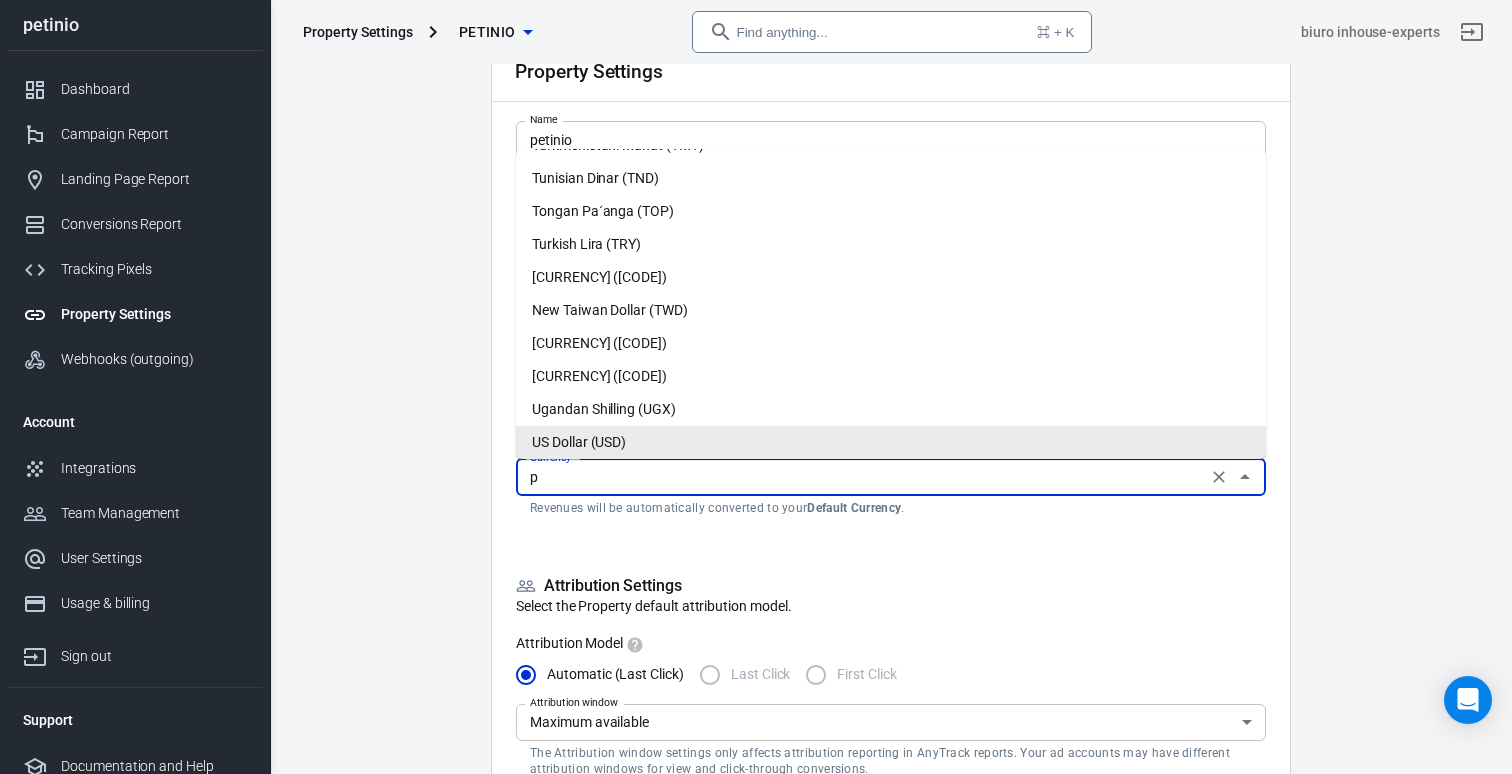 scroll, scrollTop: 0, scrollLeft: 0, axis: both 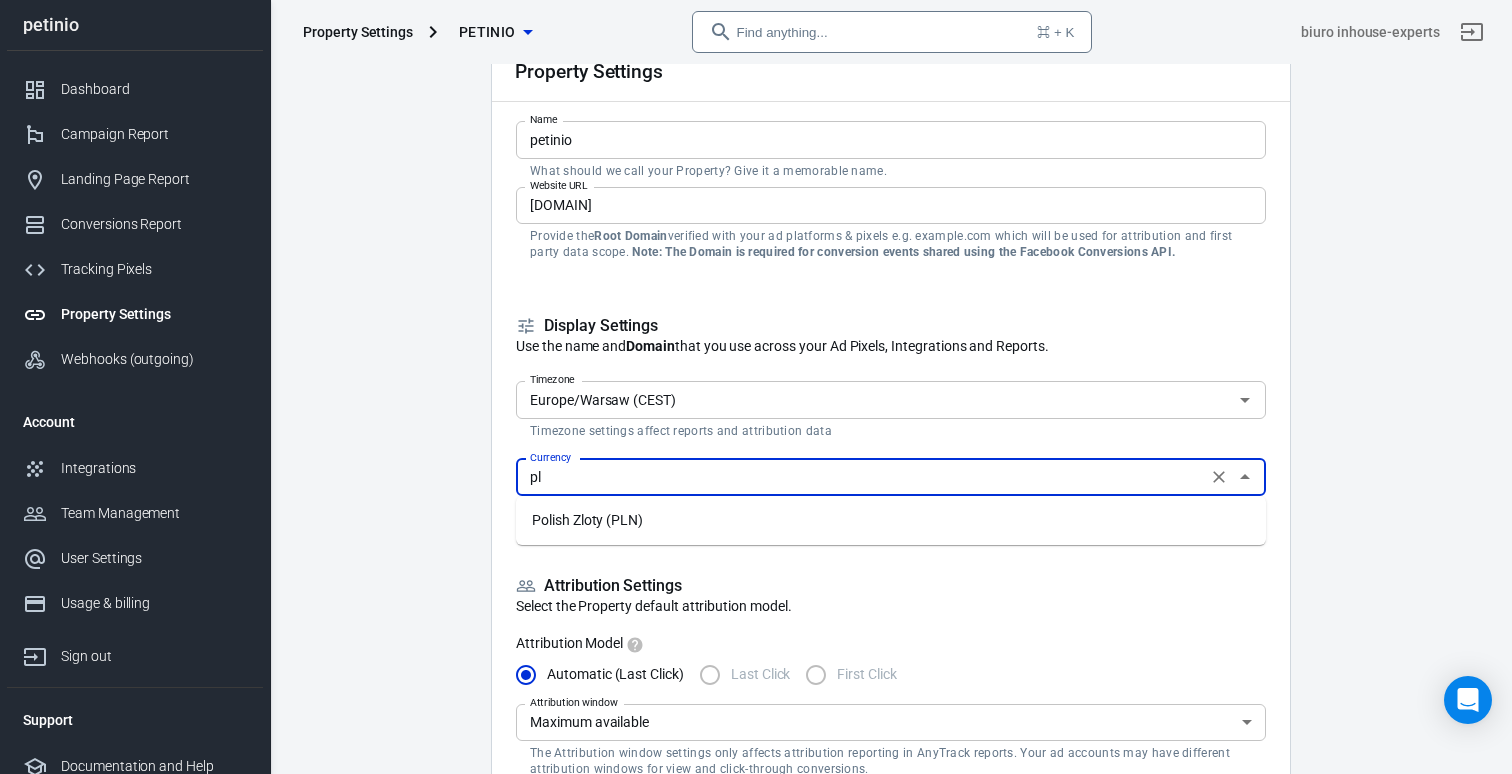 click on "Polish Zloty (PLN)" at bounding box center (891, 520) 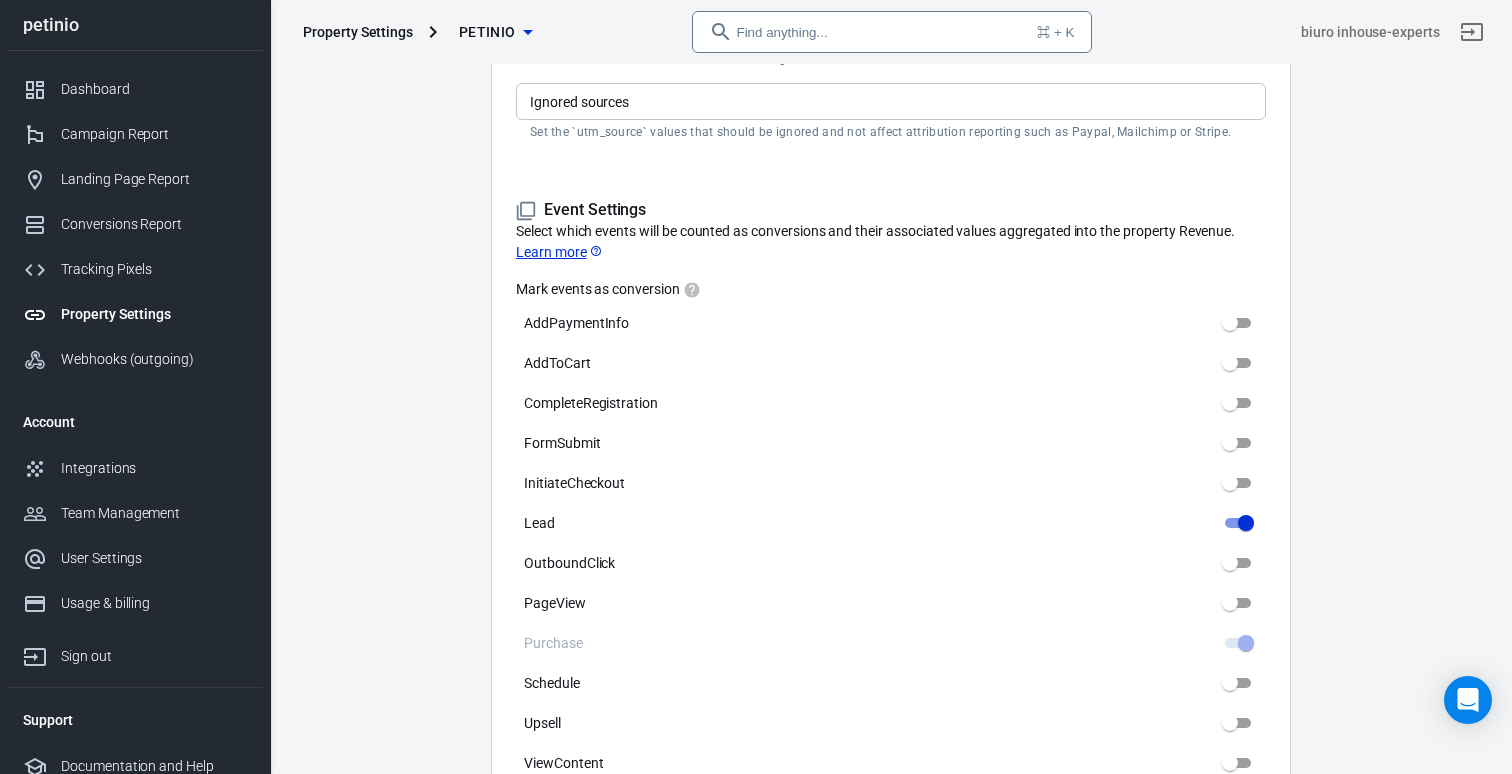 scroll, scrollTop: 821, scrollLeft: 0, axis: vertical 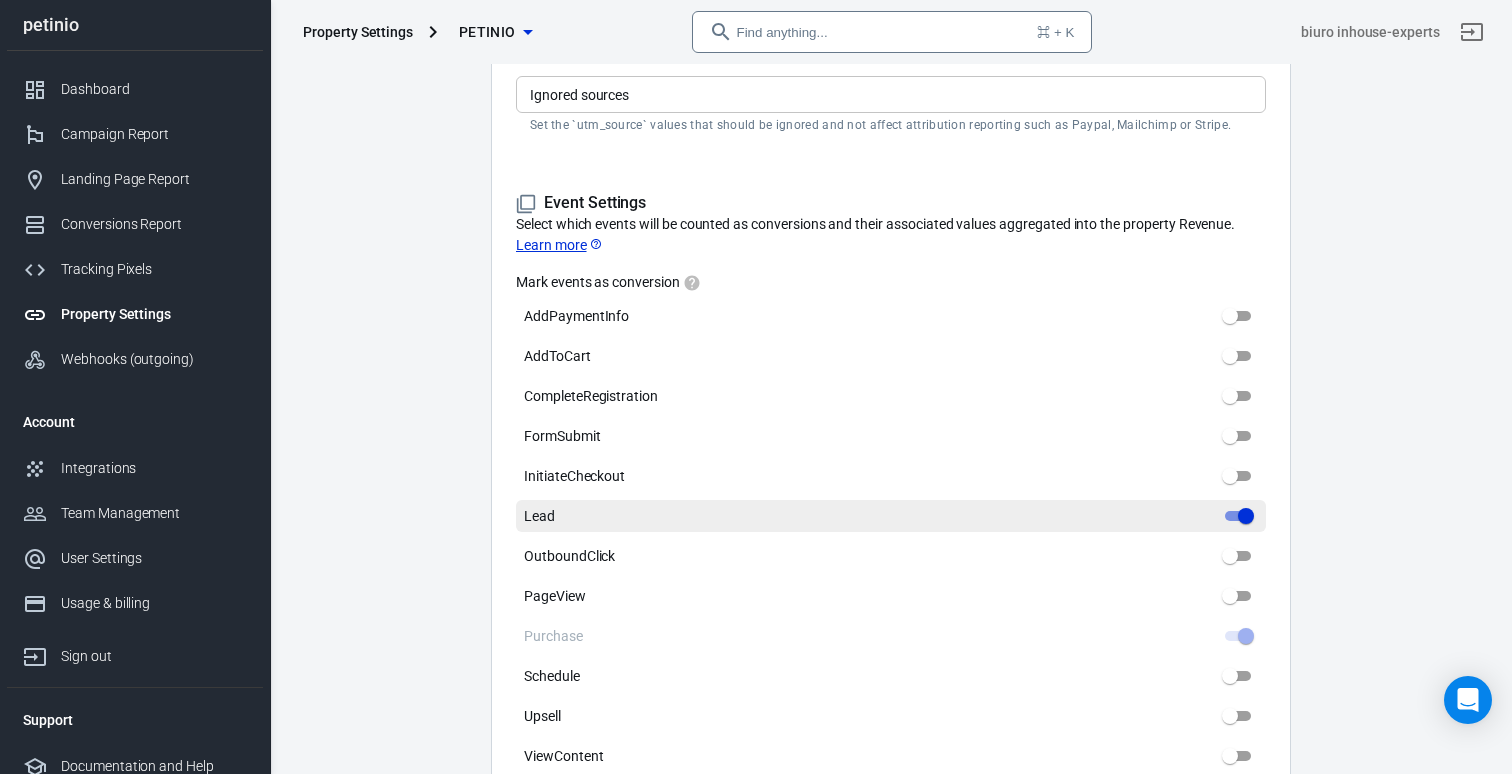type on "Polish Zloty (PLN)" 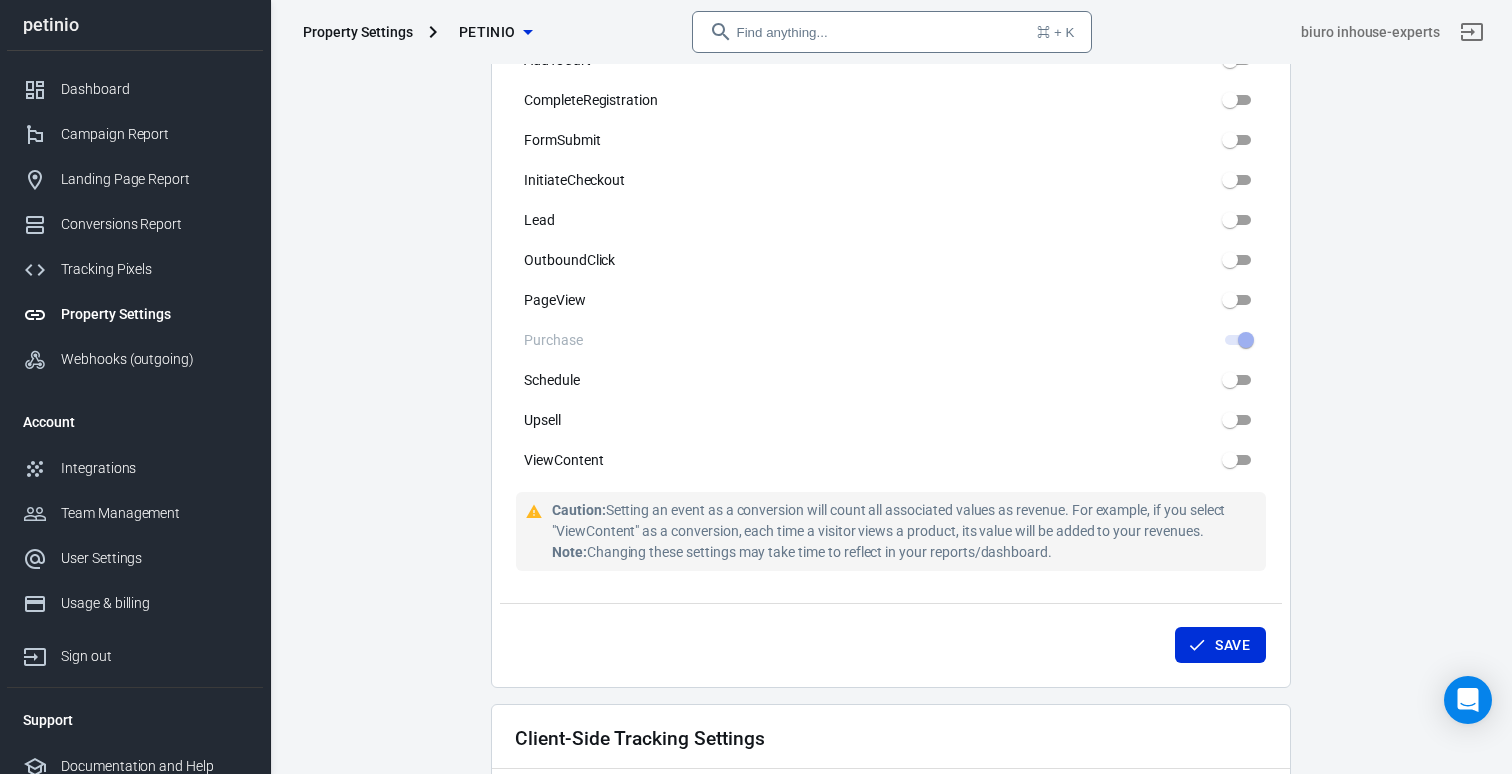 scroll, scrollTop: 1120, scrollLeft: 0, axis: vertical 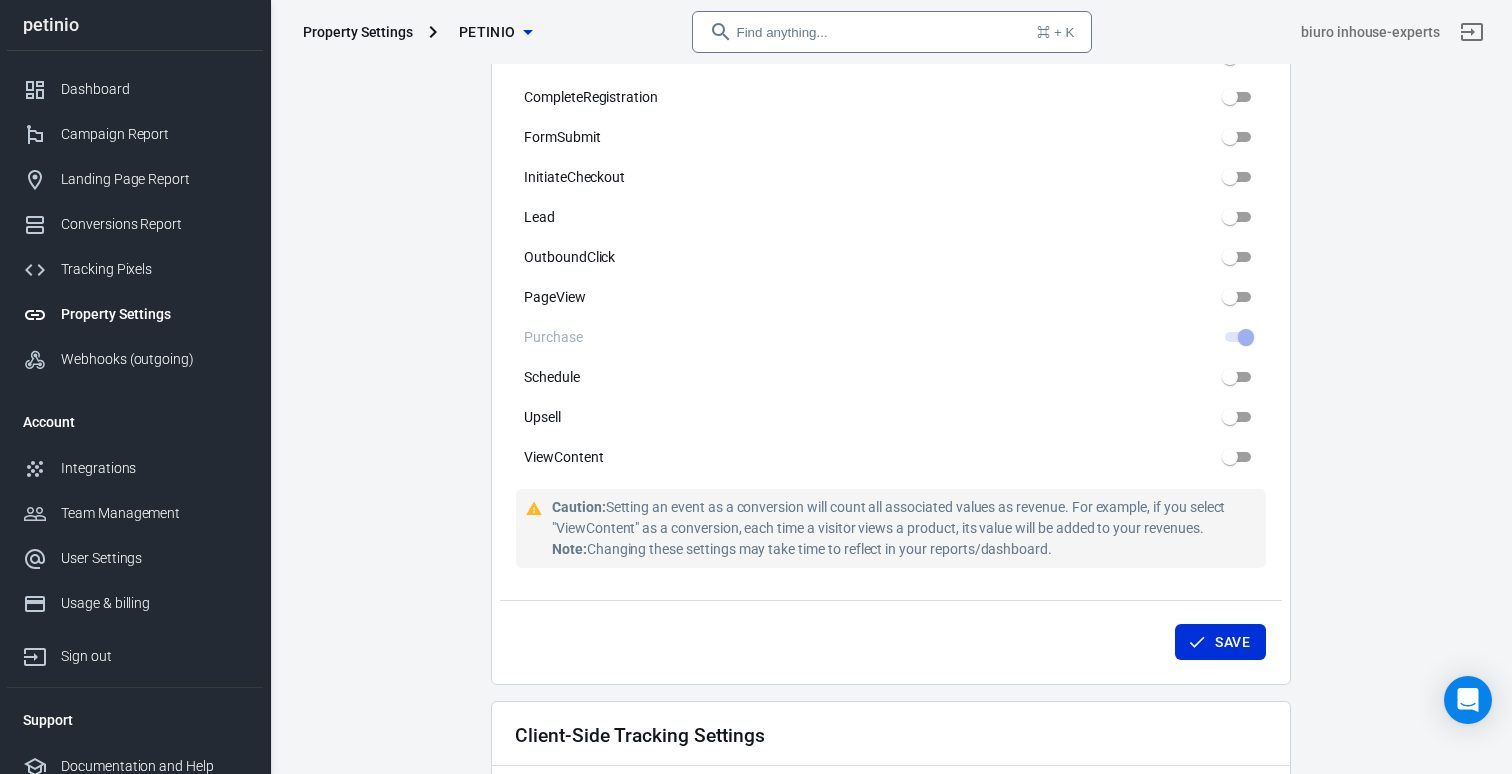 drag, startPoint x: 1200, startPoint y: 642, endPoint x: 1194, endPoint y: 631, distance: 12.529964 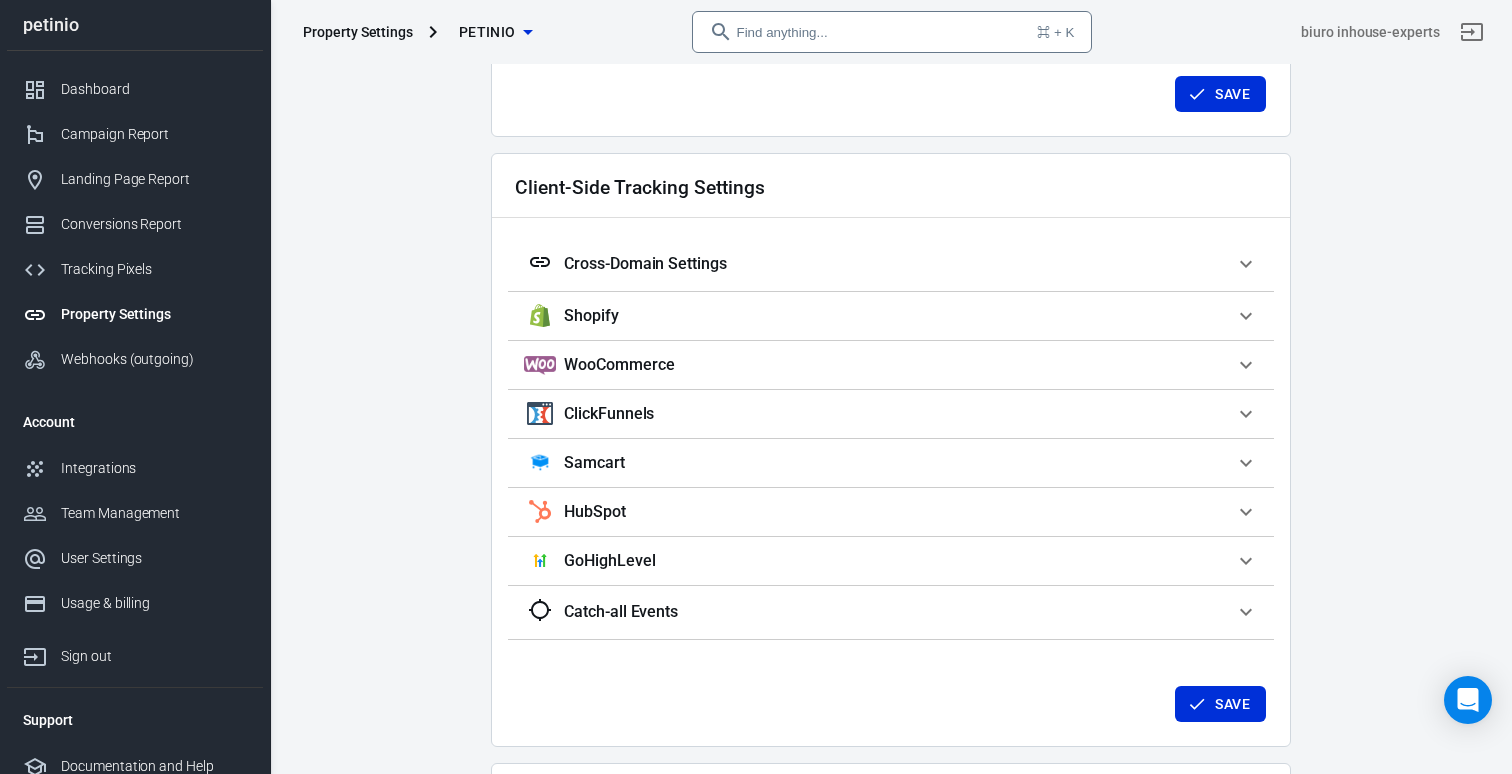 scroll, scrollTop: 1677, scrollLeft: 0, axis: vertical 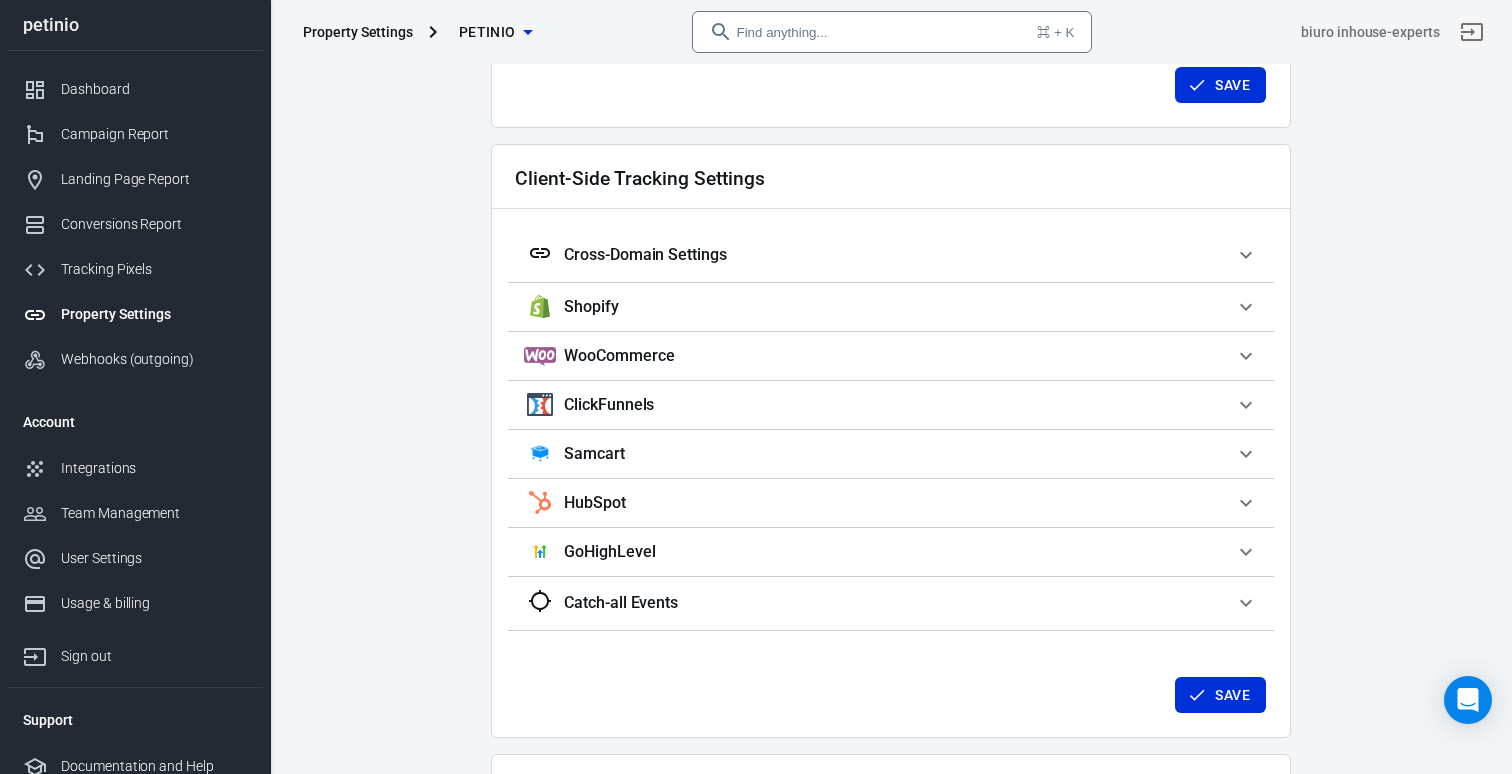 click on "WooCommerce" at bounding box center (879, 255) 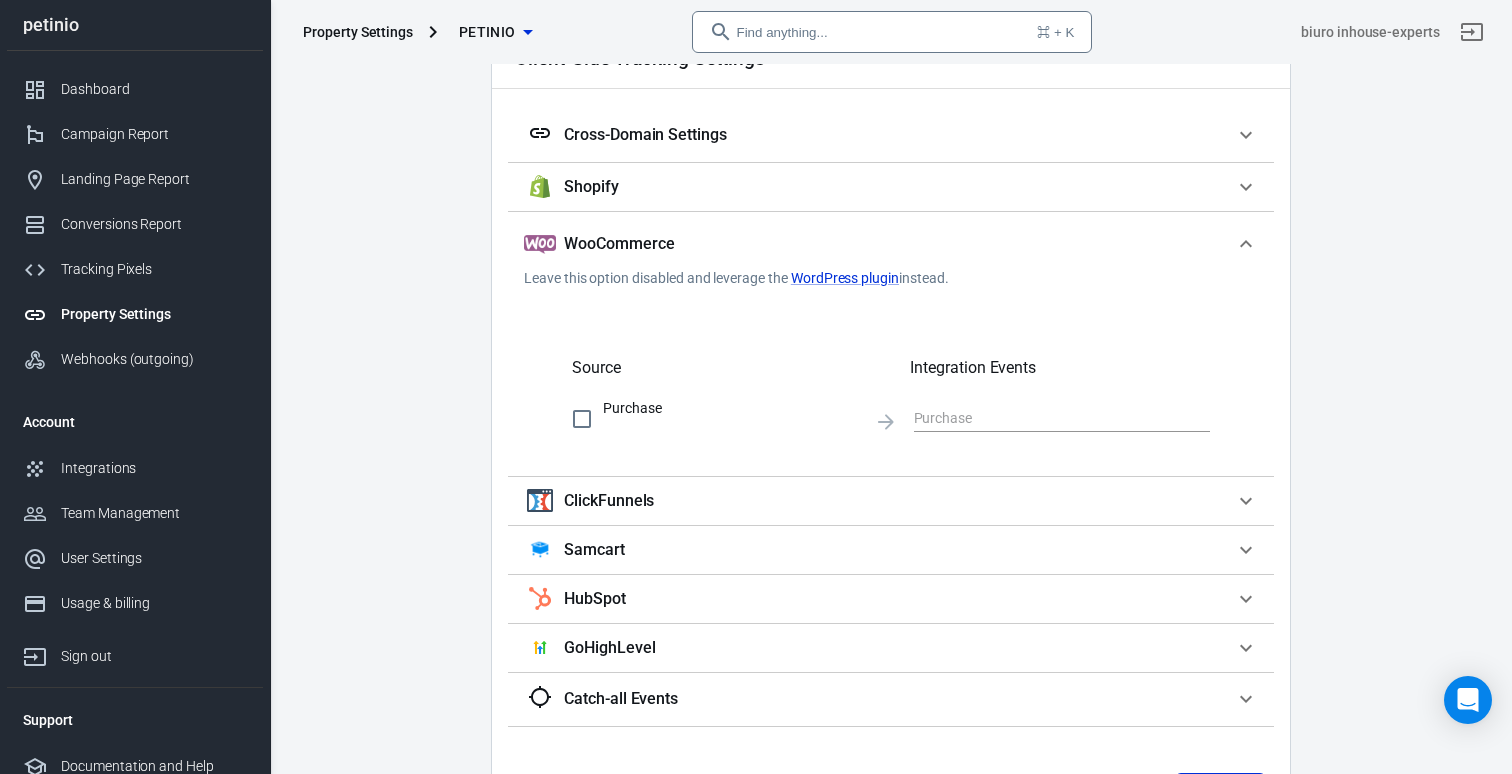 scroll, scrollTop: 1813, scrollLeft: 0, axis: vertical 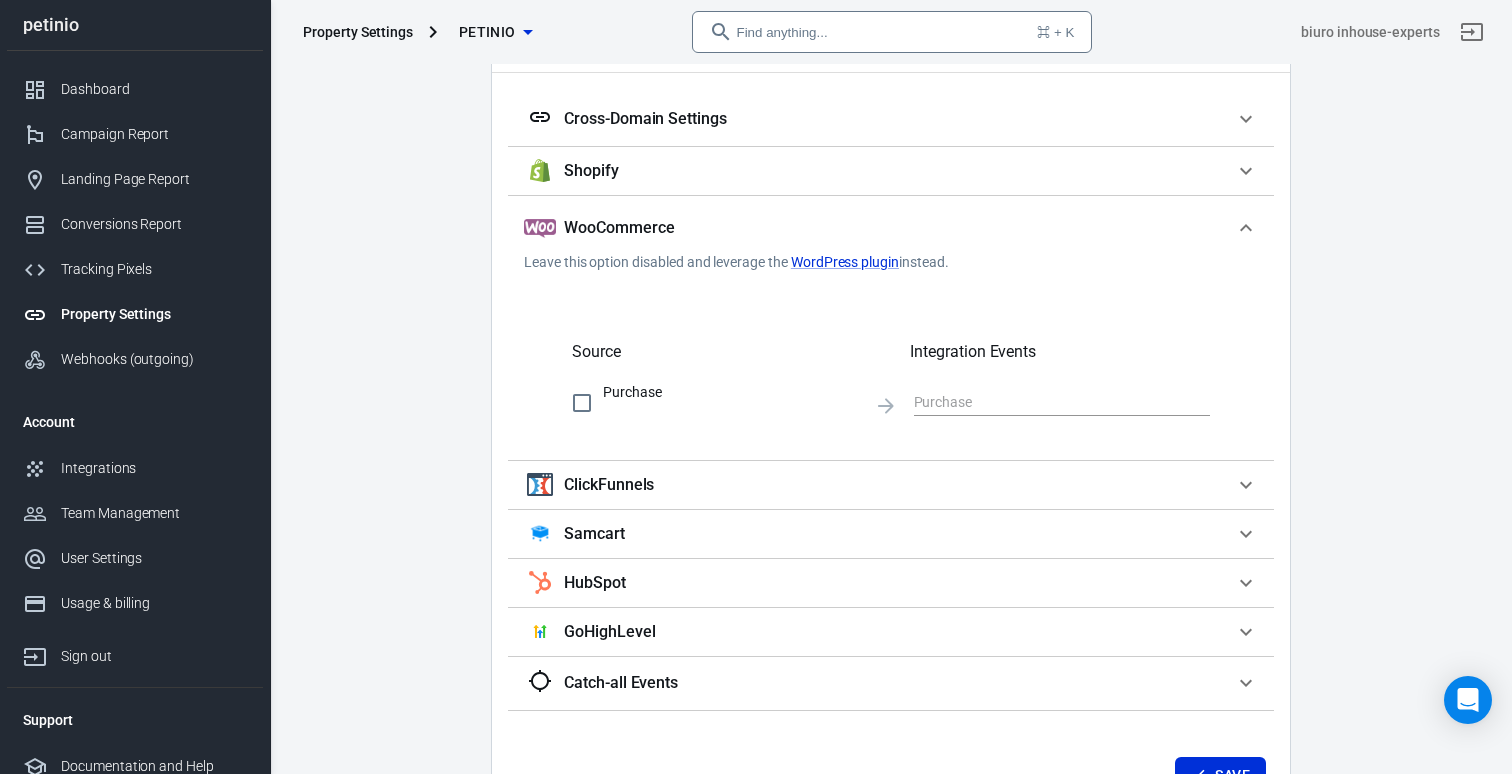 click on "Purchase" at bounding box center (582, 403) 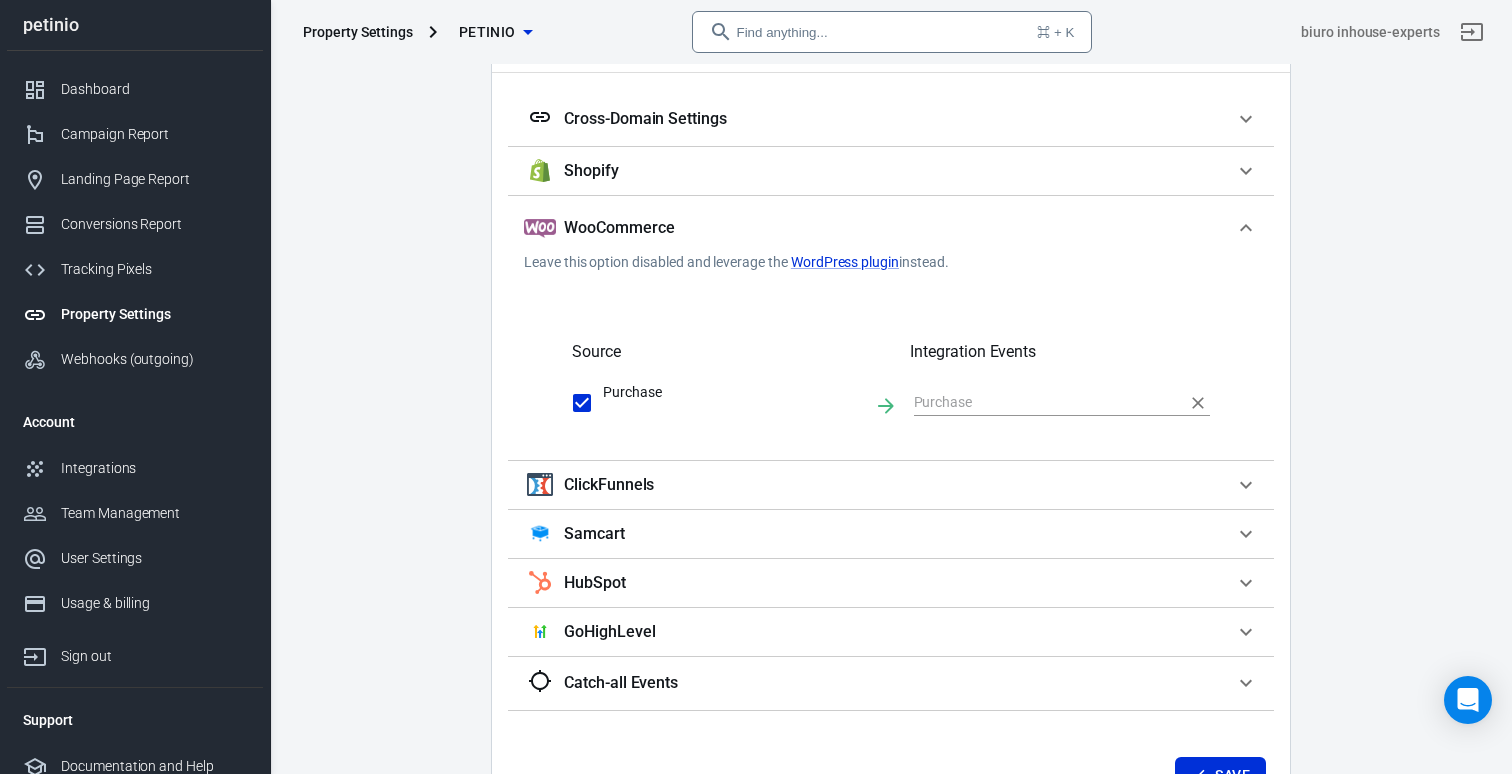click at bounding box center (1047, 402) 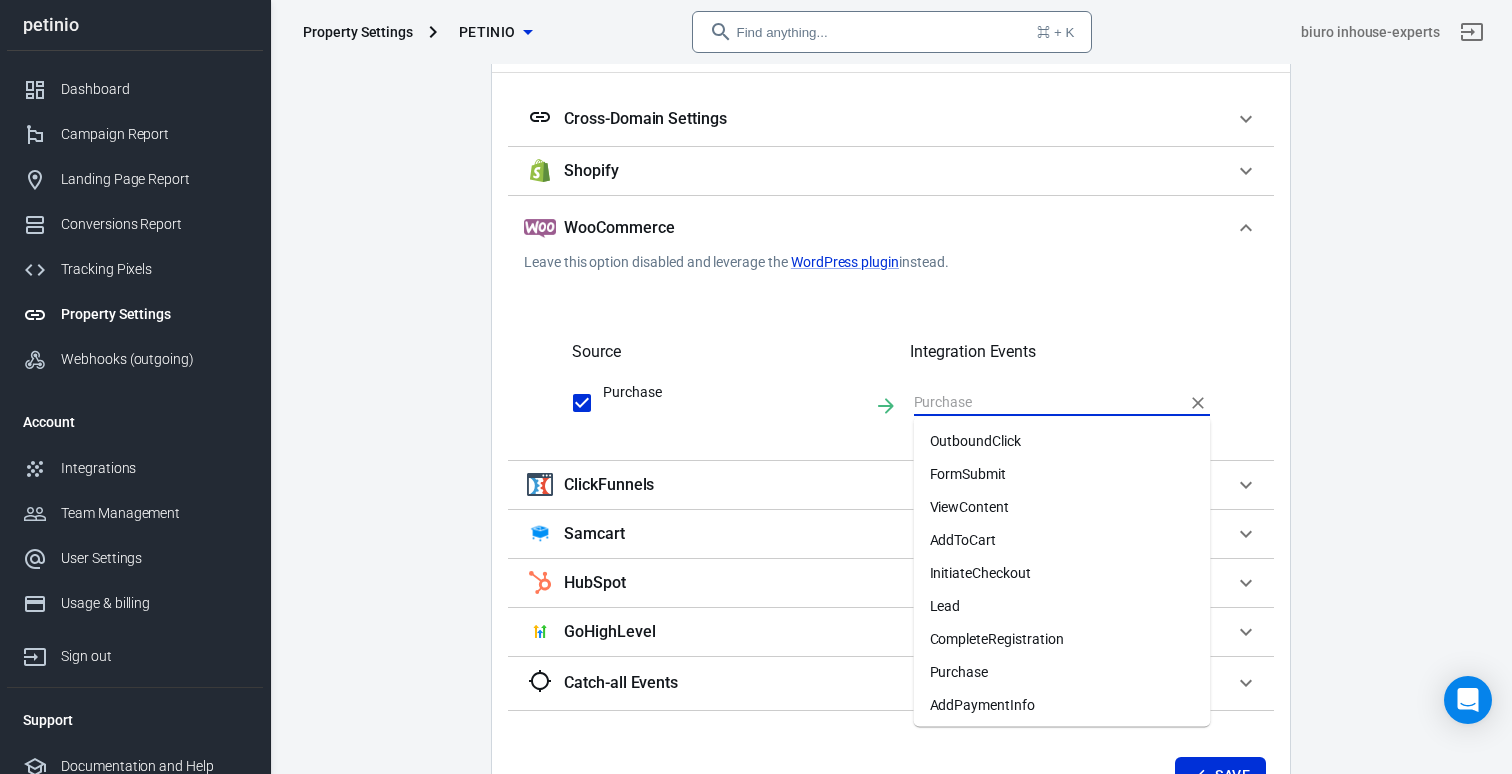 click on "Purchase" at bounding box center (1062, 672) 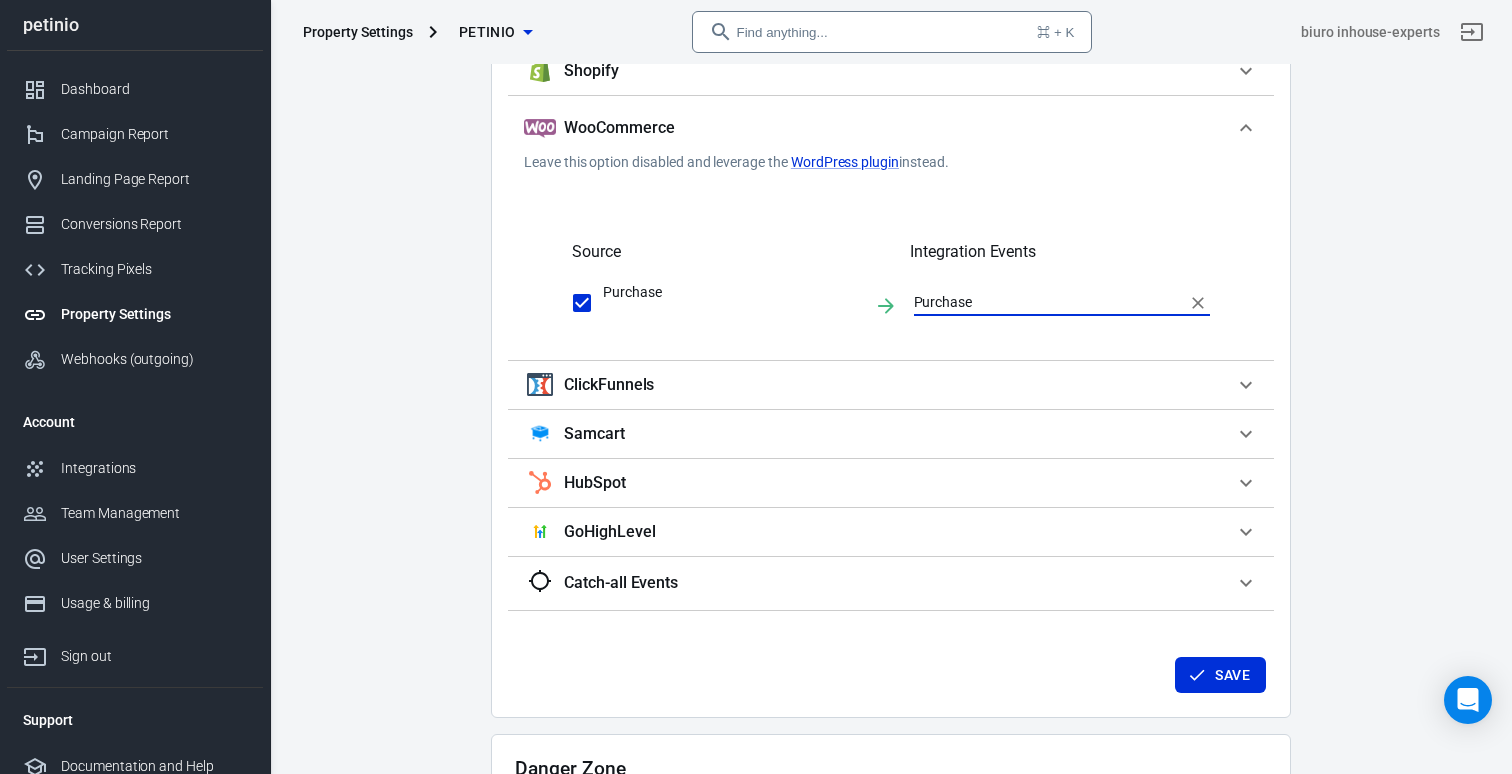 scroll, scrollTop: 1955, scrollLeft: 0, axis: vertical 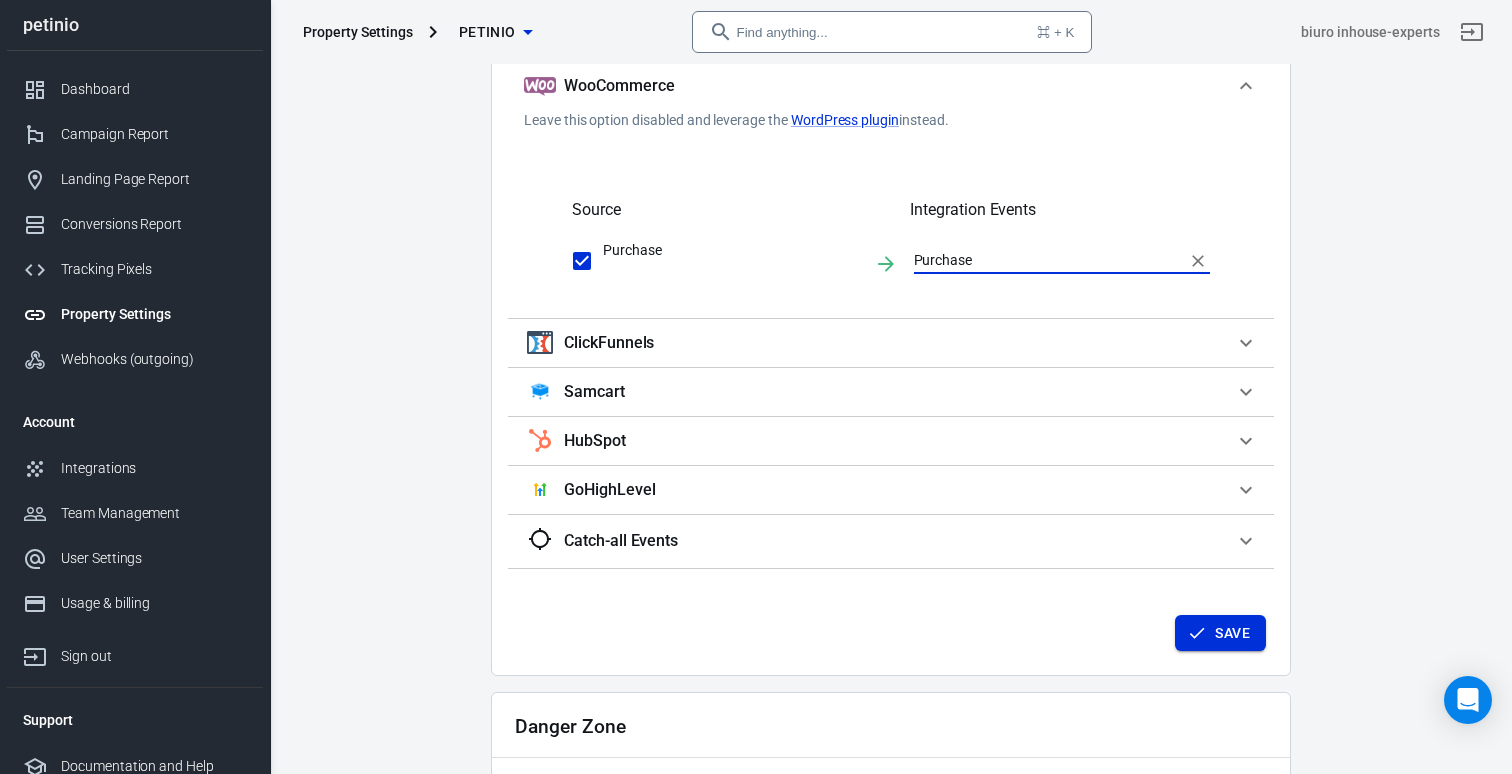 click on "Save" at bounding box center (1232, 633) 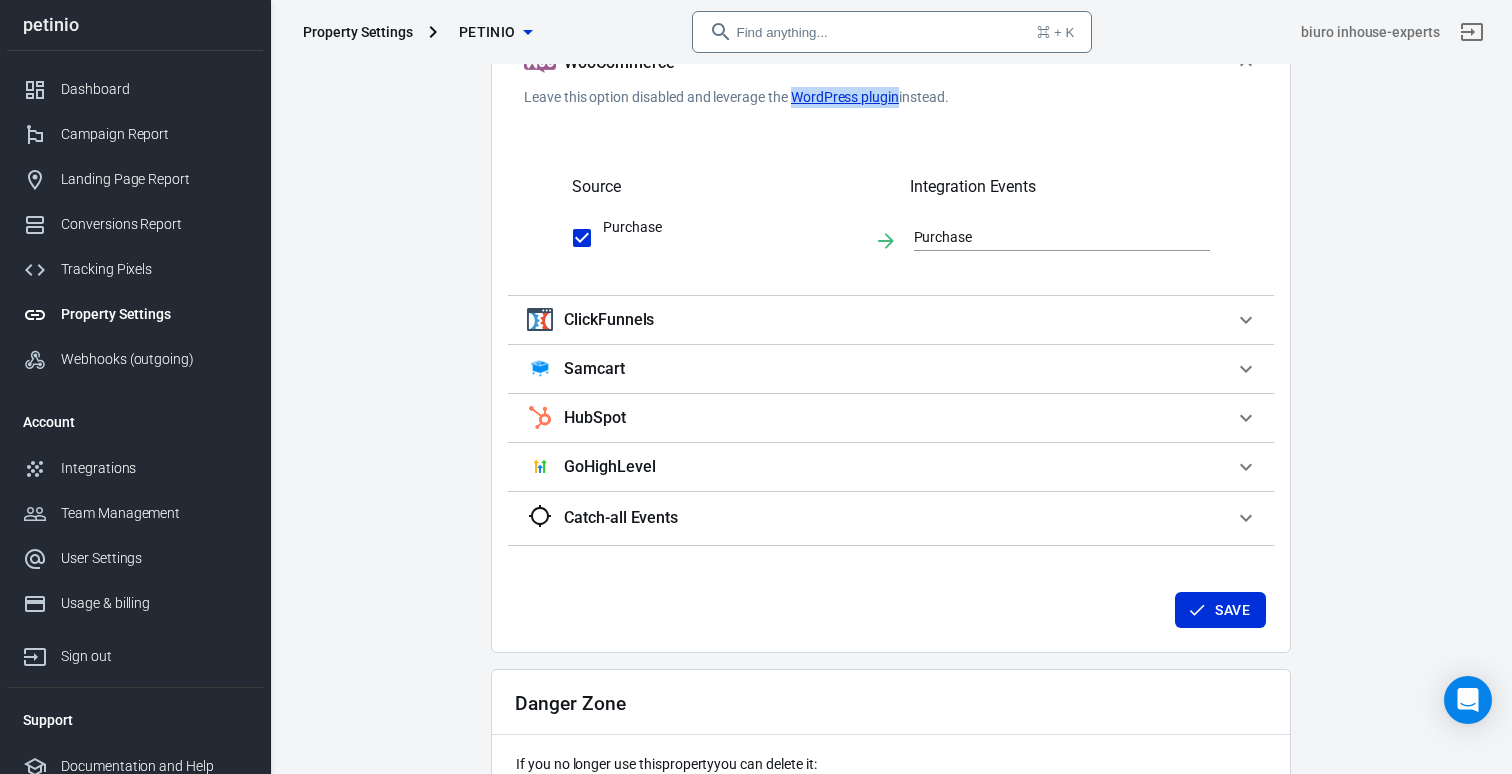 scroll, scrollTop: 1977, scrollLeft: 0, axis: vertical 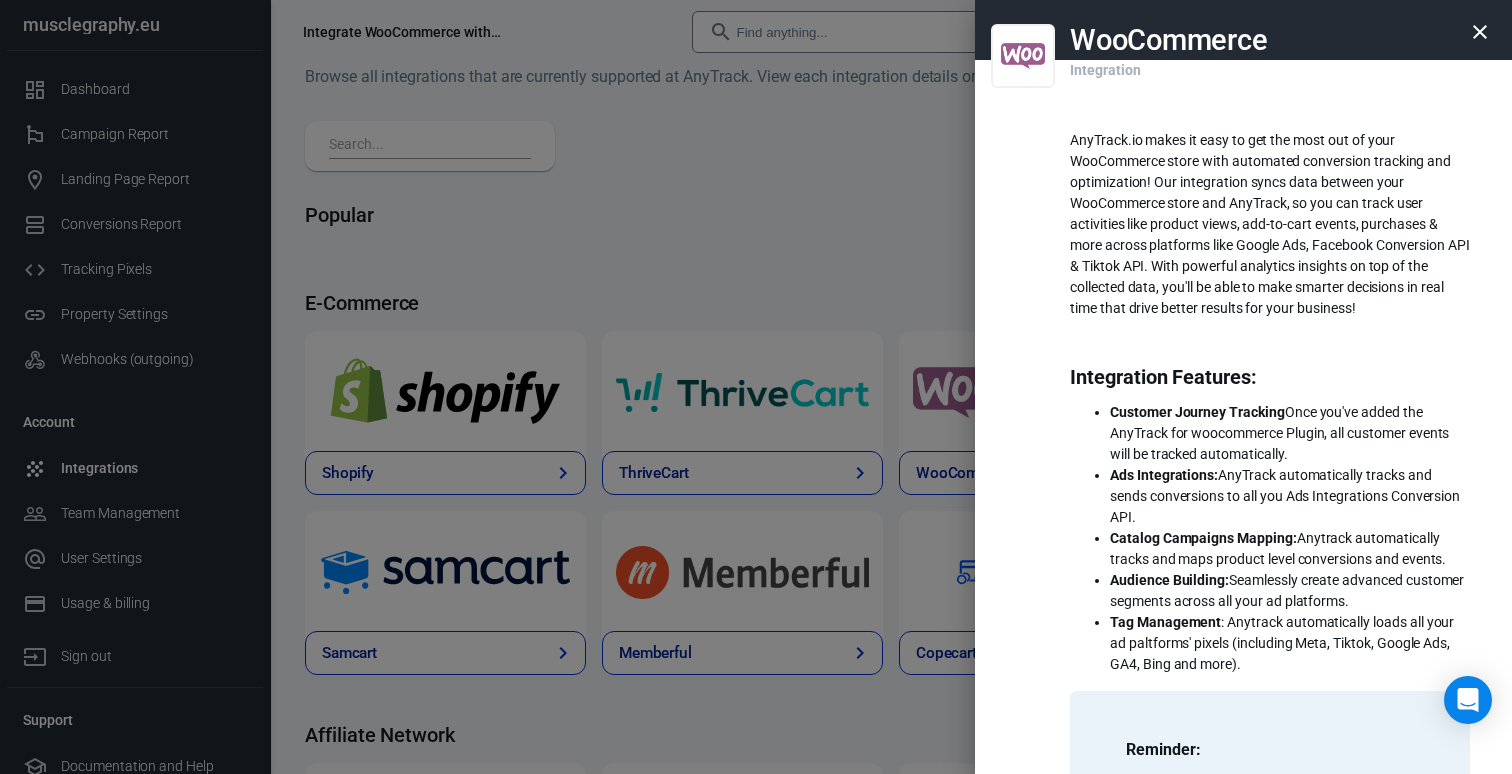 click at bounding box center (756, 387) 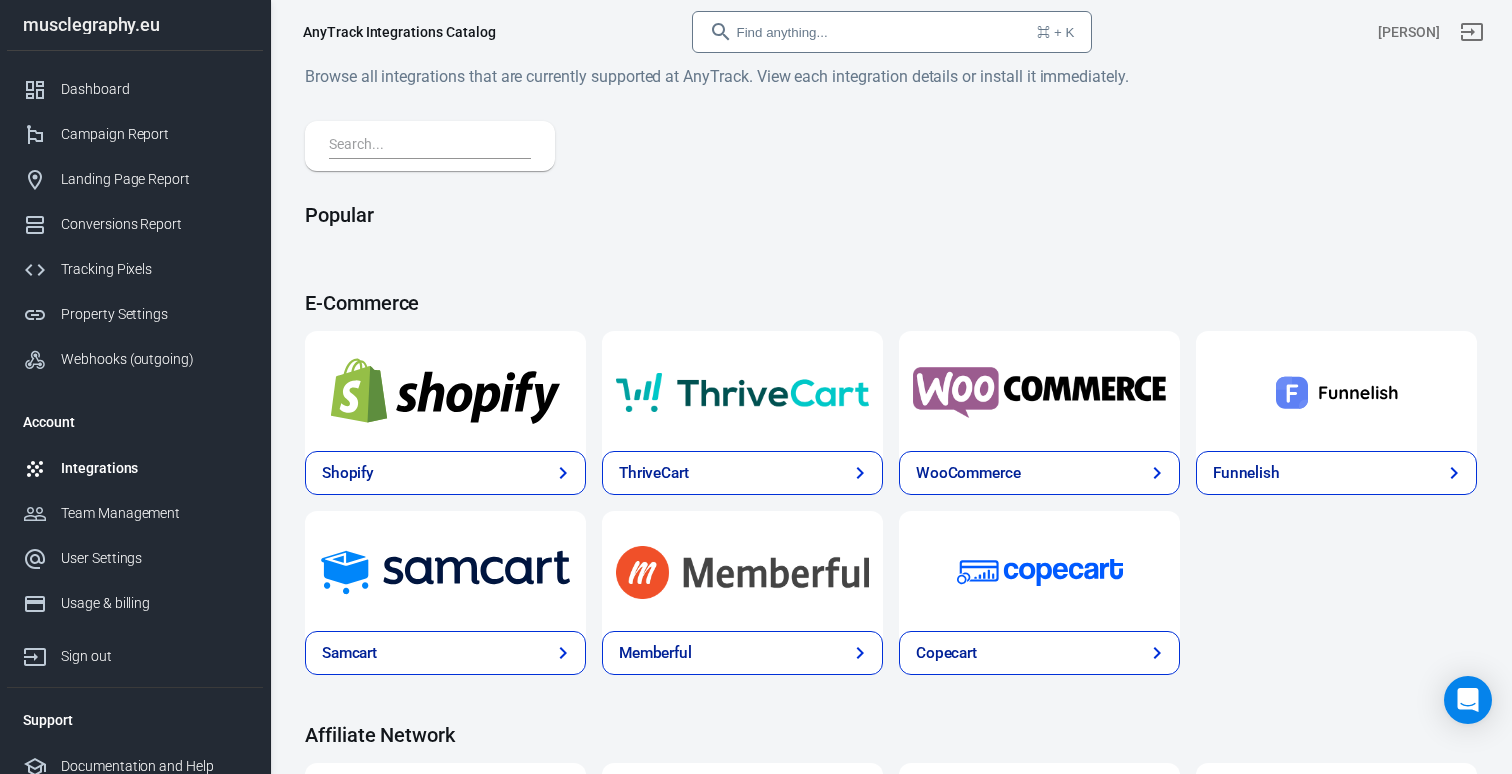 click at bounding box center (1039, 392) 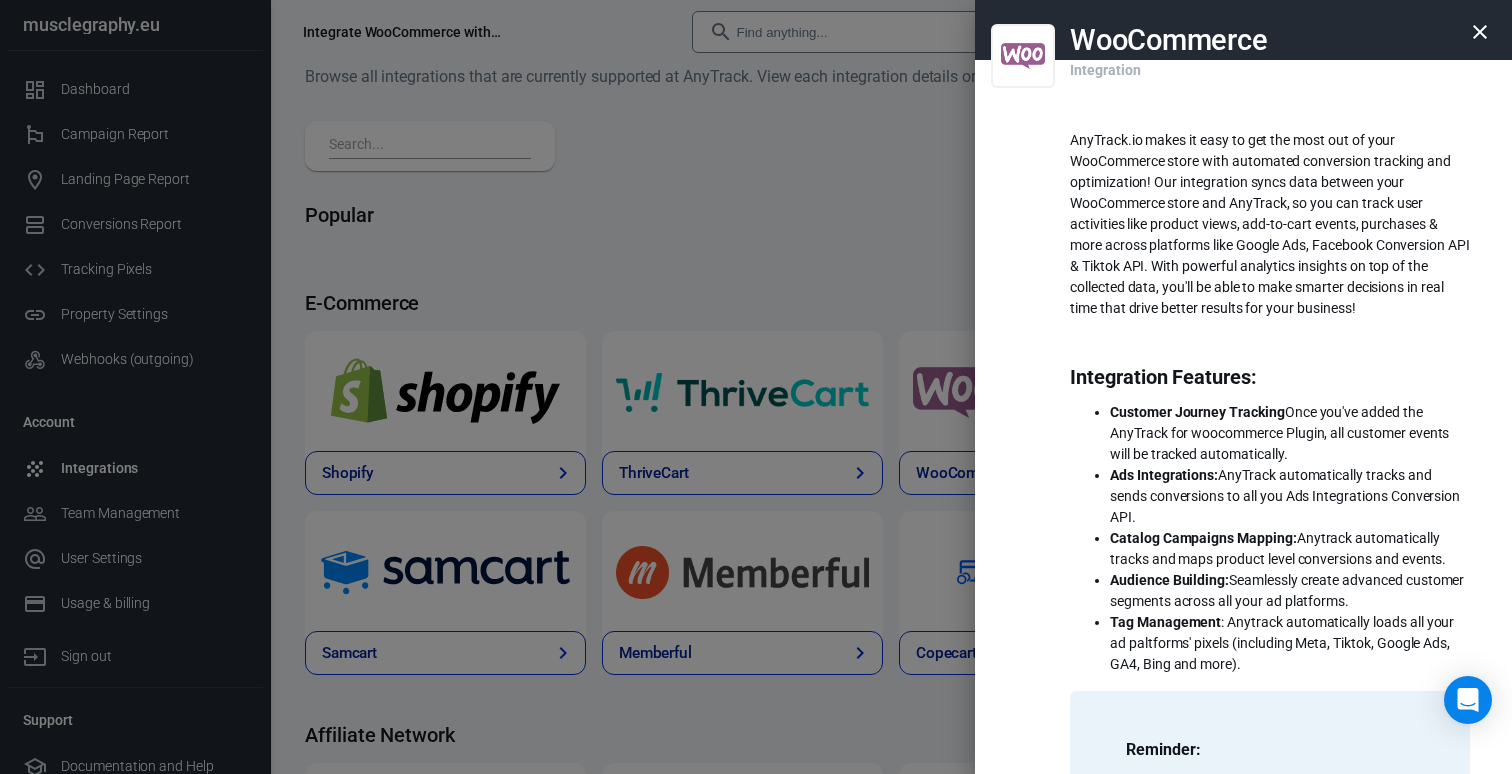 scroll, scrollTop: 470, scrollLeft: 0, axis: vertical 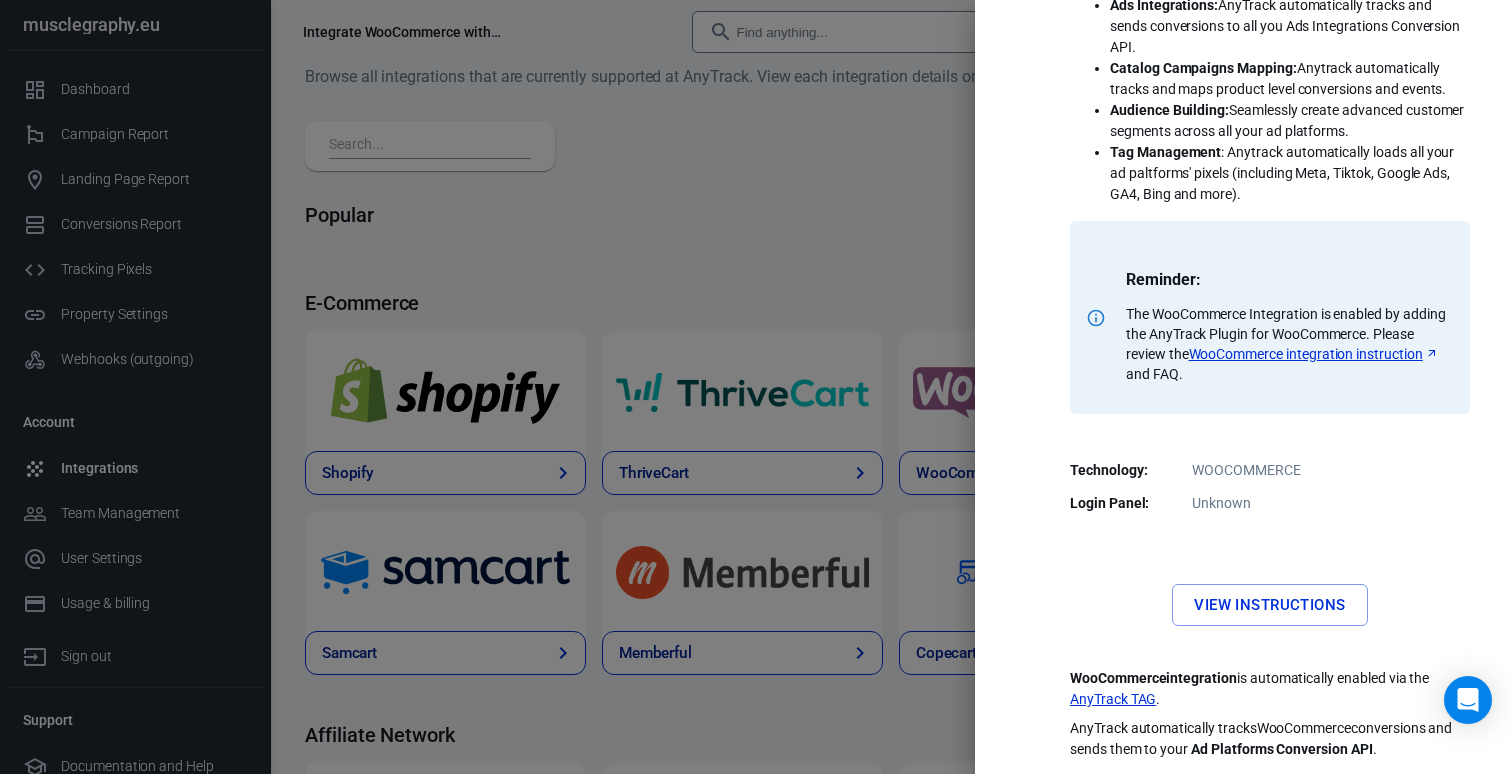 click on "AnyTrack TAG" at bounding box center (1113, 699) 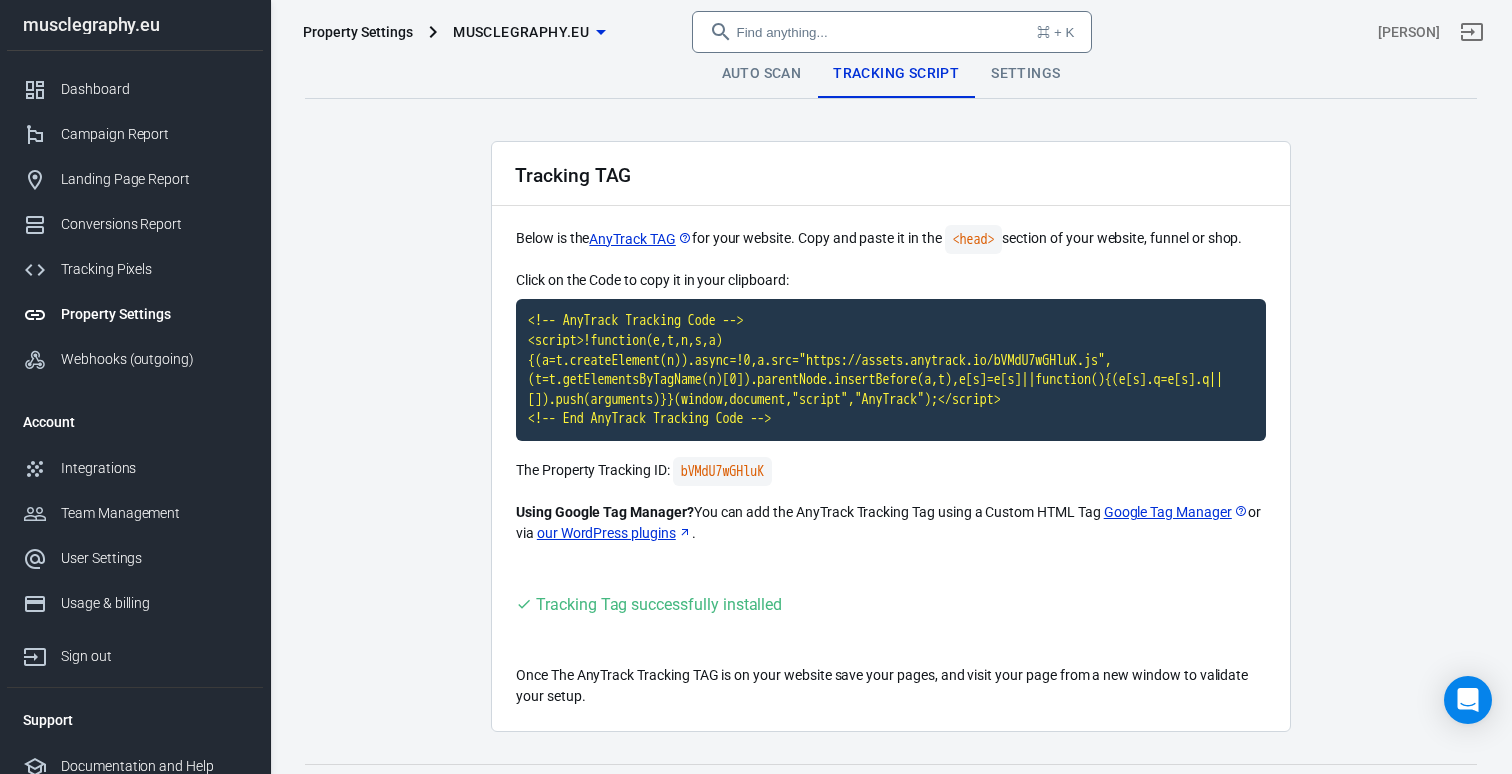 click on "our WordPress plugins" at bounding box center [614, 533] 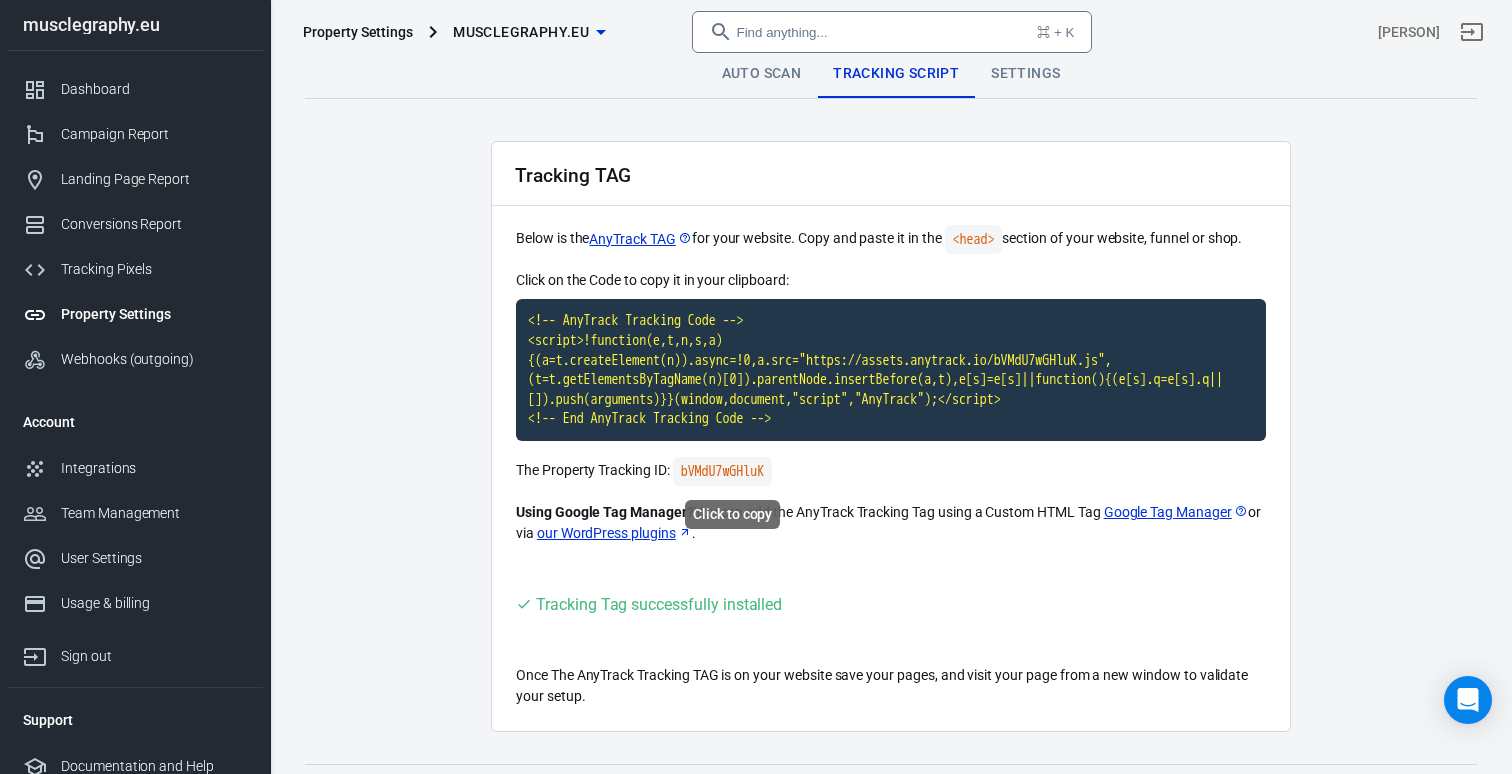 click on "bVMdU7wGHluK" at bounding box center [722, 471] 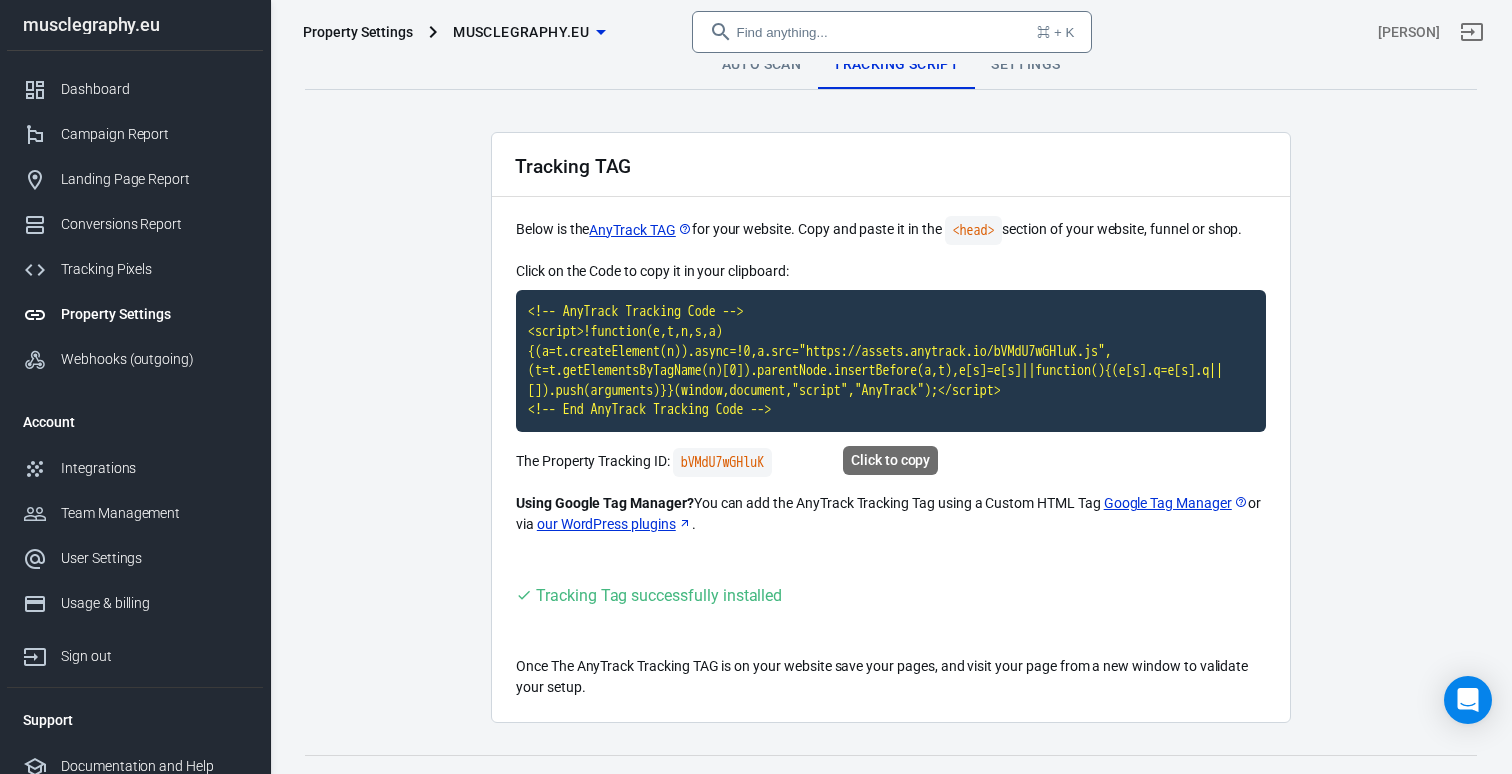 scroll, scrollTop: 0, scrollLeft: 0, axis: both 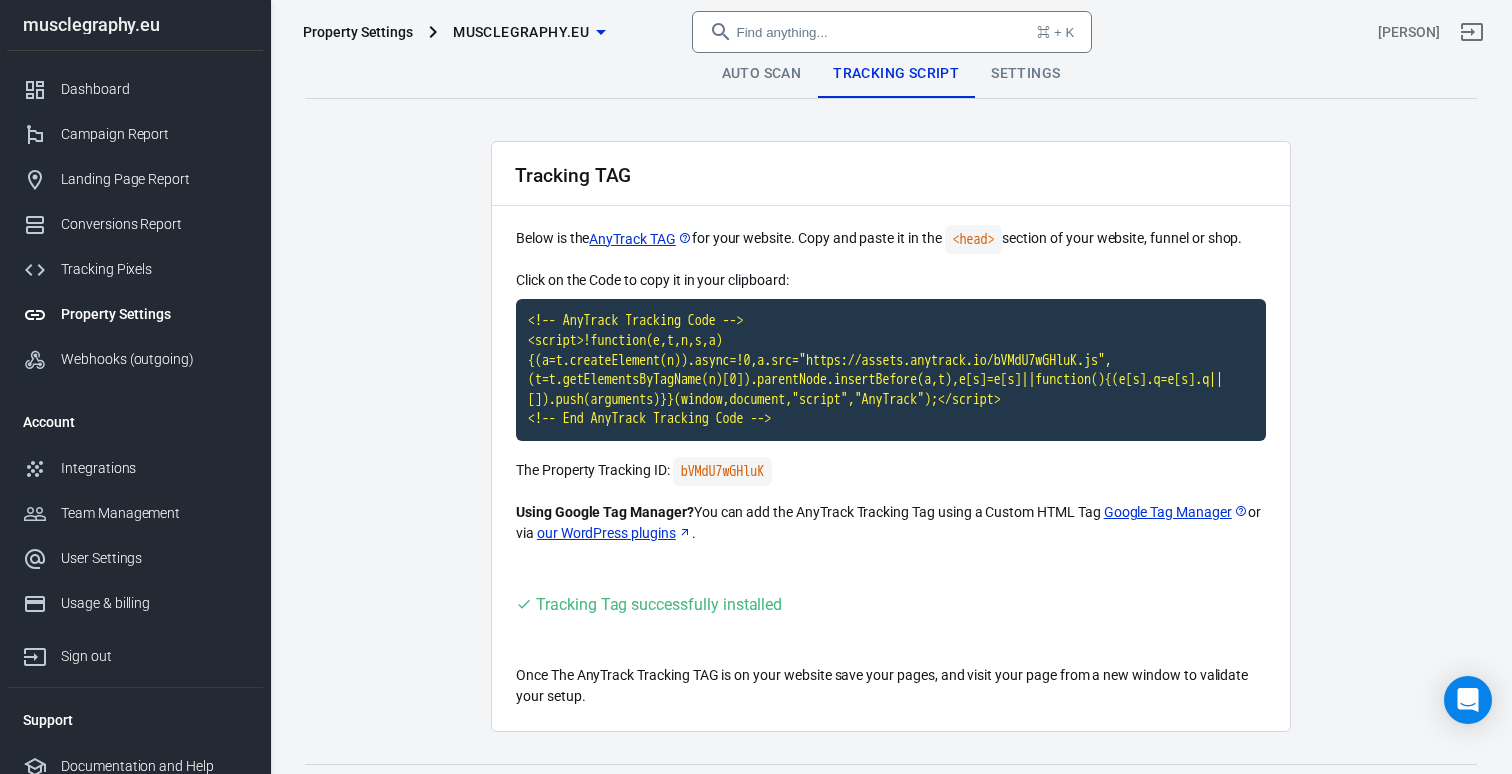 click on "Auto Scan" at bounding box center [762, 74] 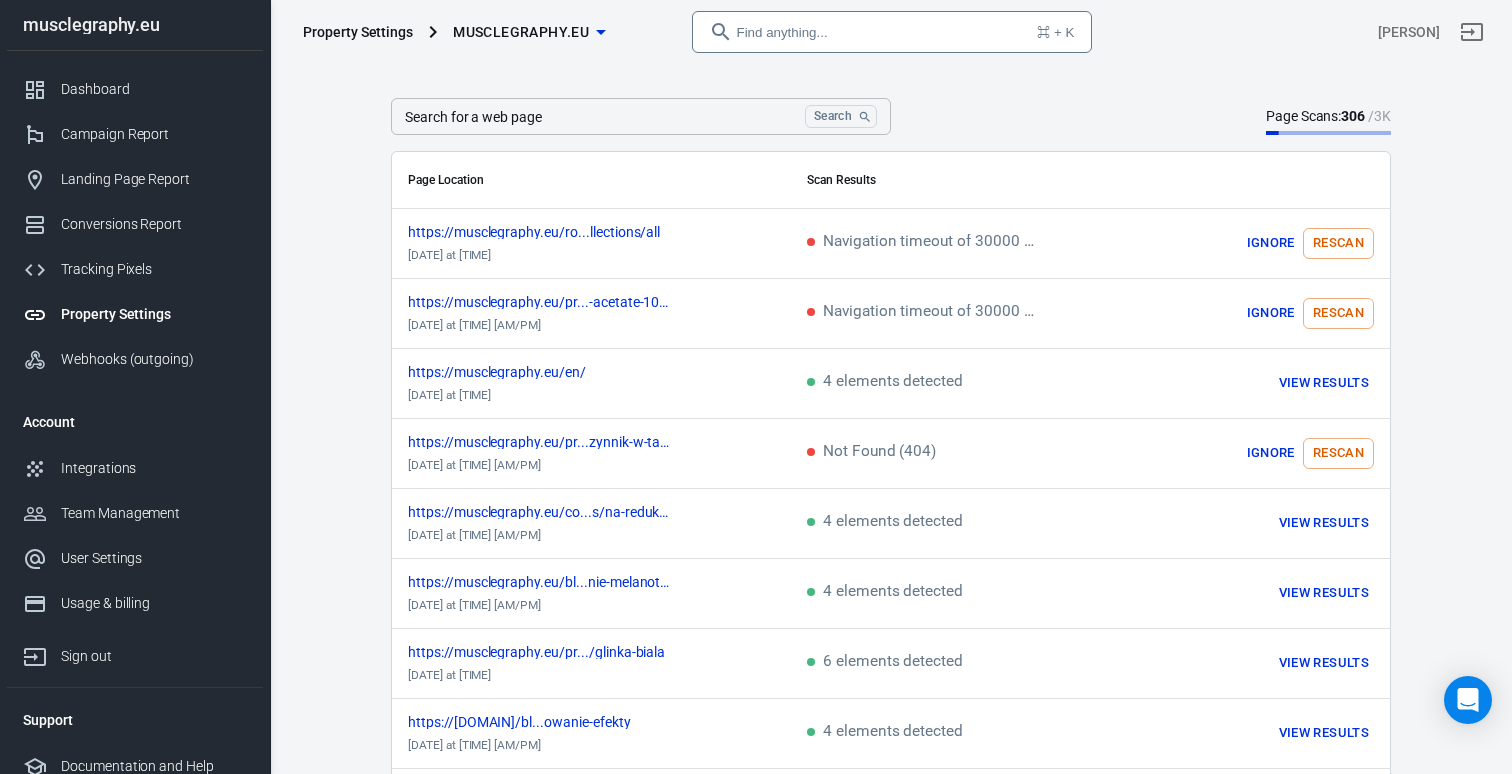 scroll, scrollTop: 0, scrollLeft: 0, axis: both 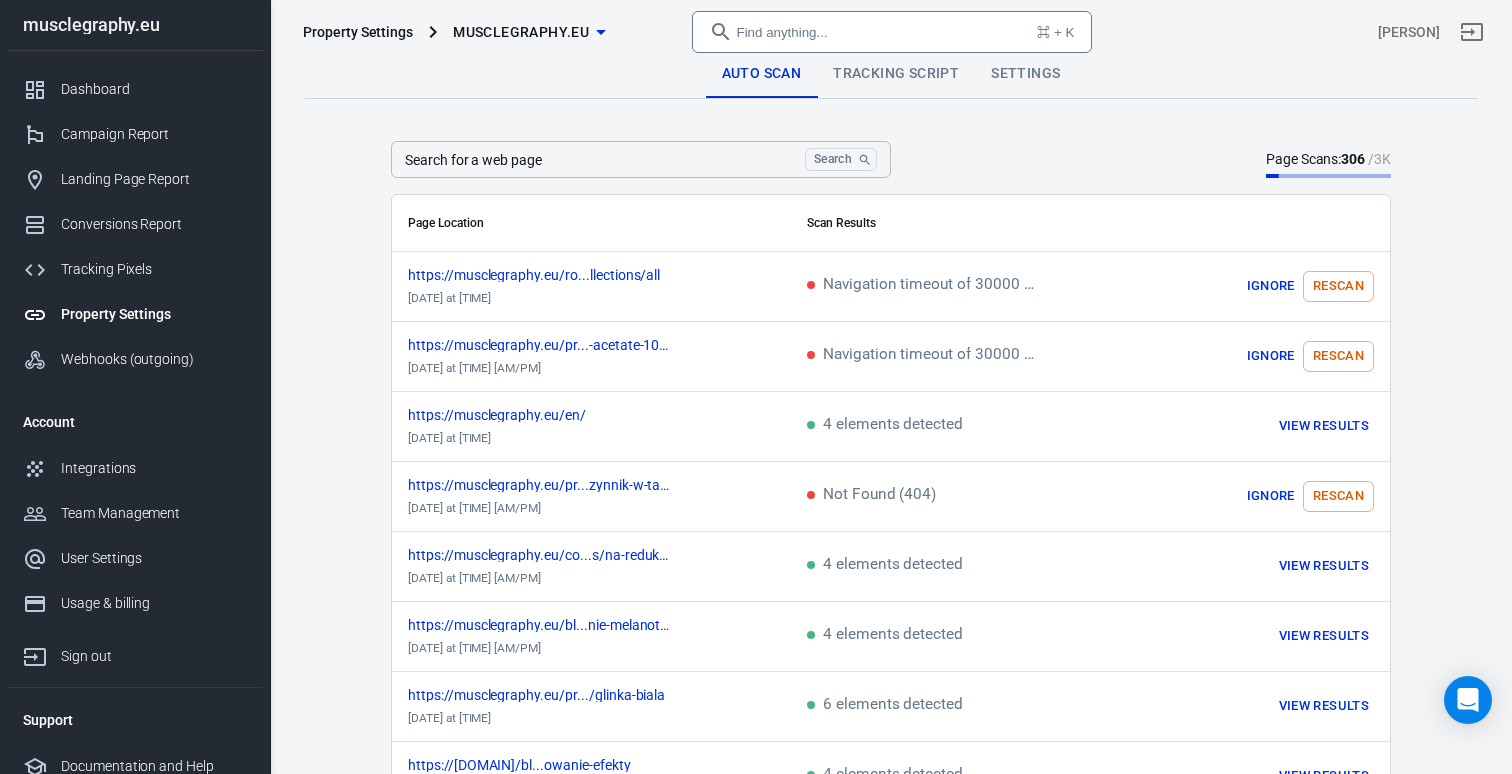 click on "Settings" at bounding box center (1025, 74) 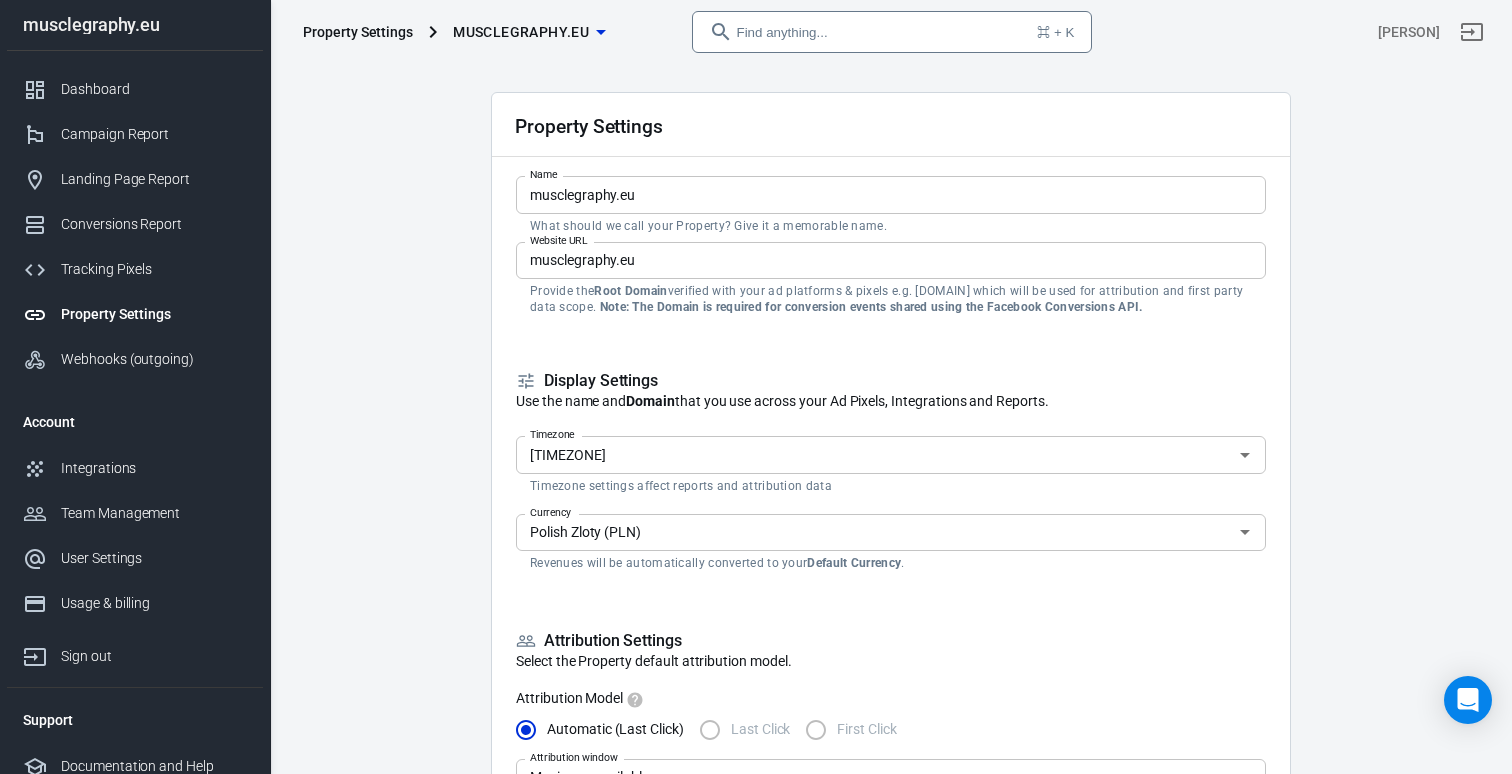 scroll, scrollTop: 0, scrollLeft: 0, axis: both 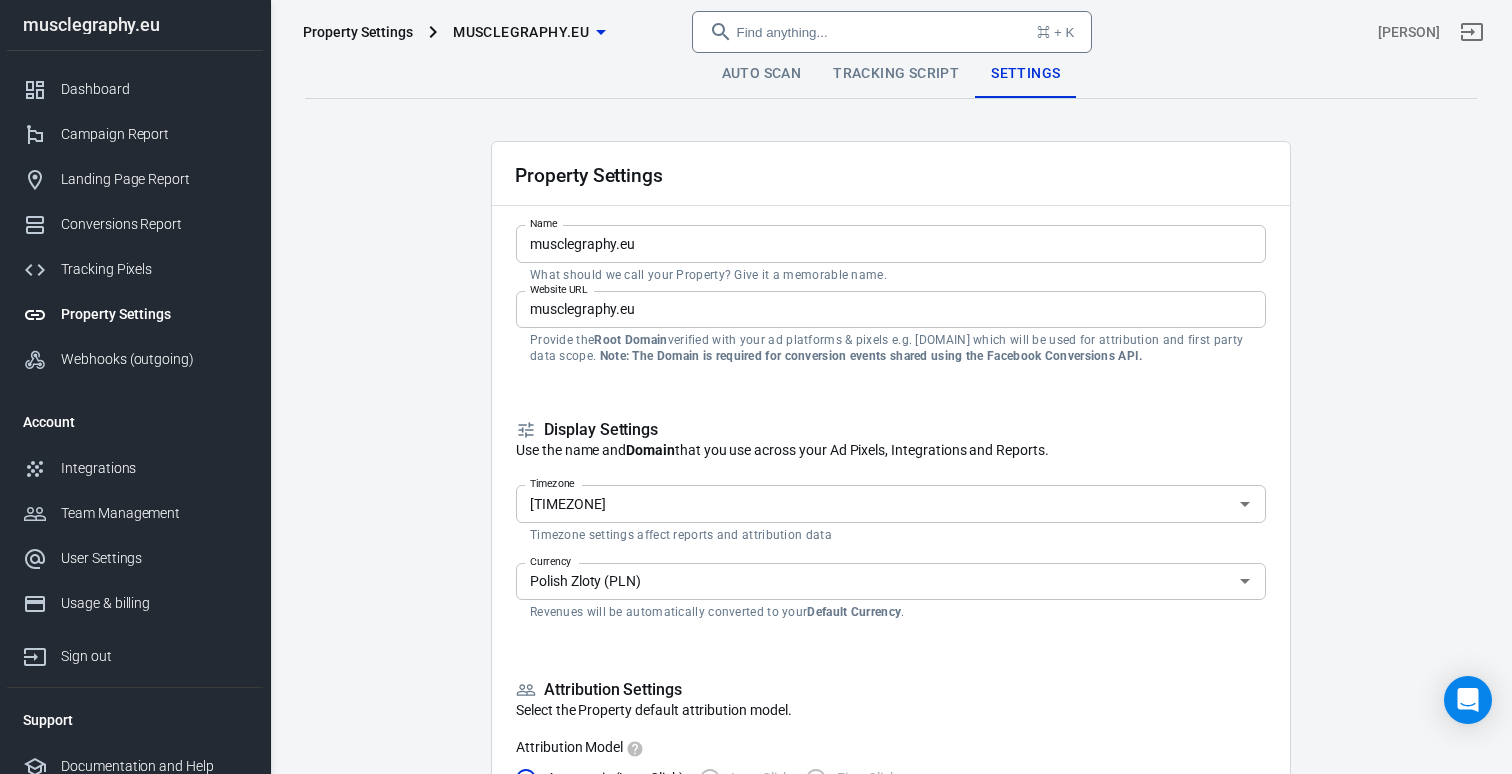 click on "Tracking Script" at bounding box center [896, 74] 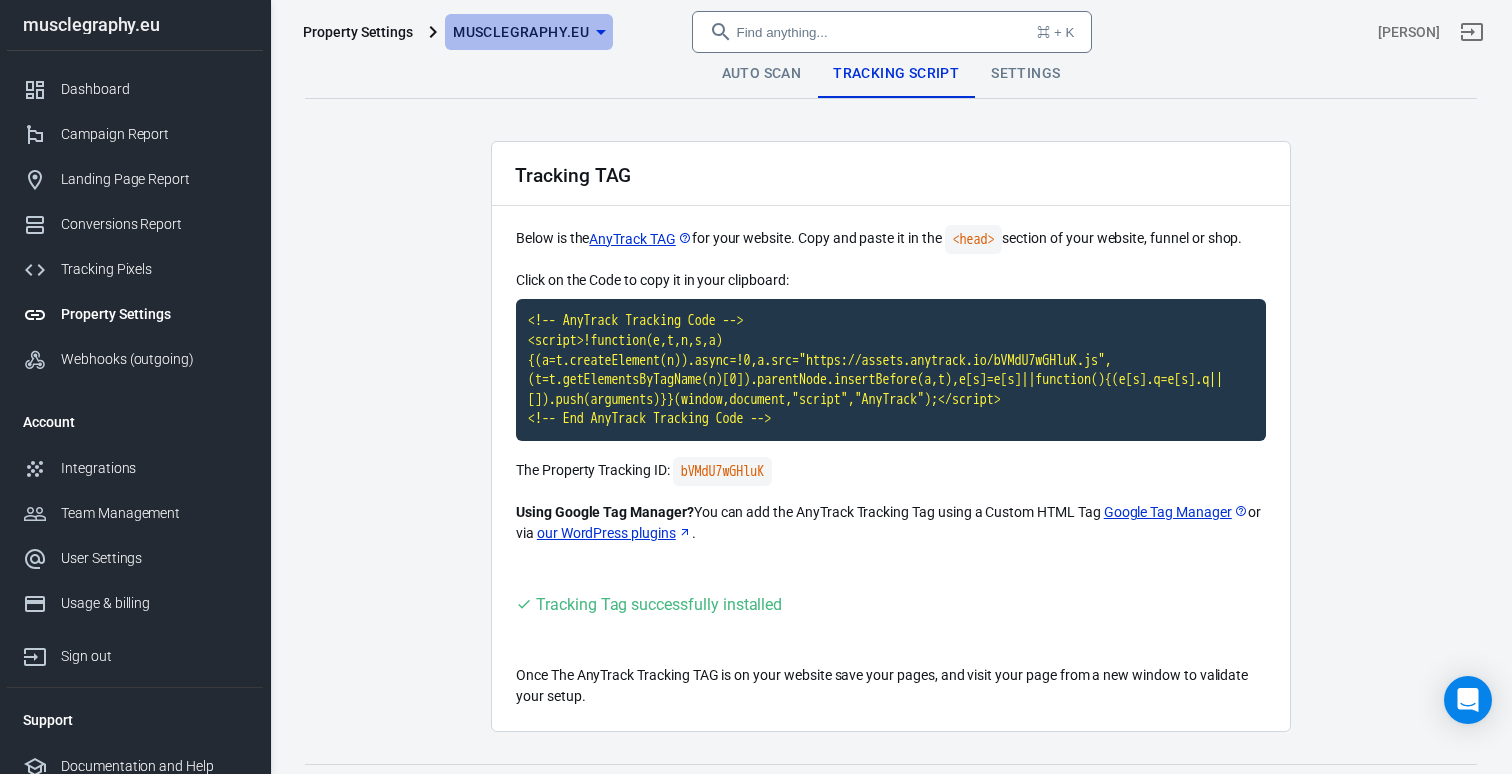 click on "[DOMAIN]" at bounding box center (529, 32) 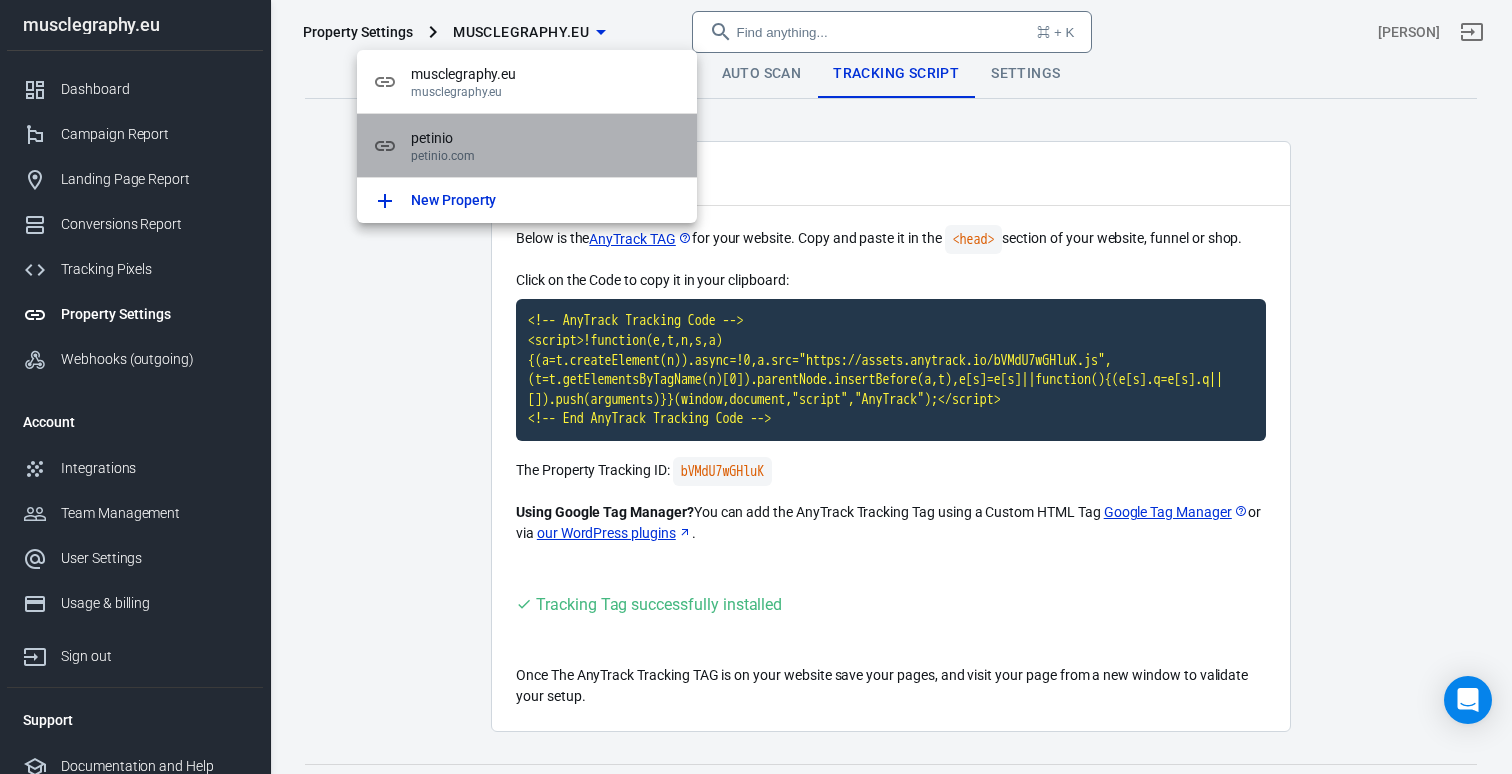 click on "petinio" at bounding box center [546, 74] 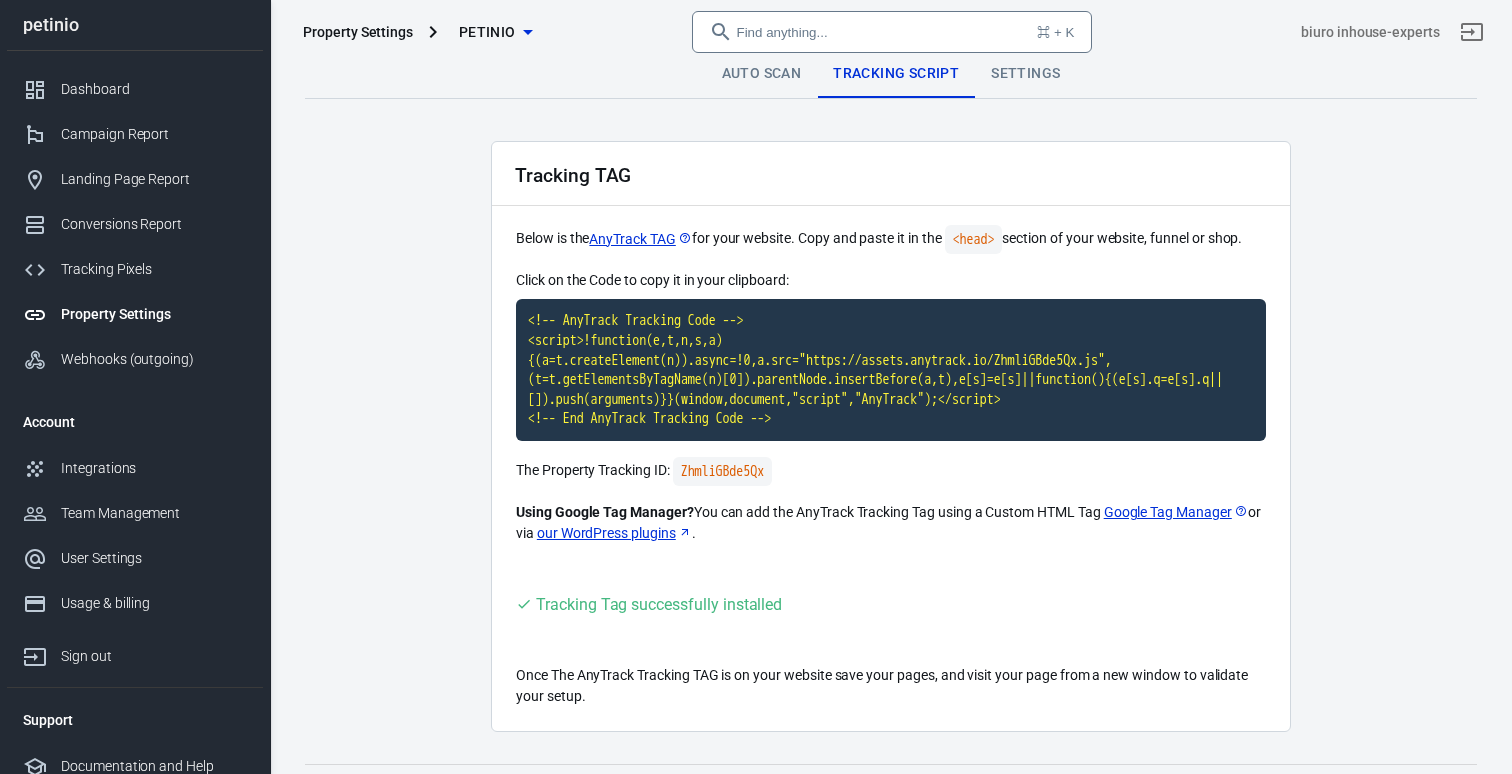 scroll, scrollTop: 0, scrollLeft: 0, axis: both 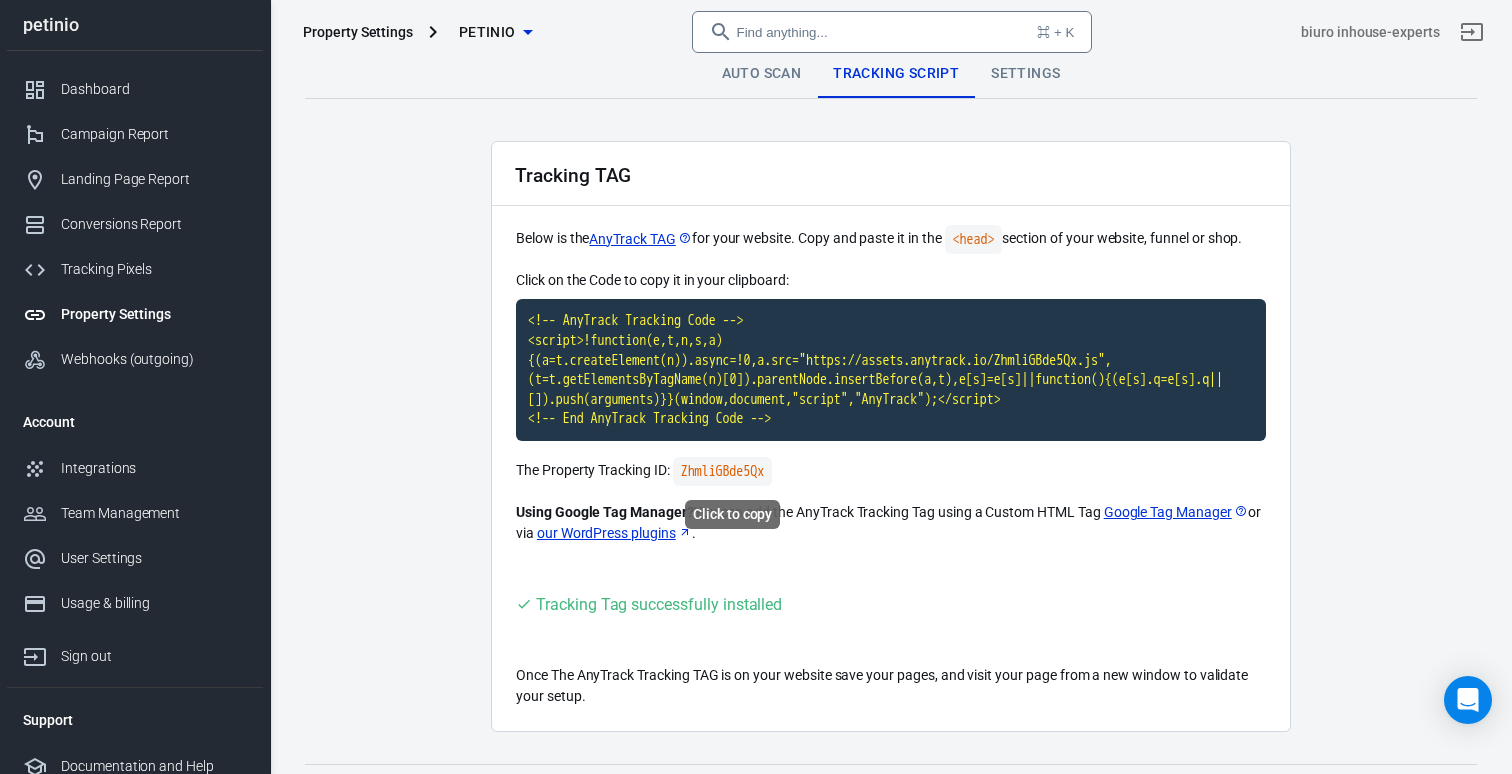 click on "ZhmliGBde5Qx" at bounding box center [722, 471] 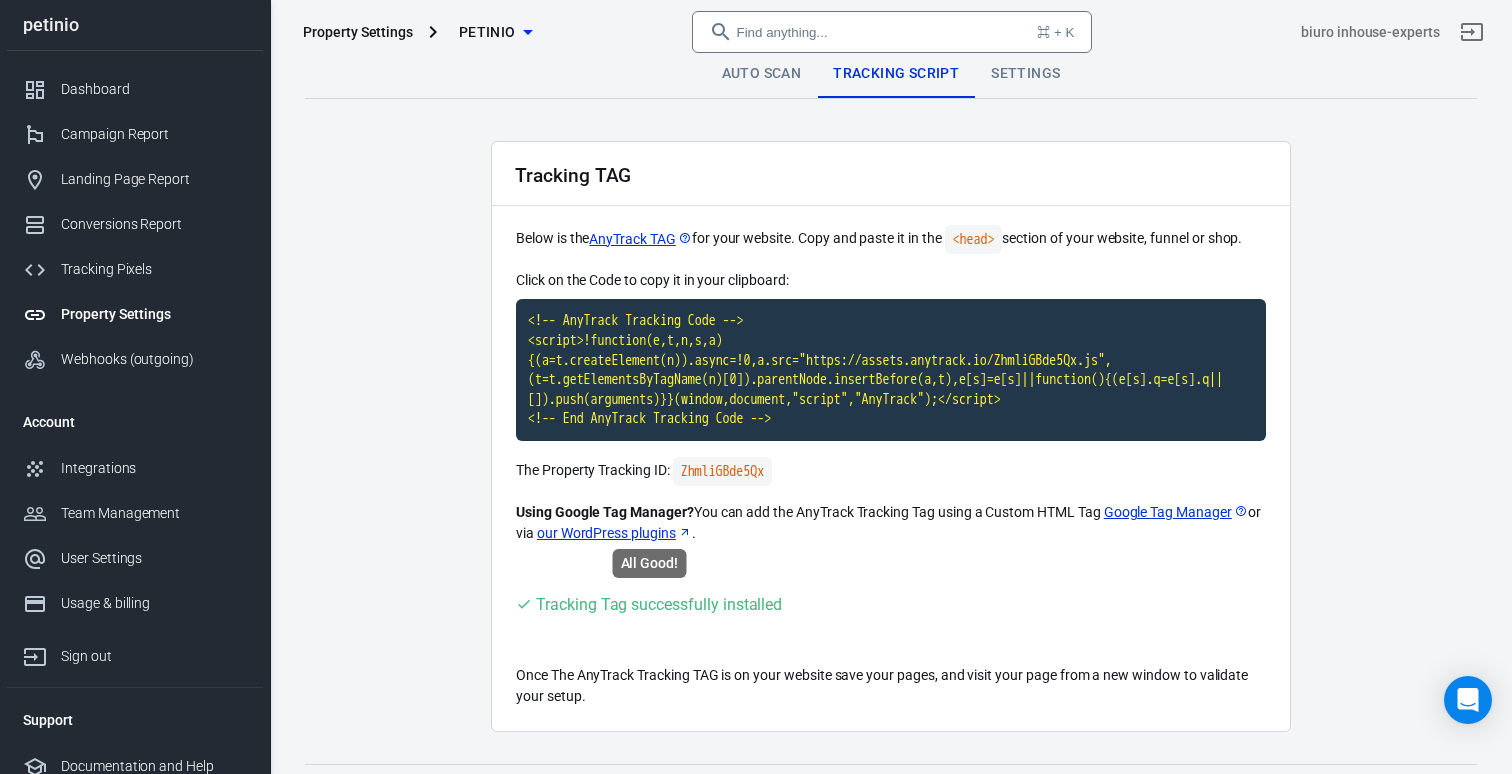 click on "Tracking Tag successfully installed" at bounding box center [659, 604] 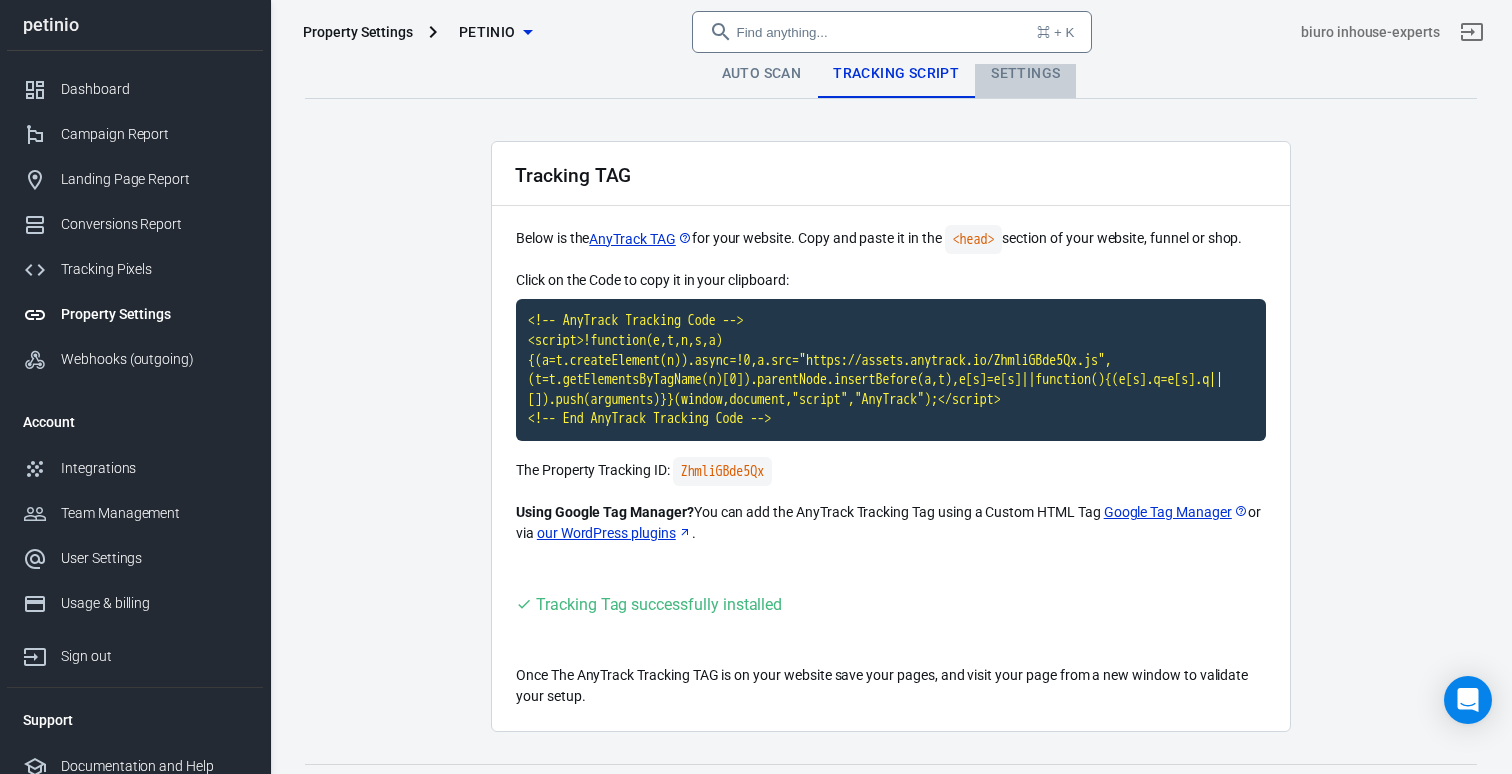 click on "Settings" at bounding box center (1025, 74) 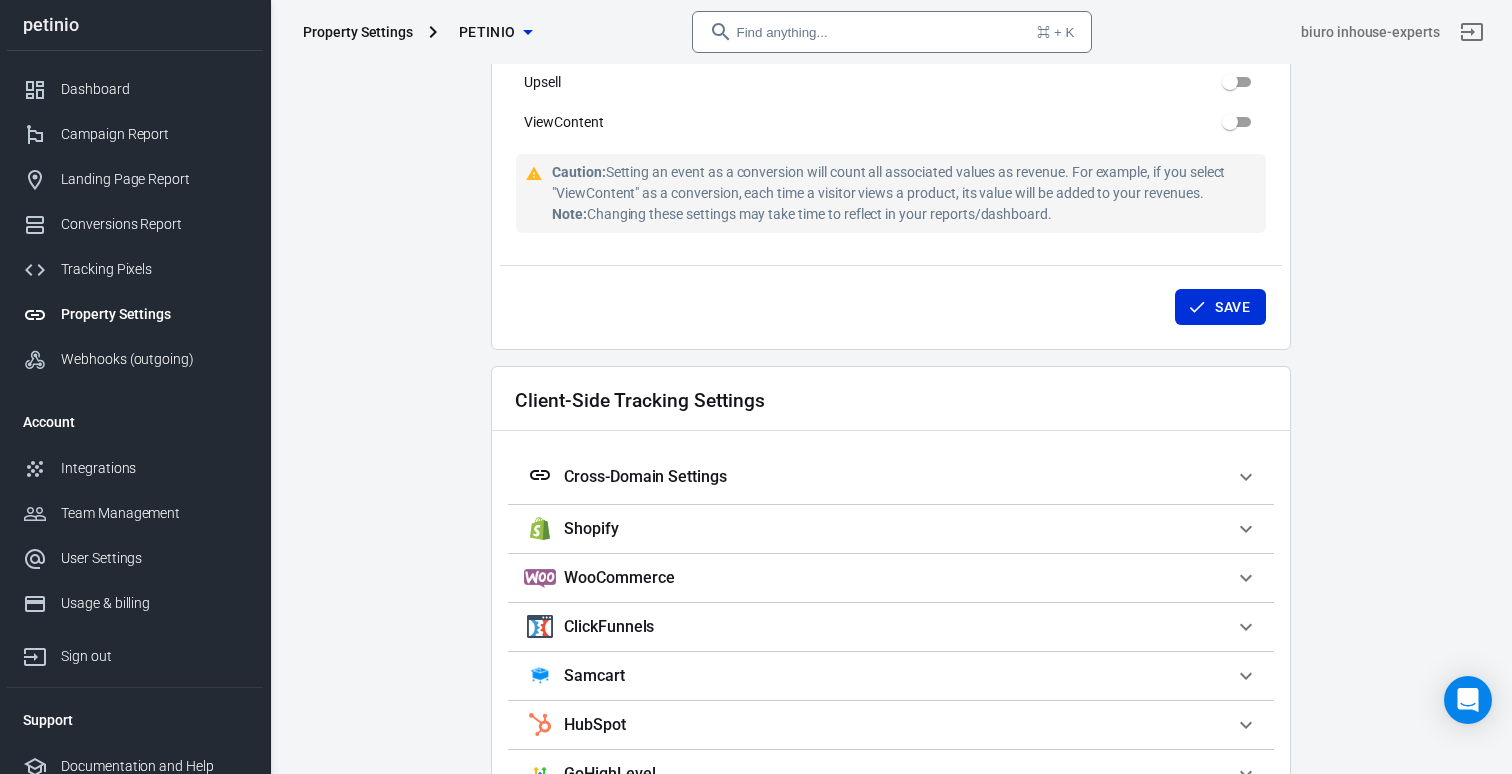scroll, scrollTop: 1621, scrollLeft: 0, axis: vertical 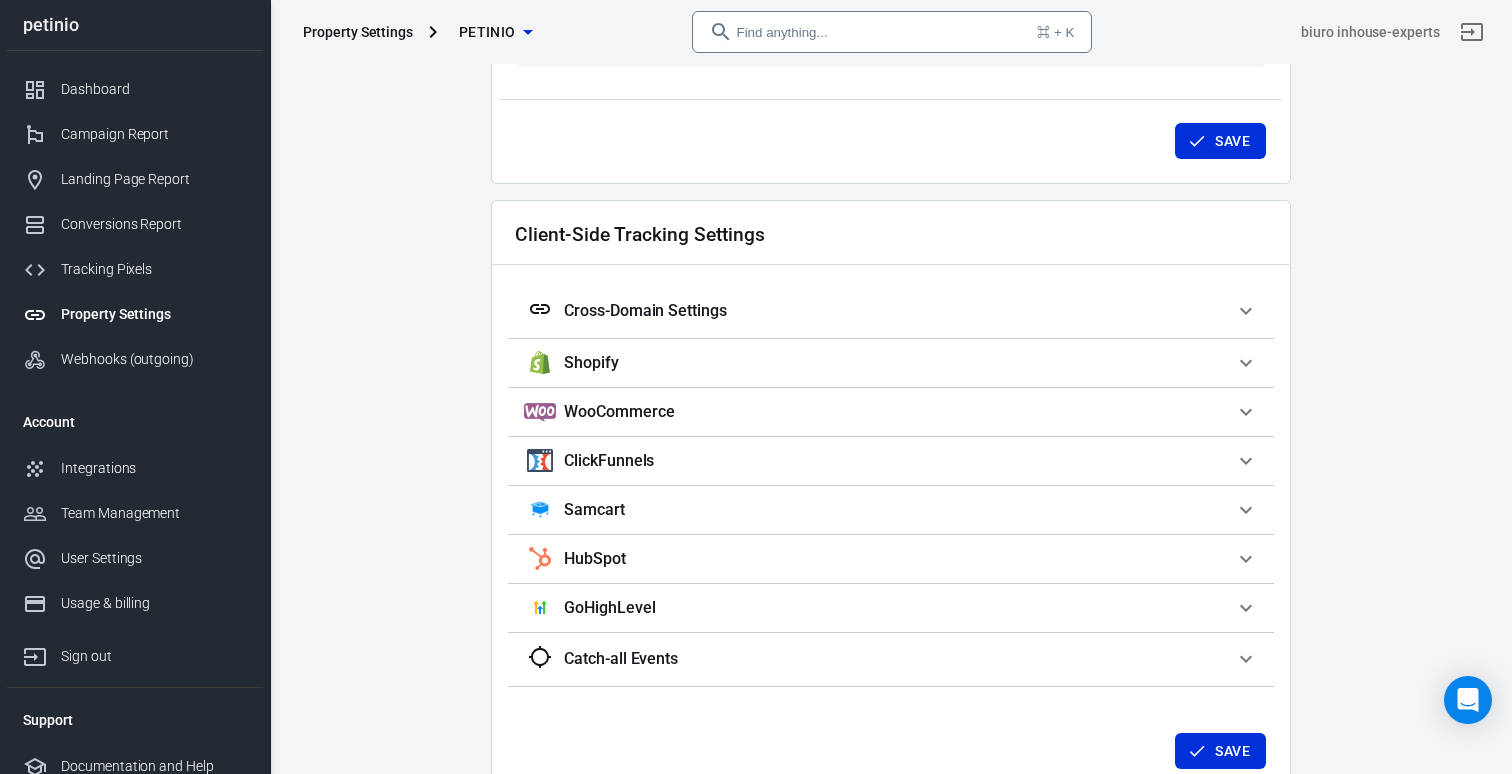 click on "WooCommerce" at bounding box center (879, 311) 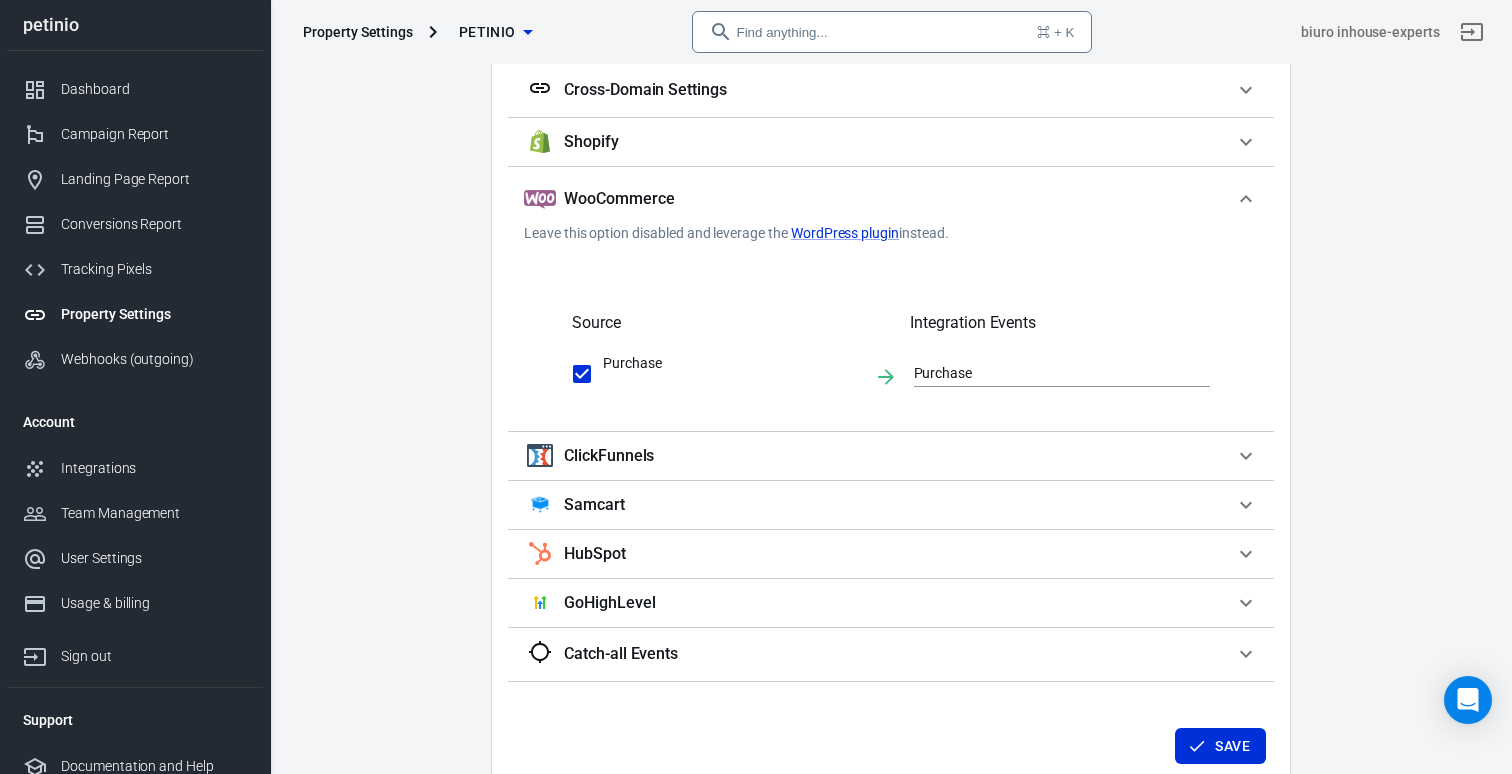 scroll, scrollTop: 1843, scrollLeft: 0, axis: vertical 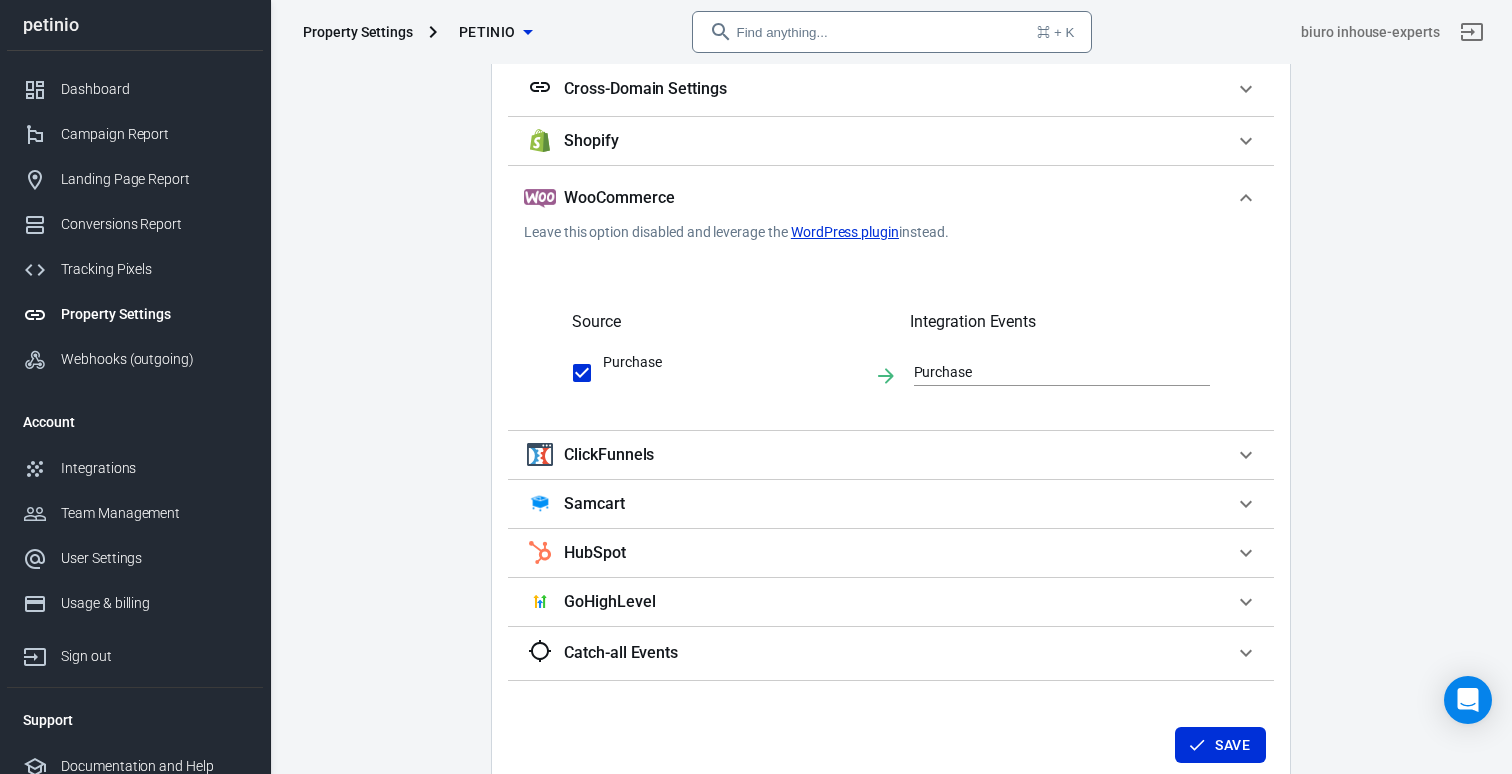 click on "WordPress plugin" at bounding box center [845, 232] 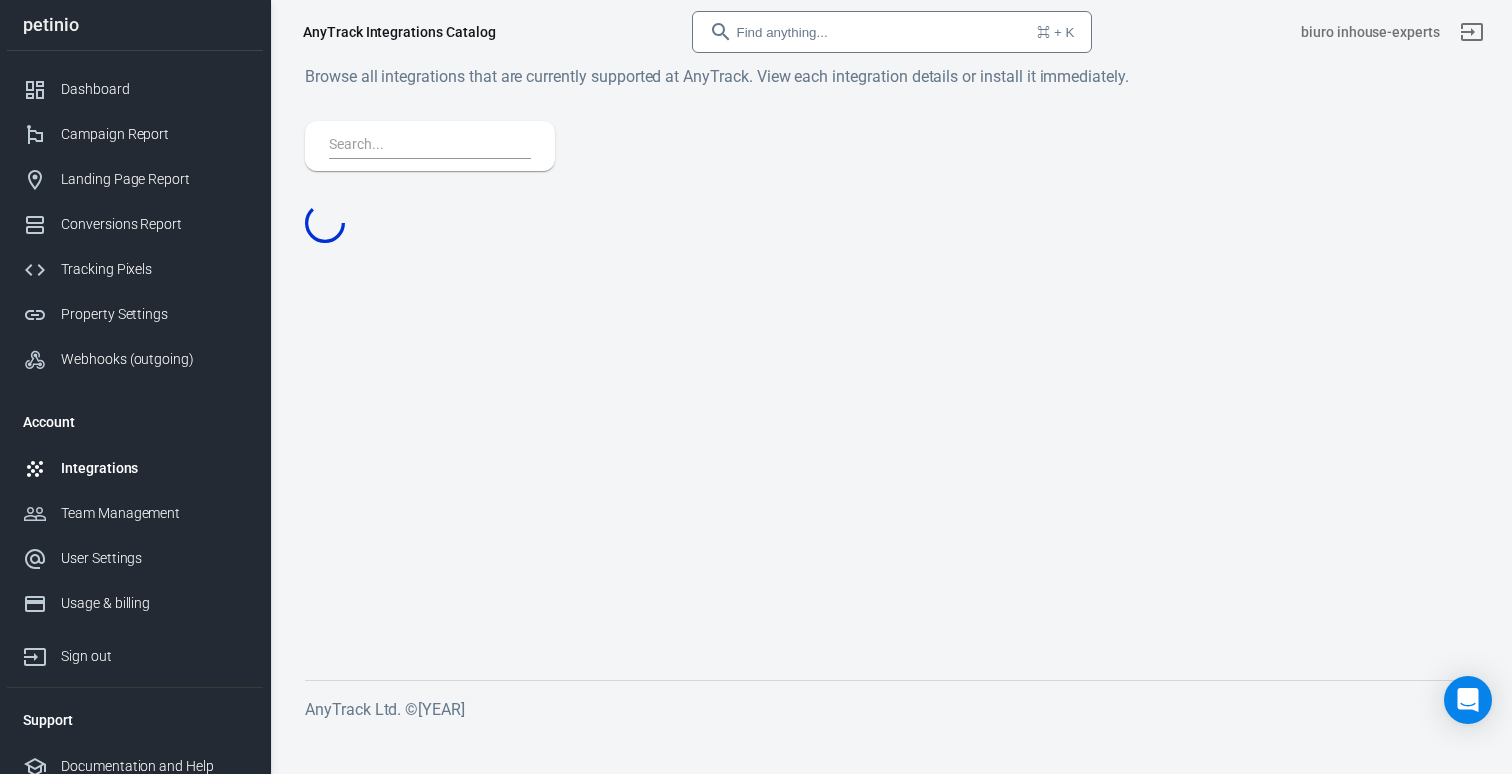 scroll, scrollTop: 0, scrollLeft: 0, axis: both 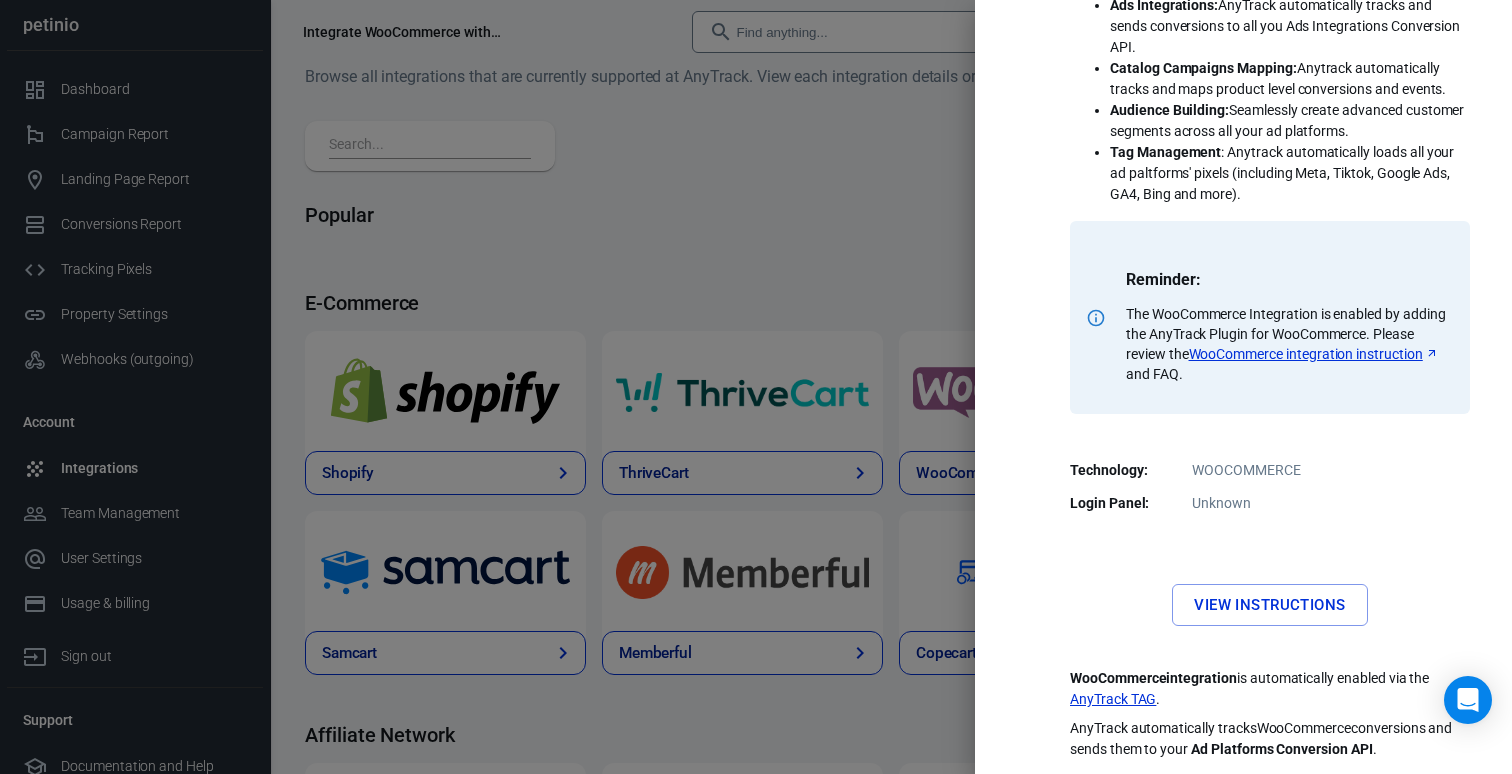click on "AnyTrack TAG" at bounding box center (1113, 699) 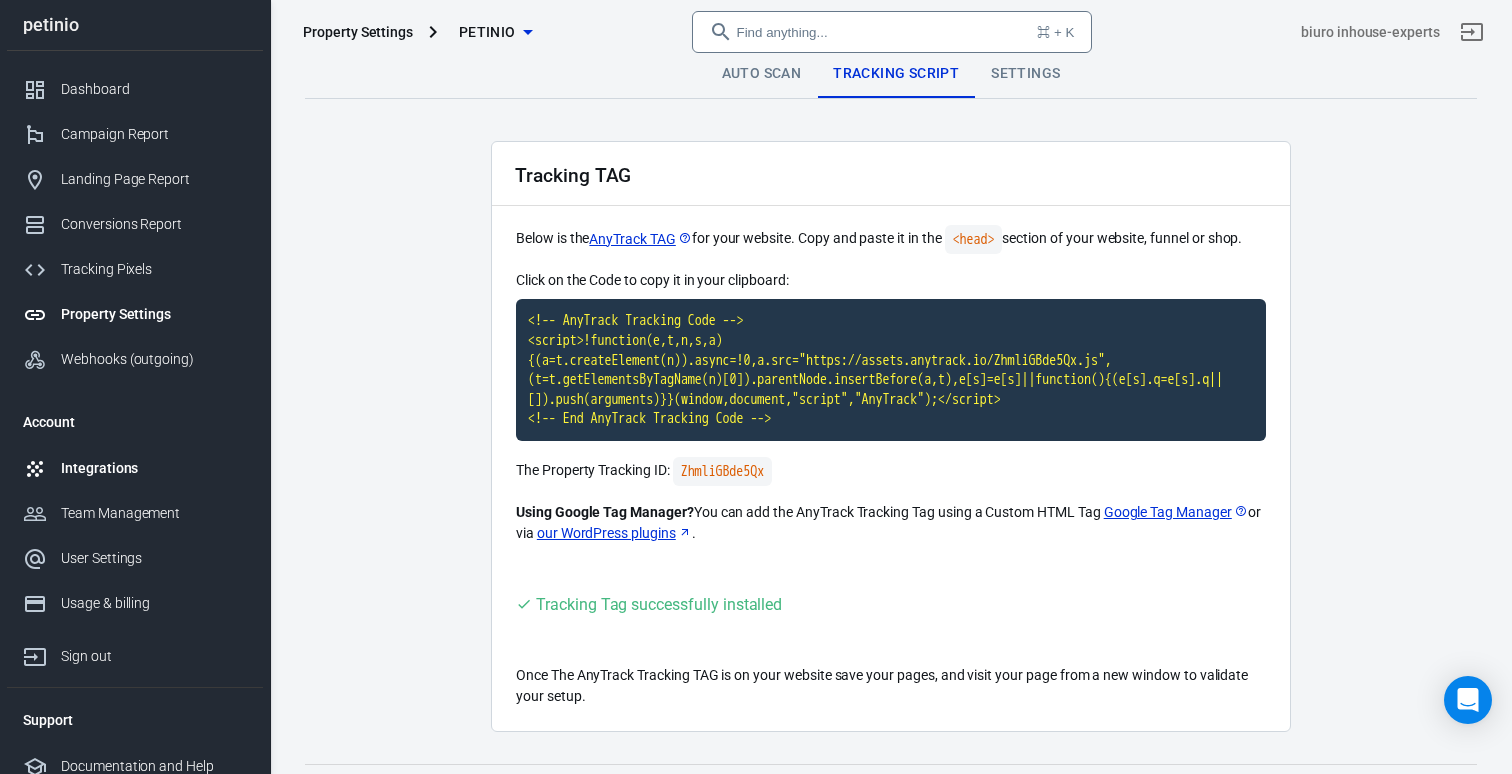 click on "Integrations" at bounding box center [135, 468] 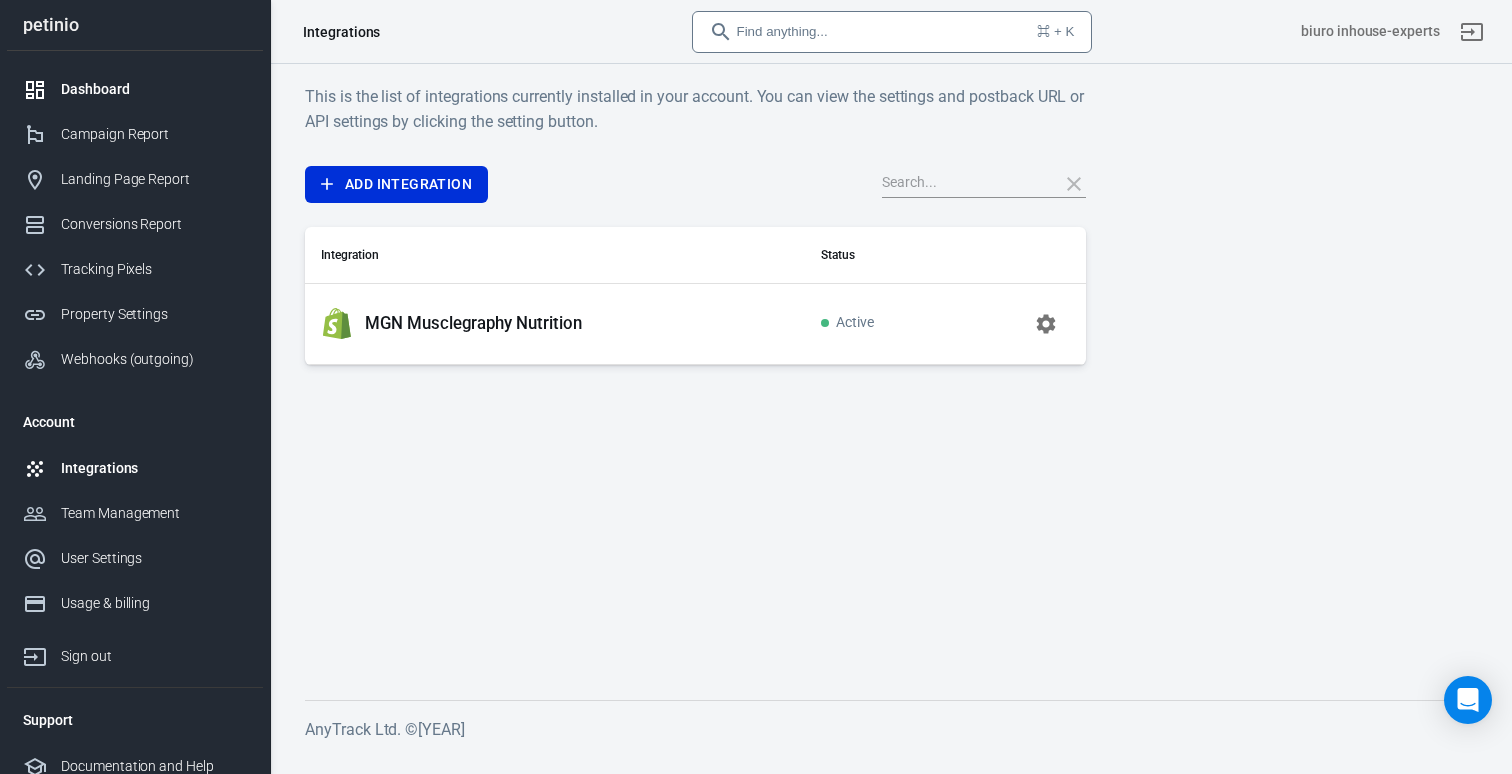 click on "Dashboard" at bounding box center [154, 89] 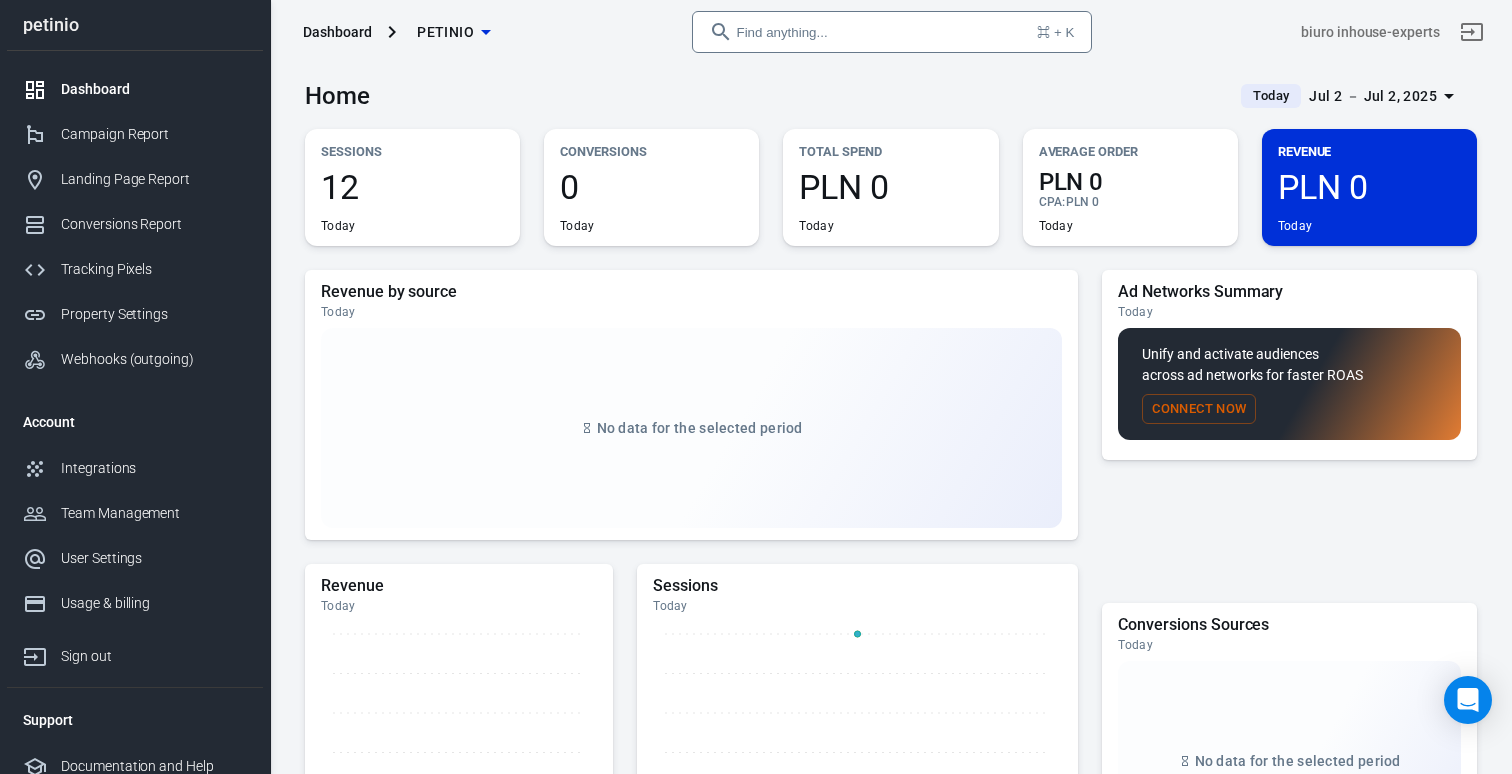 click on "Connect Now" at bounding box center [1199, 409] 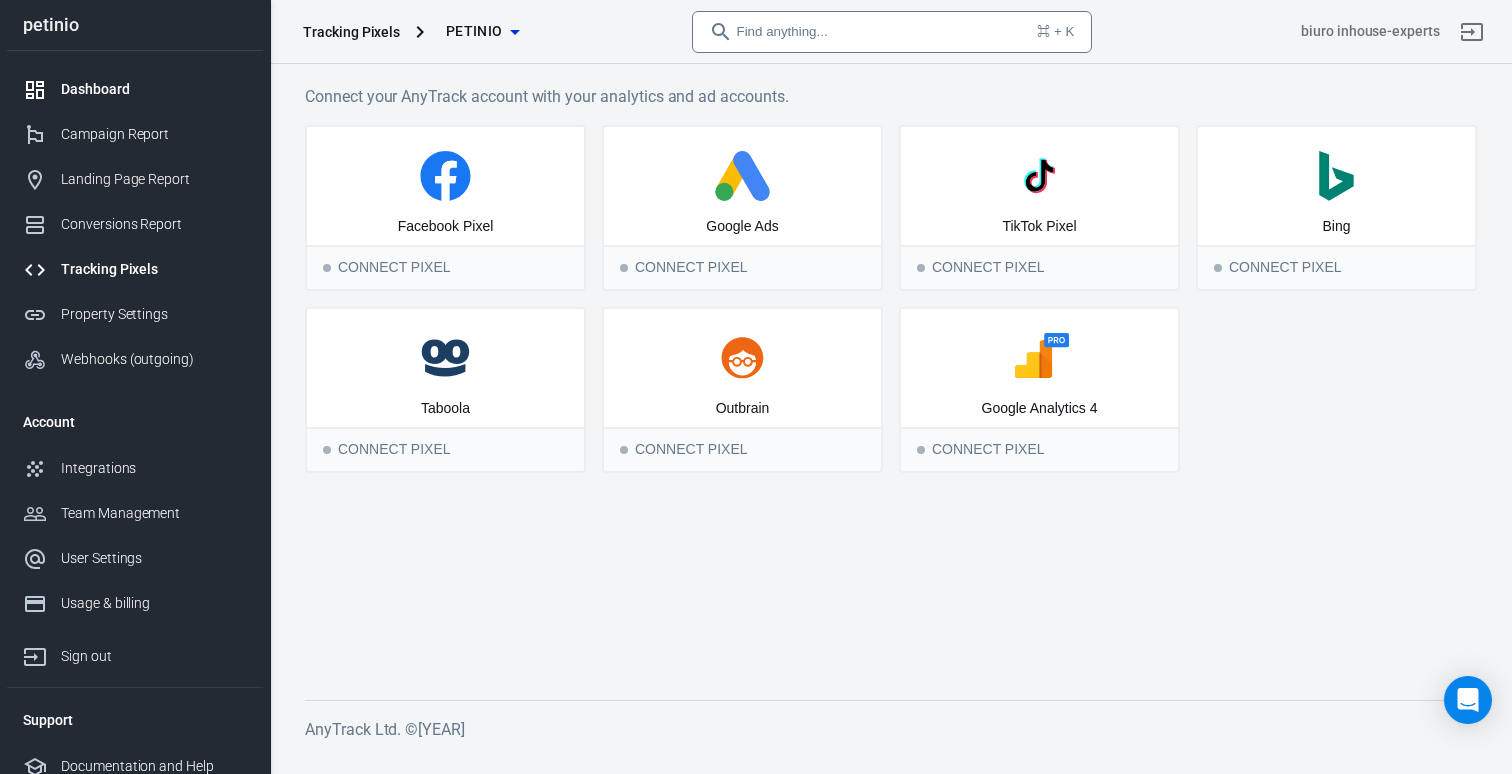 click on "Dashboard" at bounding box center [154, 89] 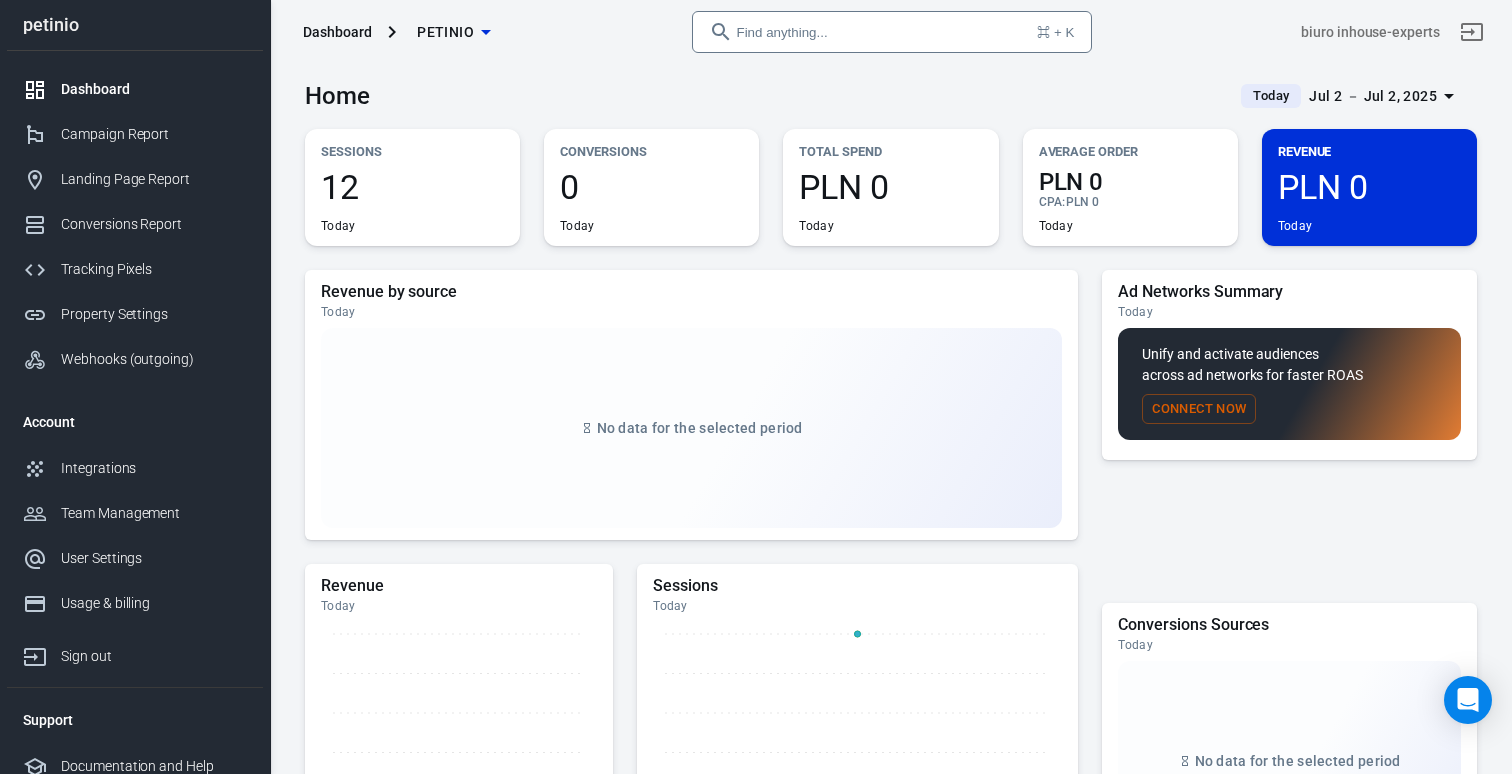 click on "PLN 0" at bounding box center (1369, 187) 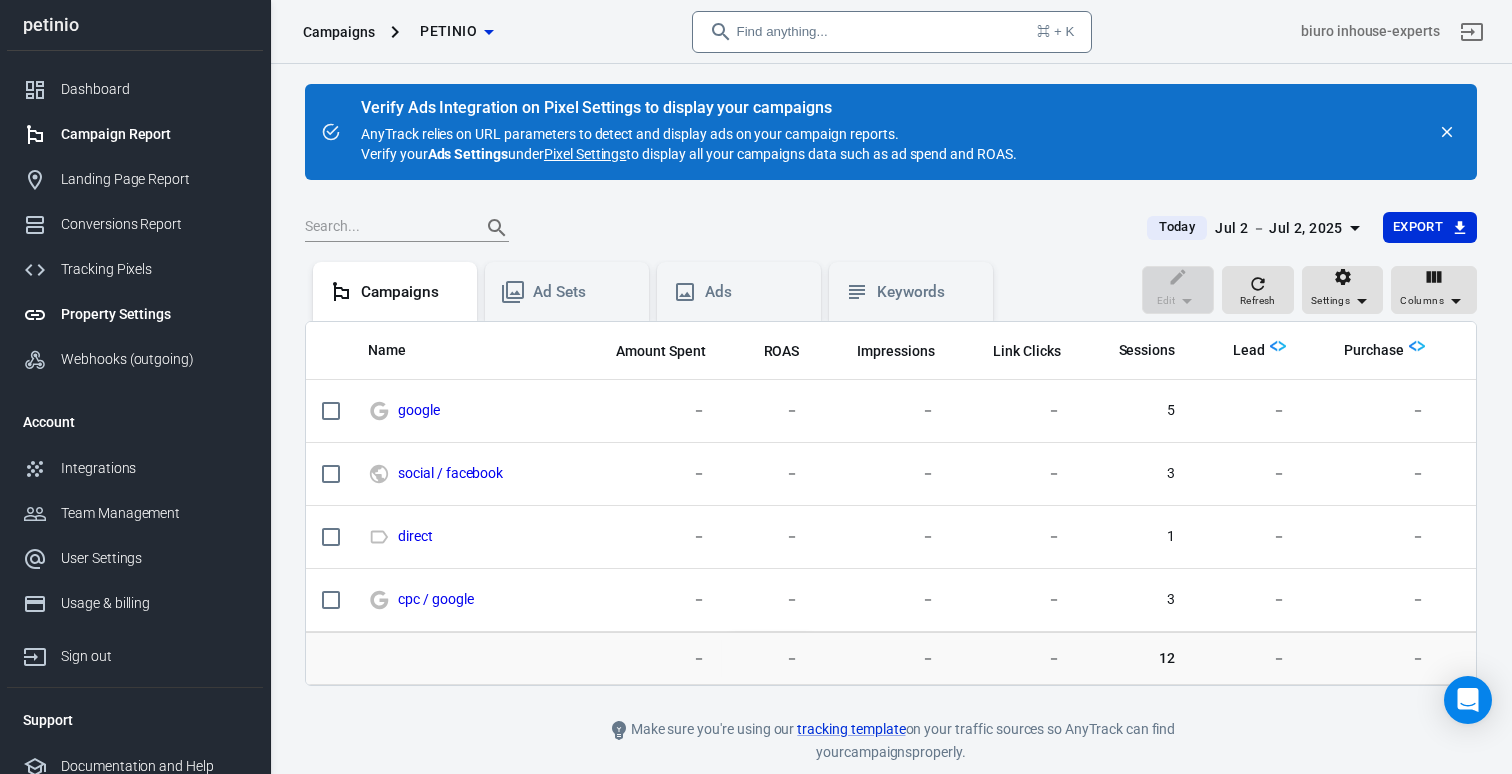 click on "Property Settings" at bounding box center [154, 314] 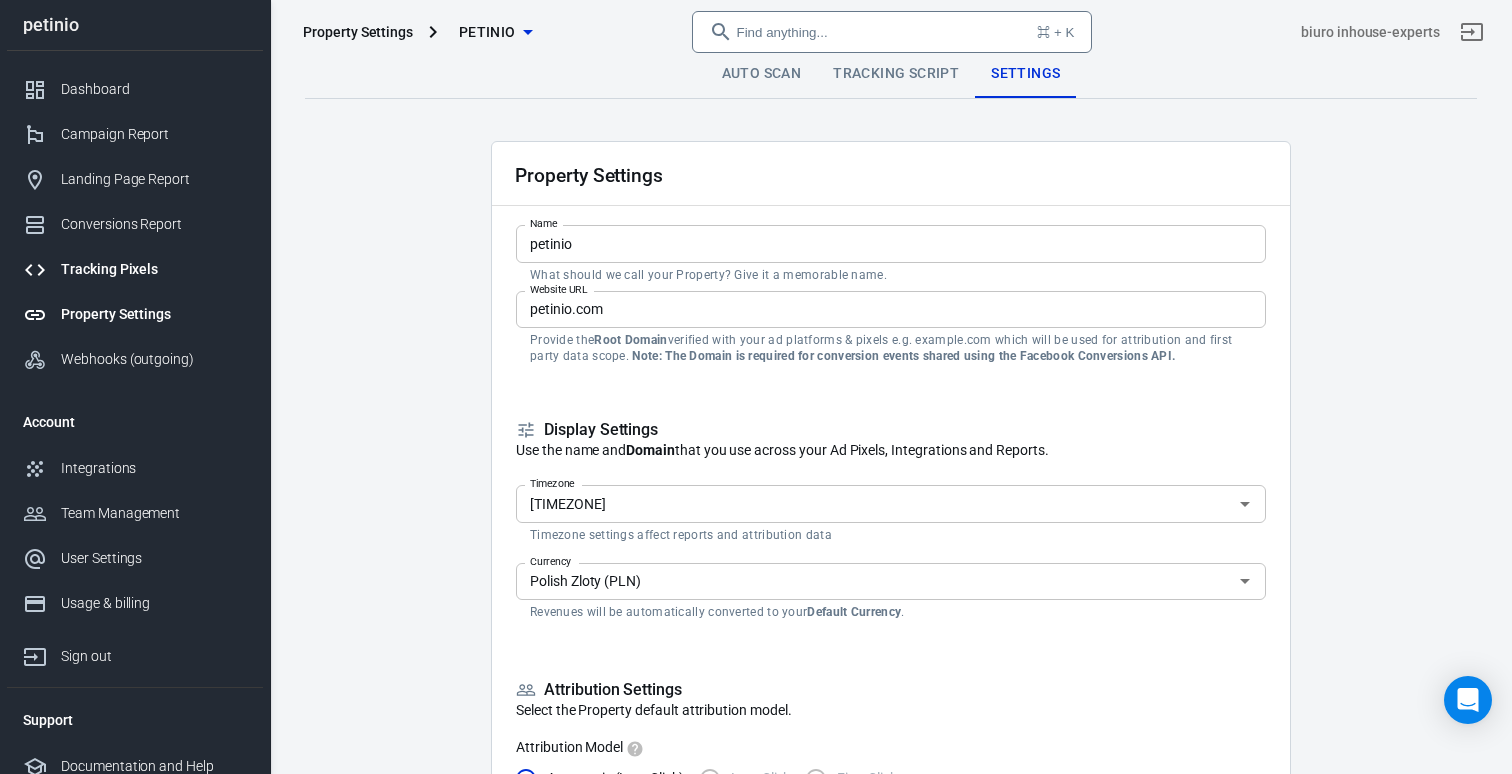 click on "Tracking Pixels" at bounding box center [154, 269] 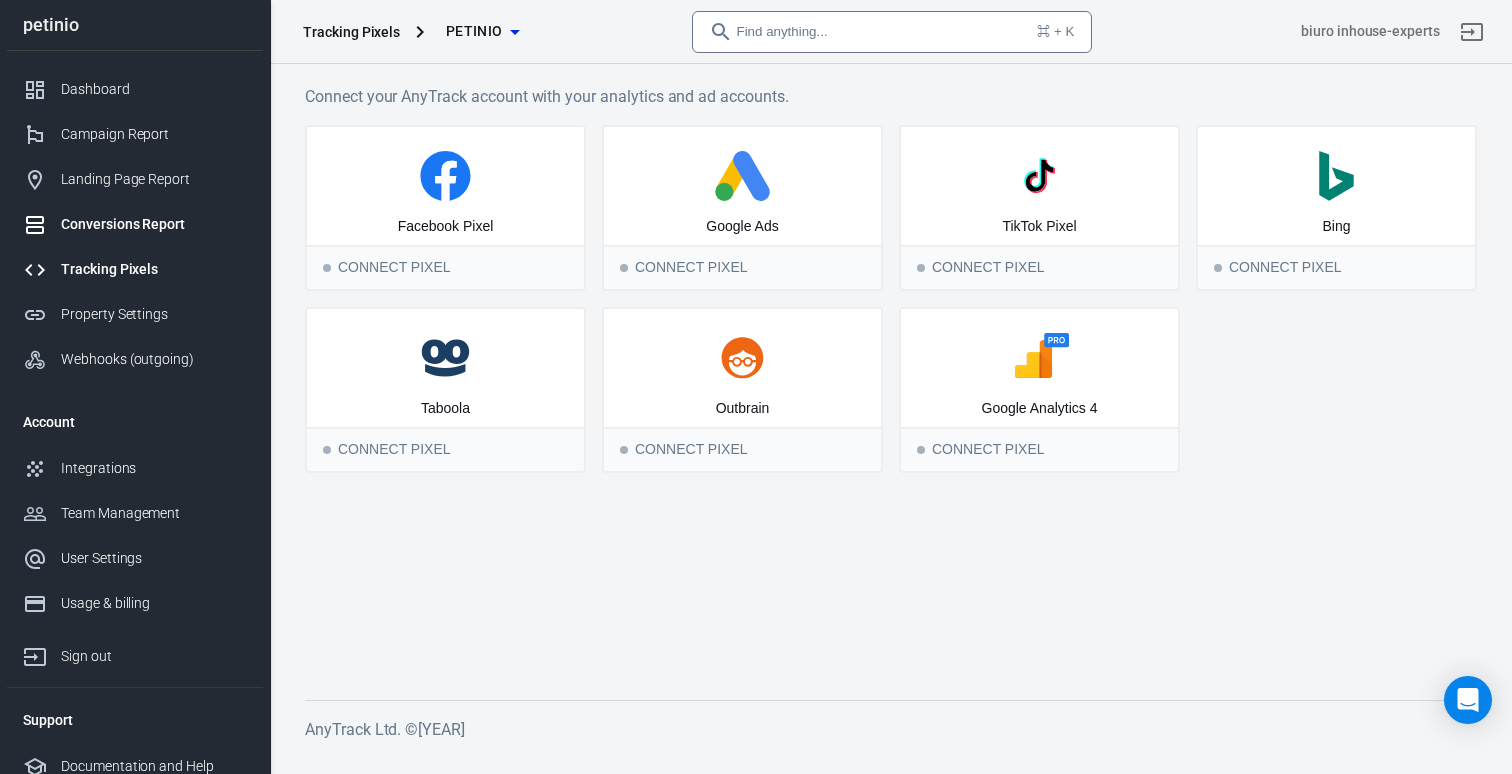 click on "Conversions Report" at bounding box center (154, 224) 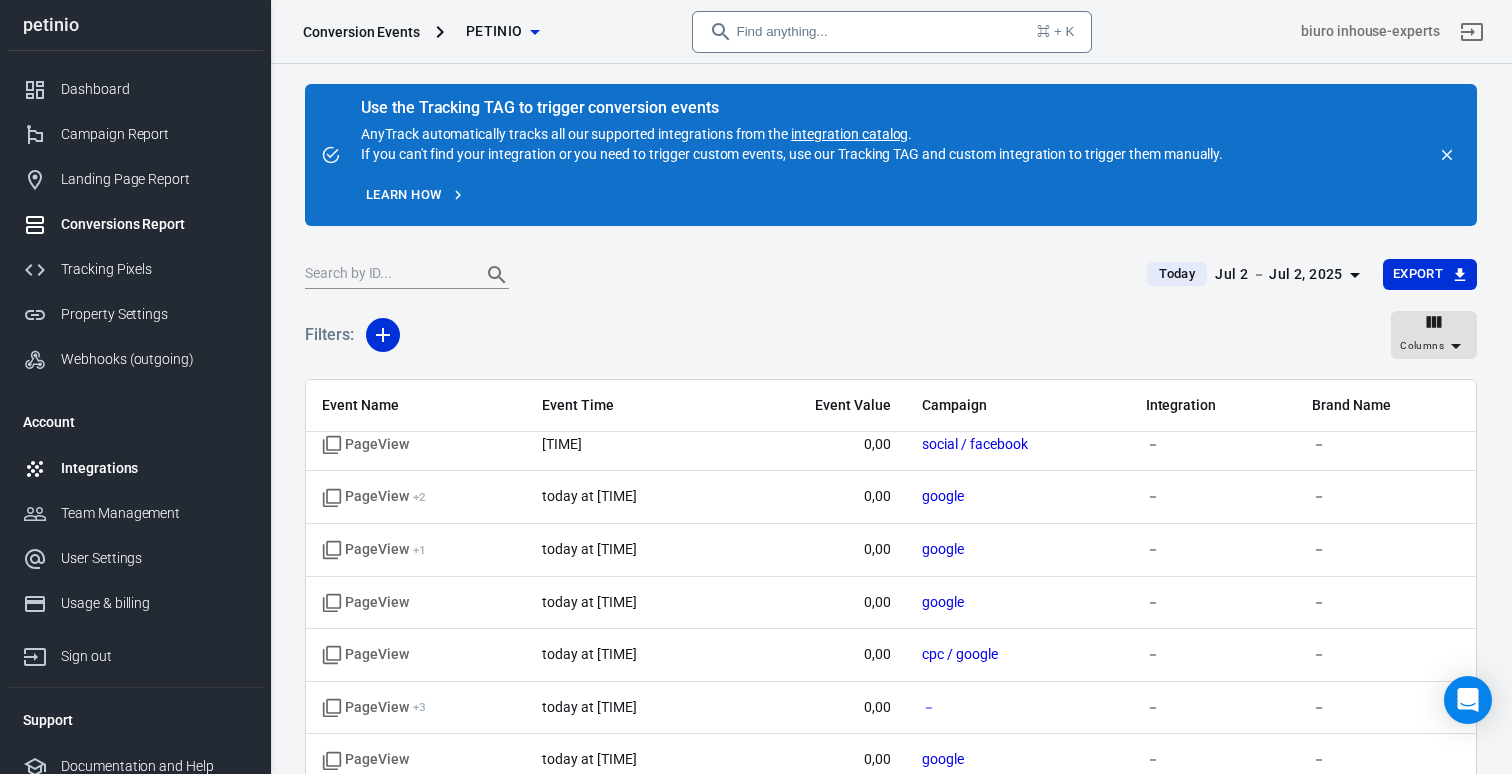 scroll, scrollTop: 226, scrollLeft: 0, axis: vertical 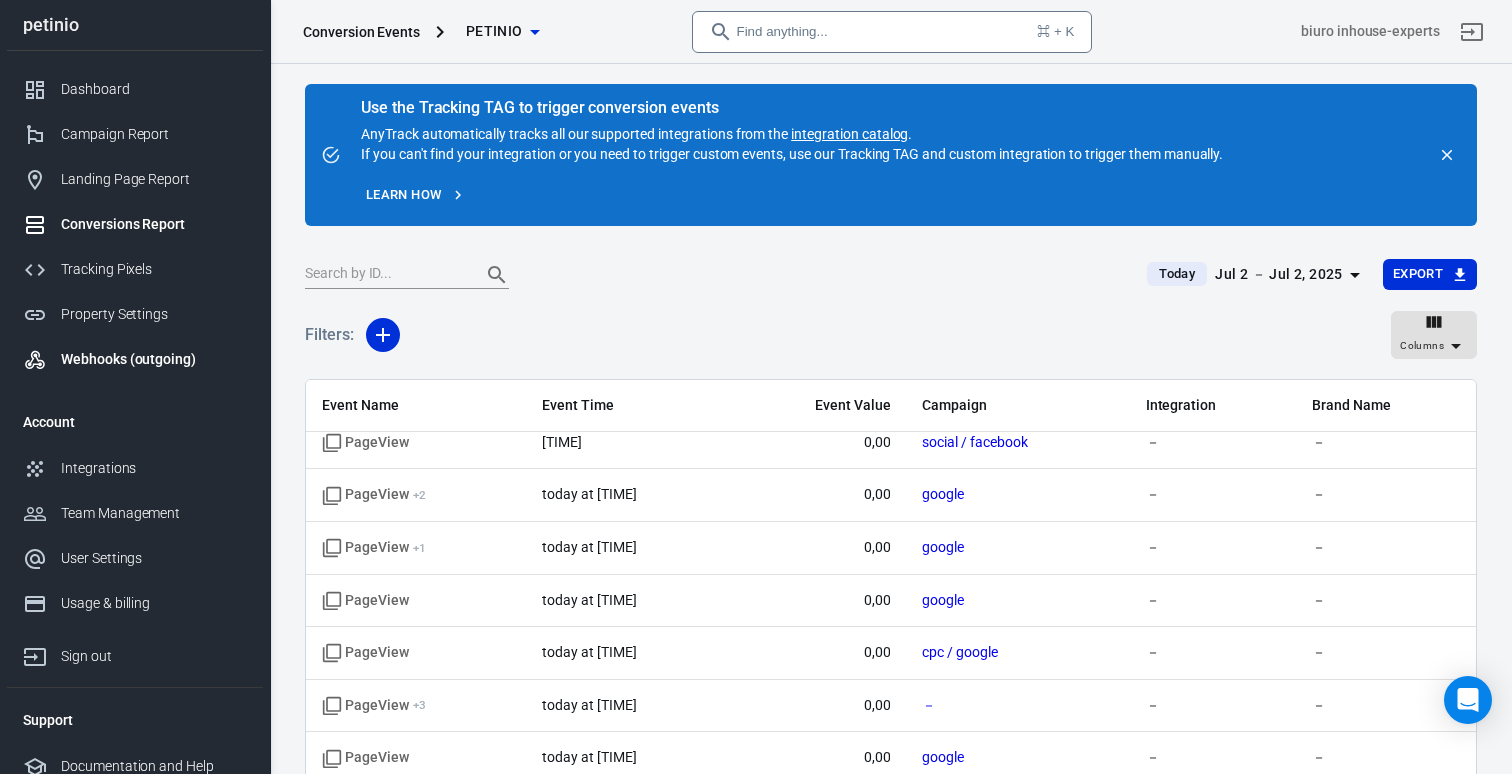 click on "Webhooks (outgoing)" at bounding box center [154, 359] 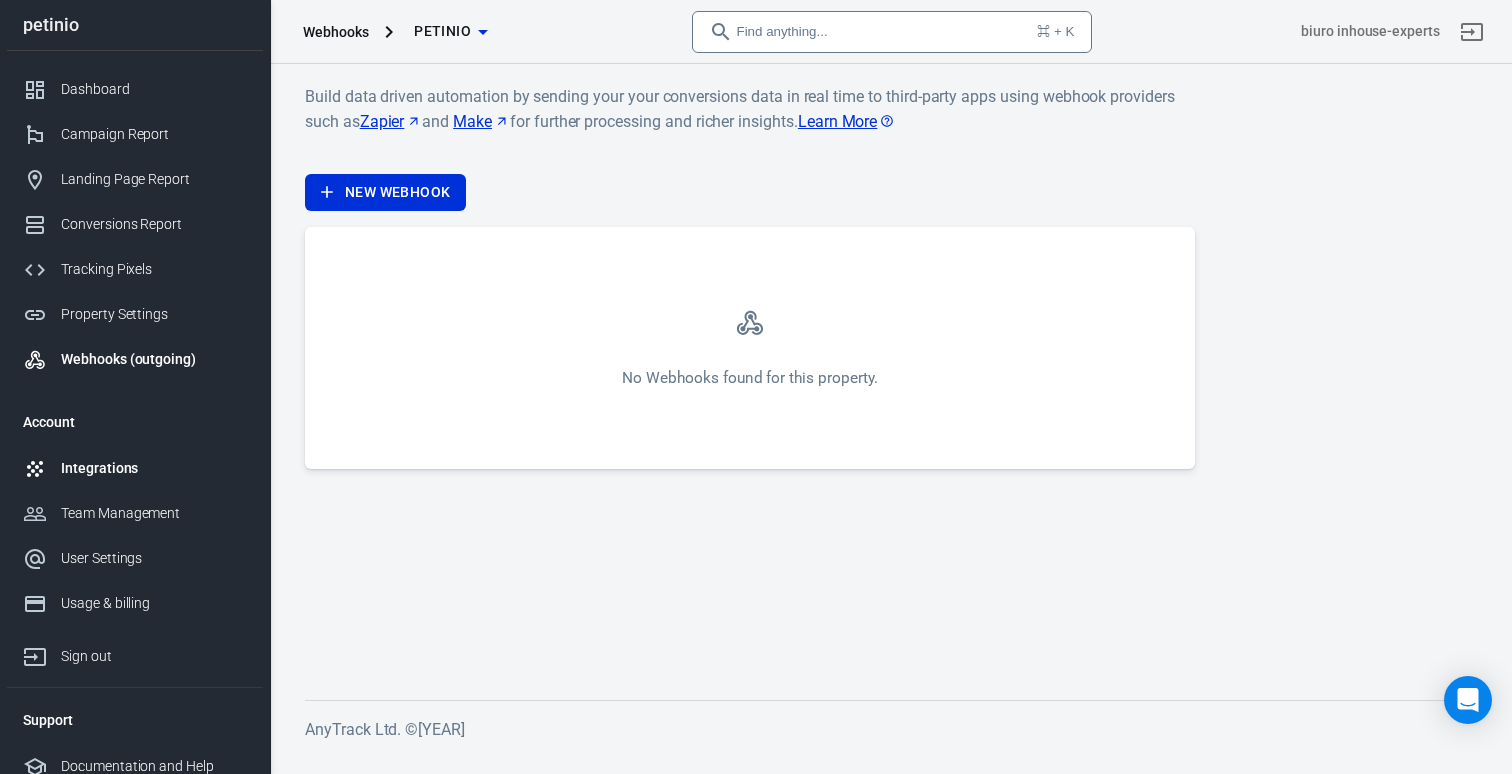 click on "Integrations" at bounding box center (154, 468) 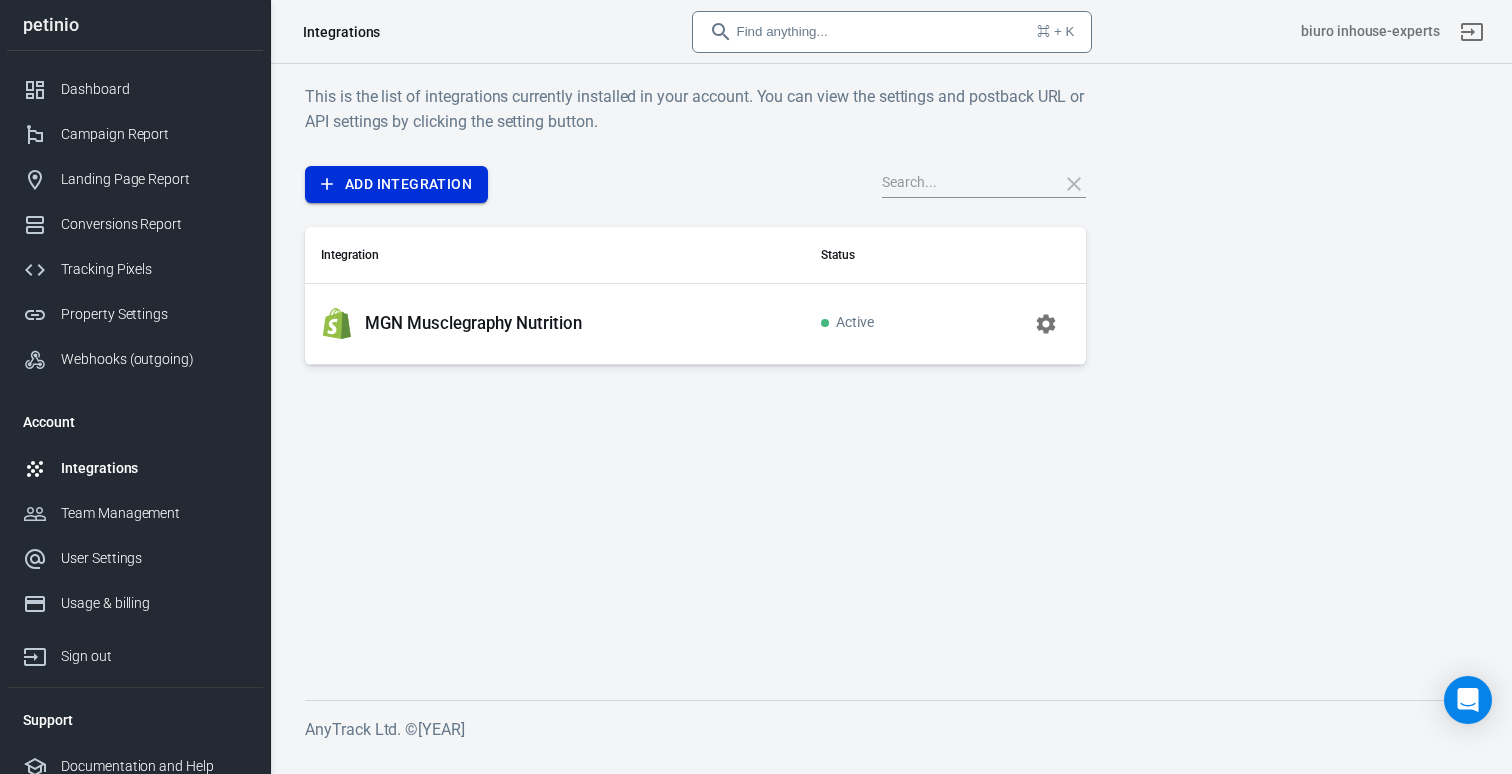 click on "Add Integration" at bounding box center [396, 184] 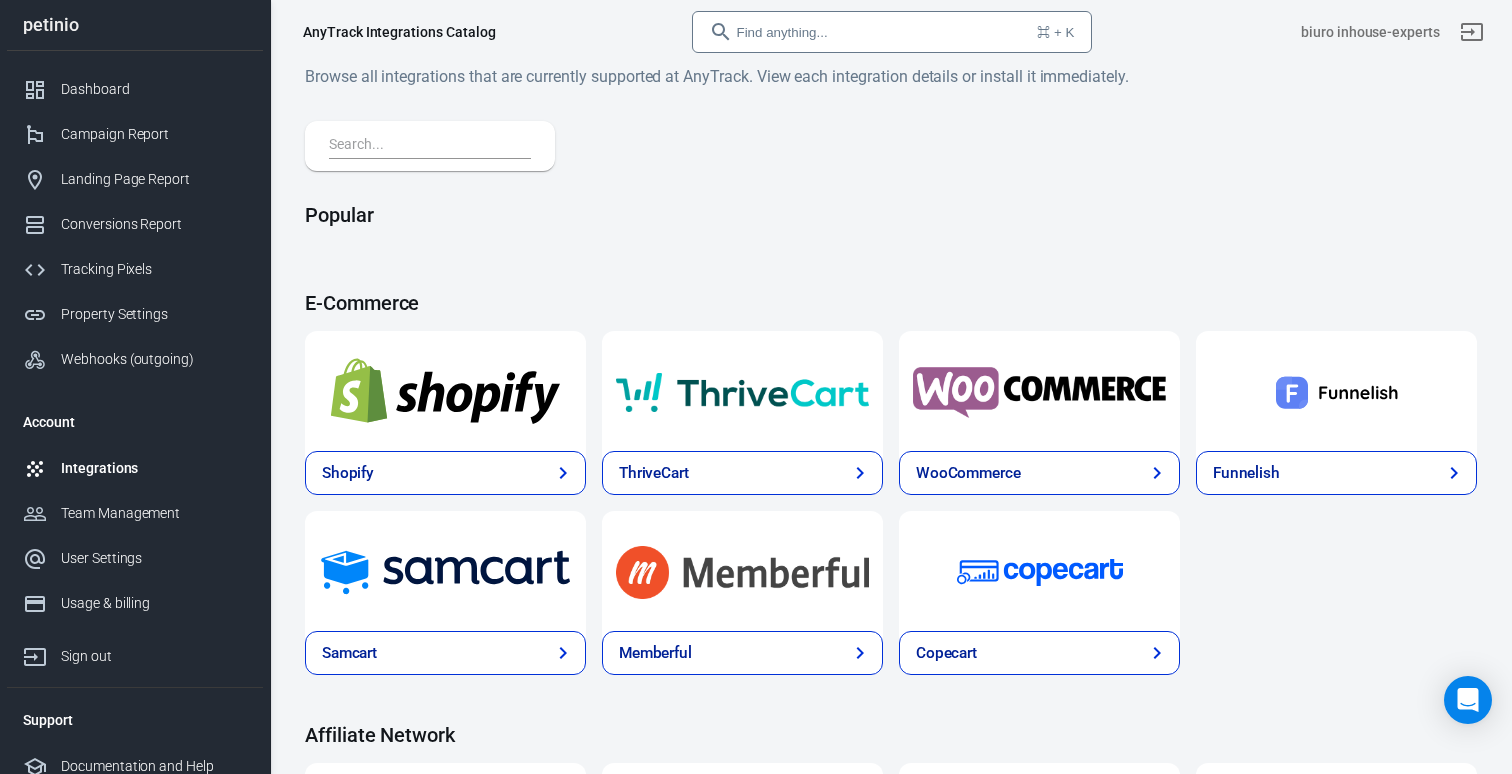 click at bounding box center (1039, 391) 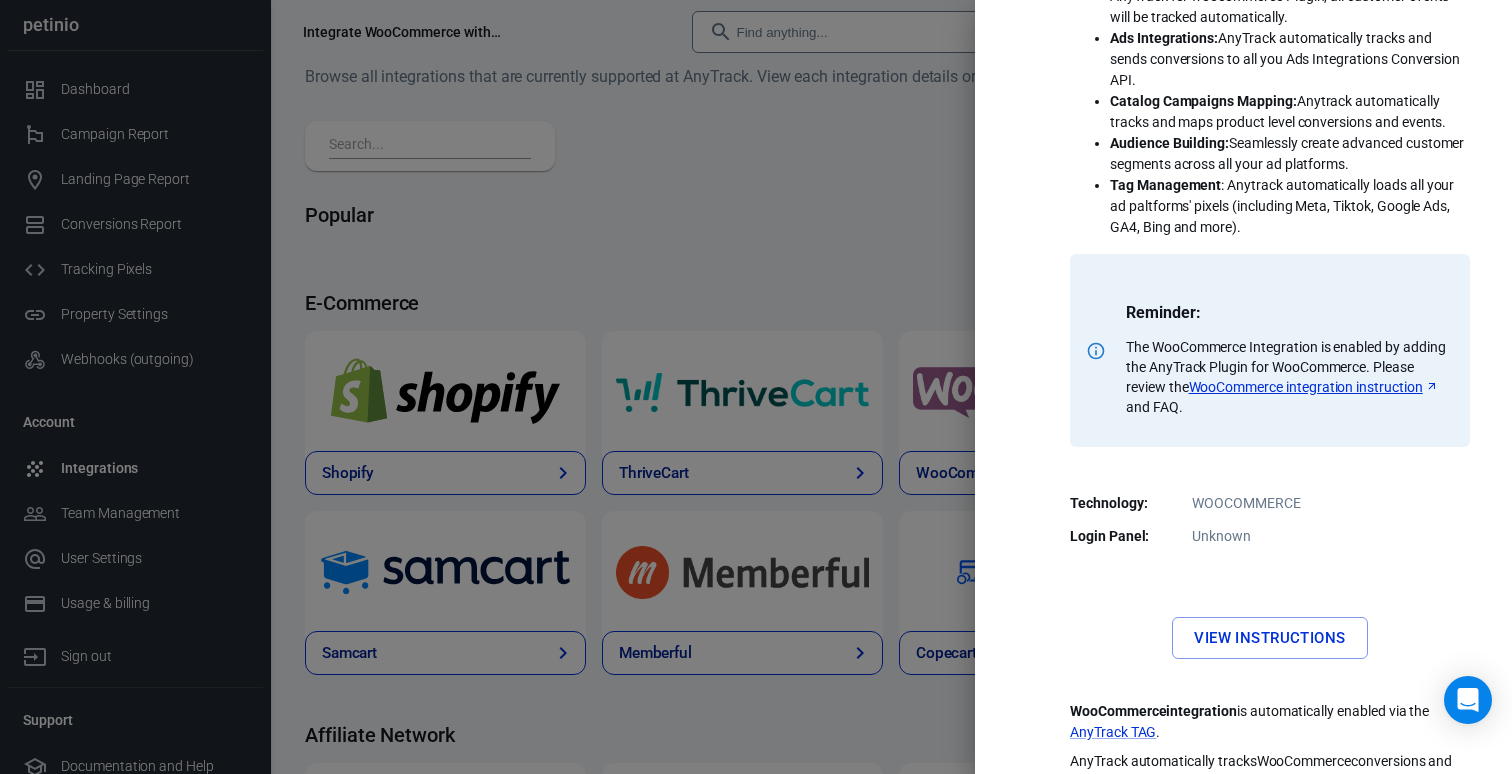scroll, scrollTop: 470, scrollLeft: 0, axis: vertical 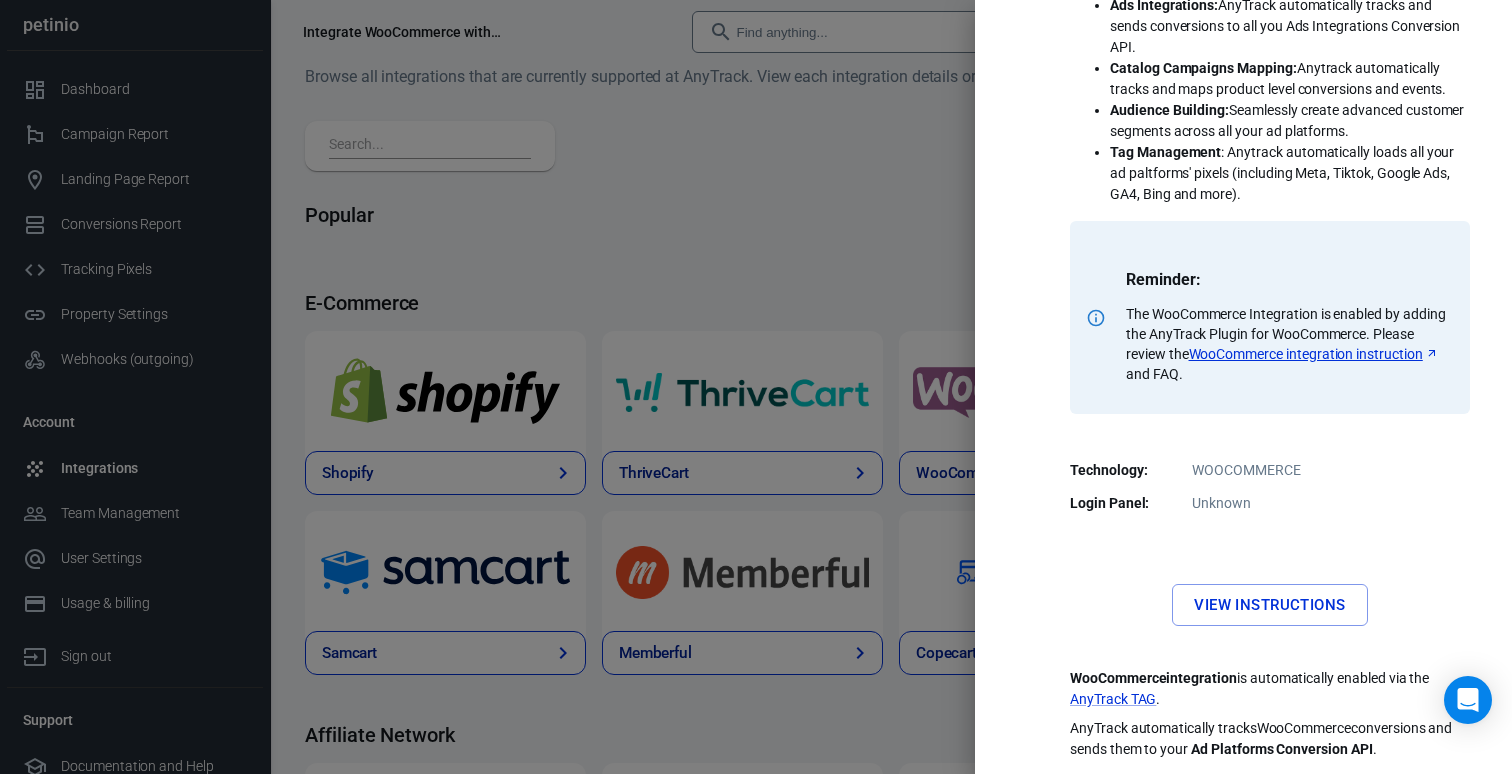 click at bounding box center (756, 387) 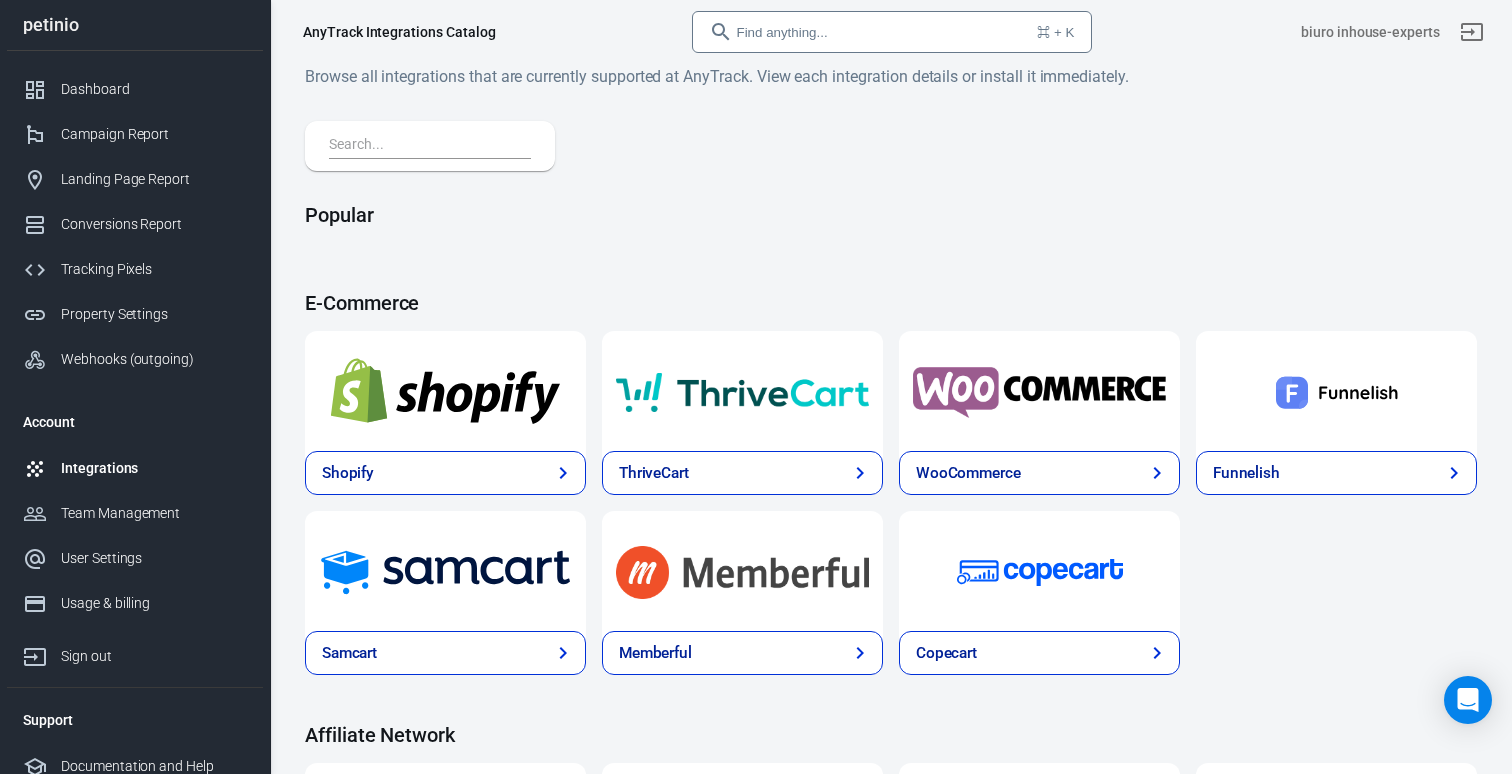 click on "WooCommerce" at bounding box center (968, 473) 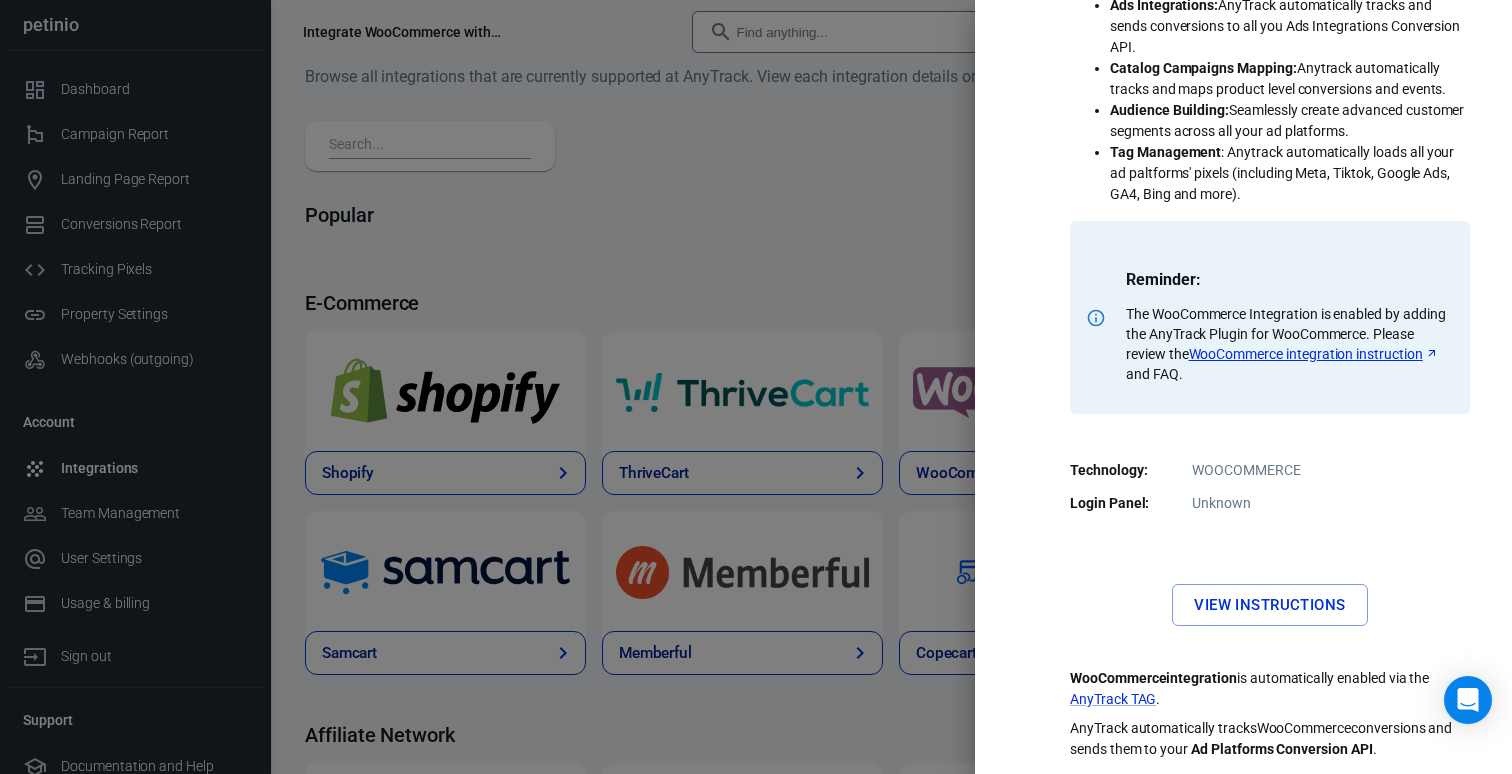 scroll, scrollTop: 470, scrollLeft: 0, axis: vertical 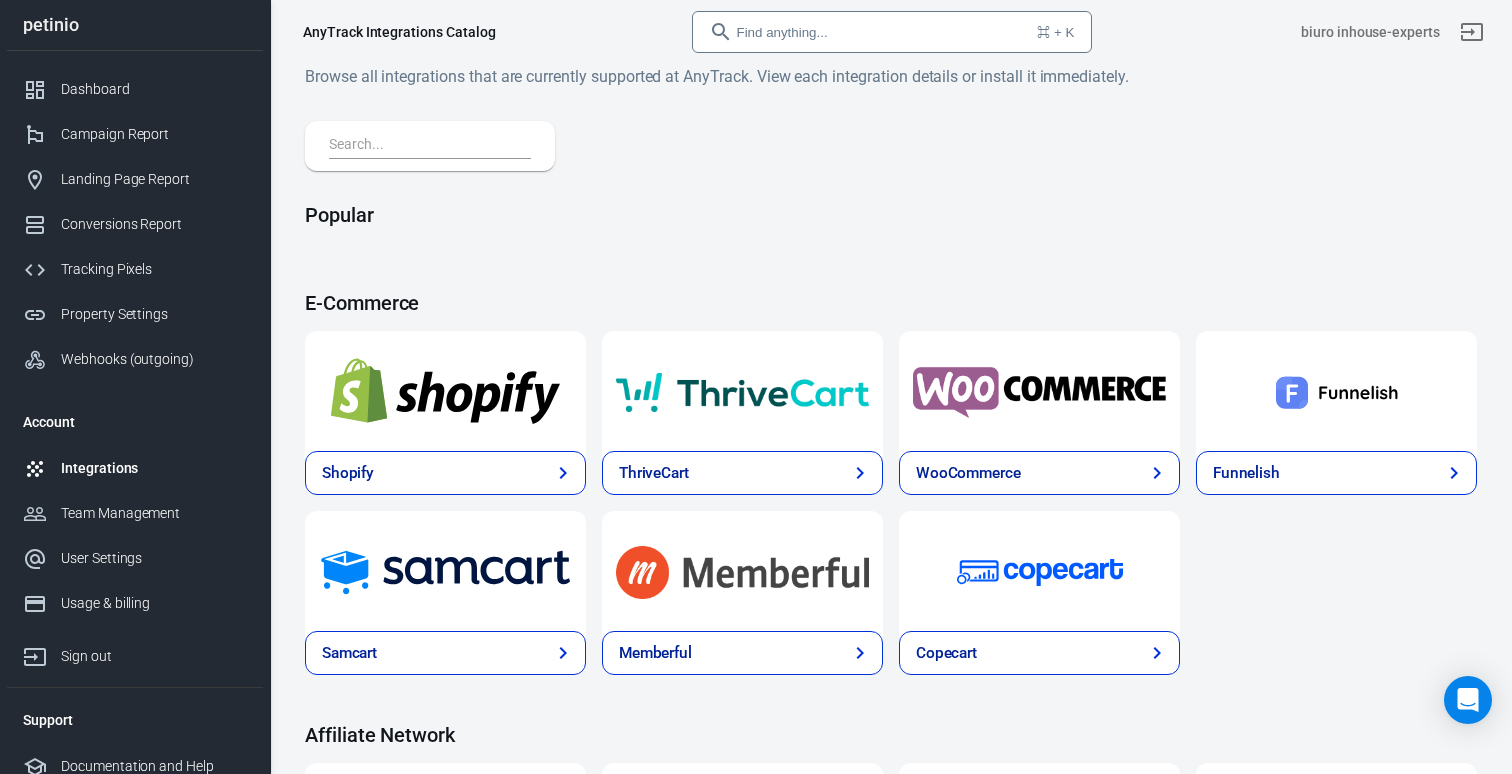 click at bounding box center [1039, 392] 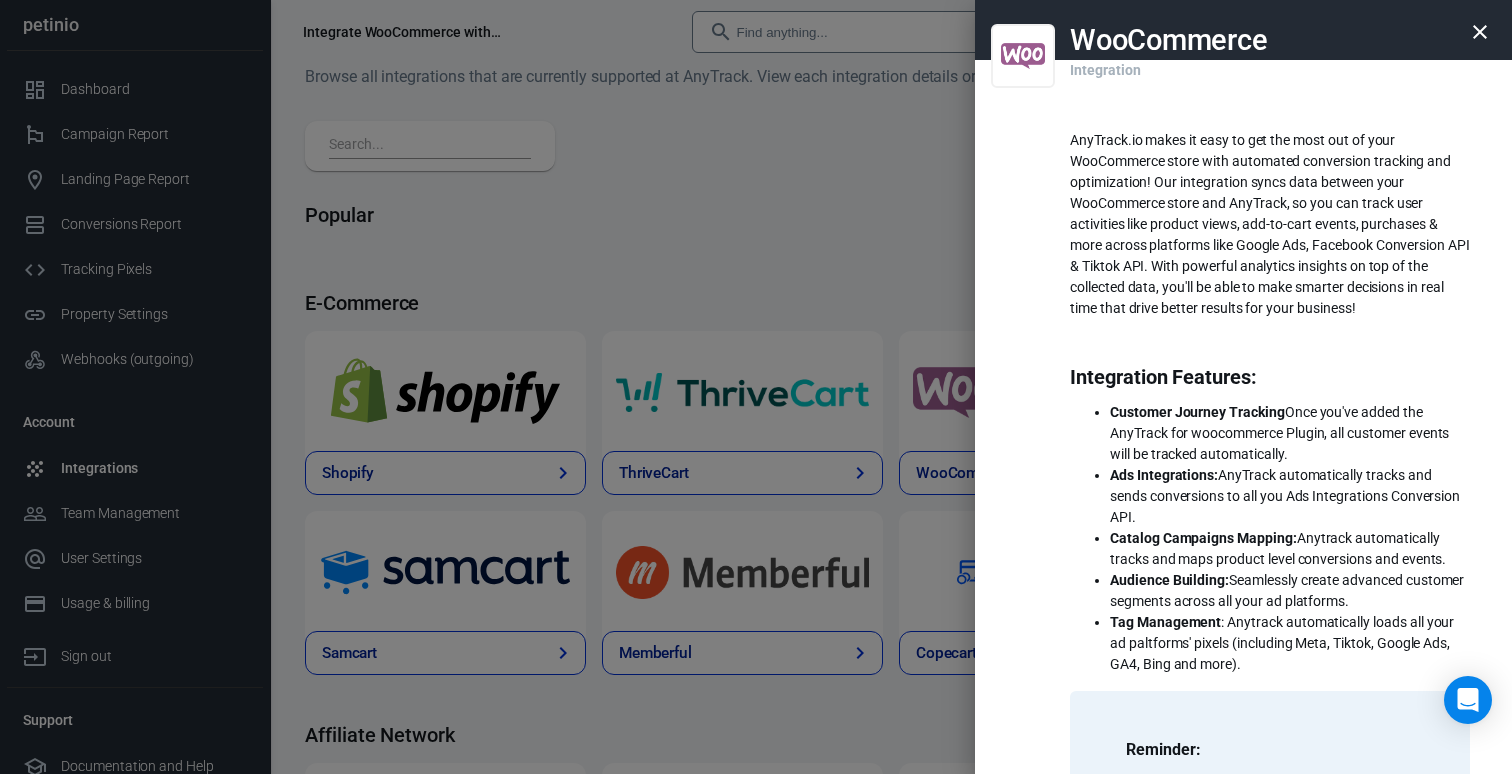 click at bounding box center [756, 387] 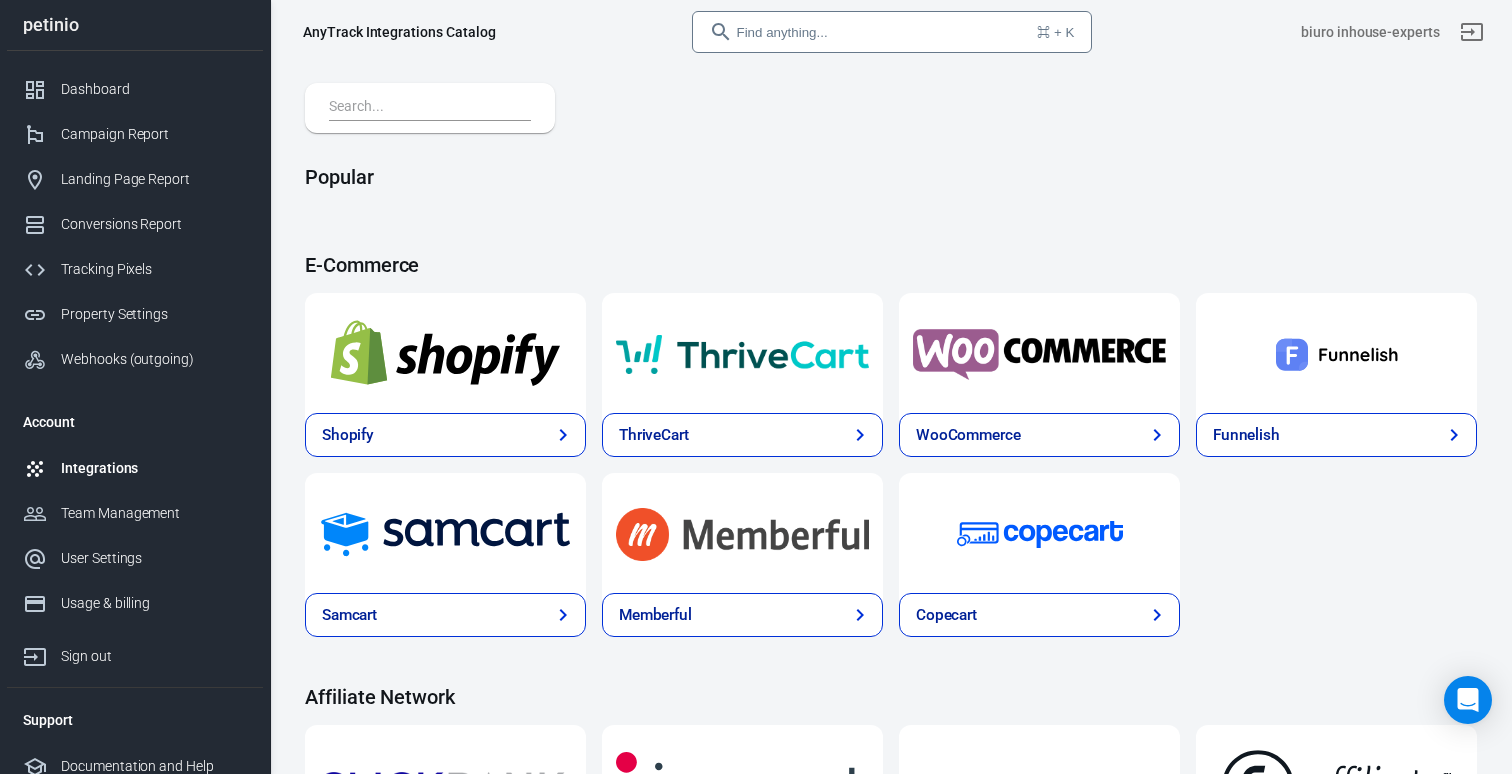 scroll, scrollTop: 0, scrollLeft: 0, axis: both 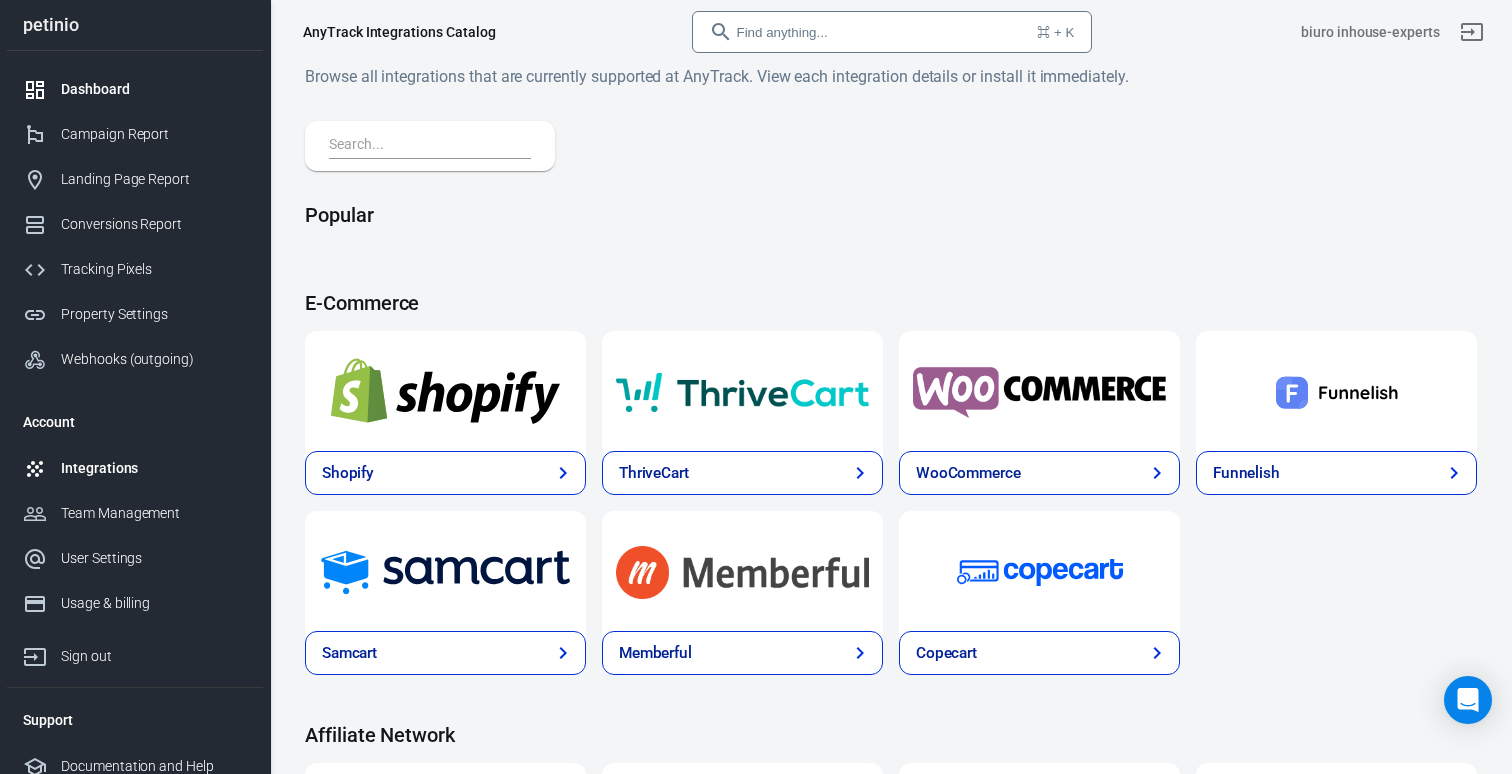 click on "Dashboard" at bounding box center (135, 89) 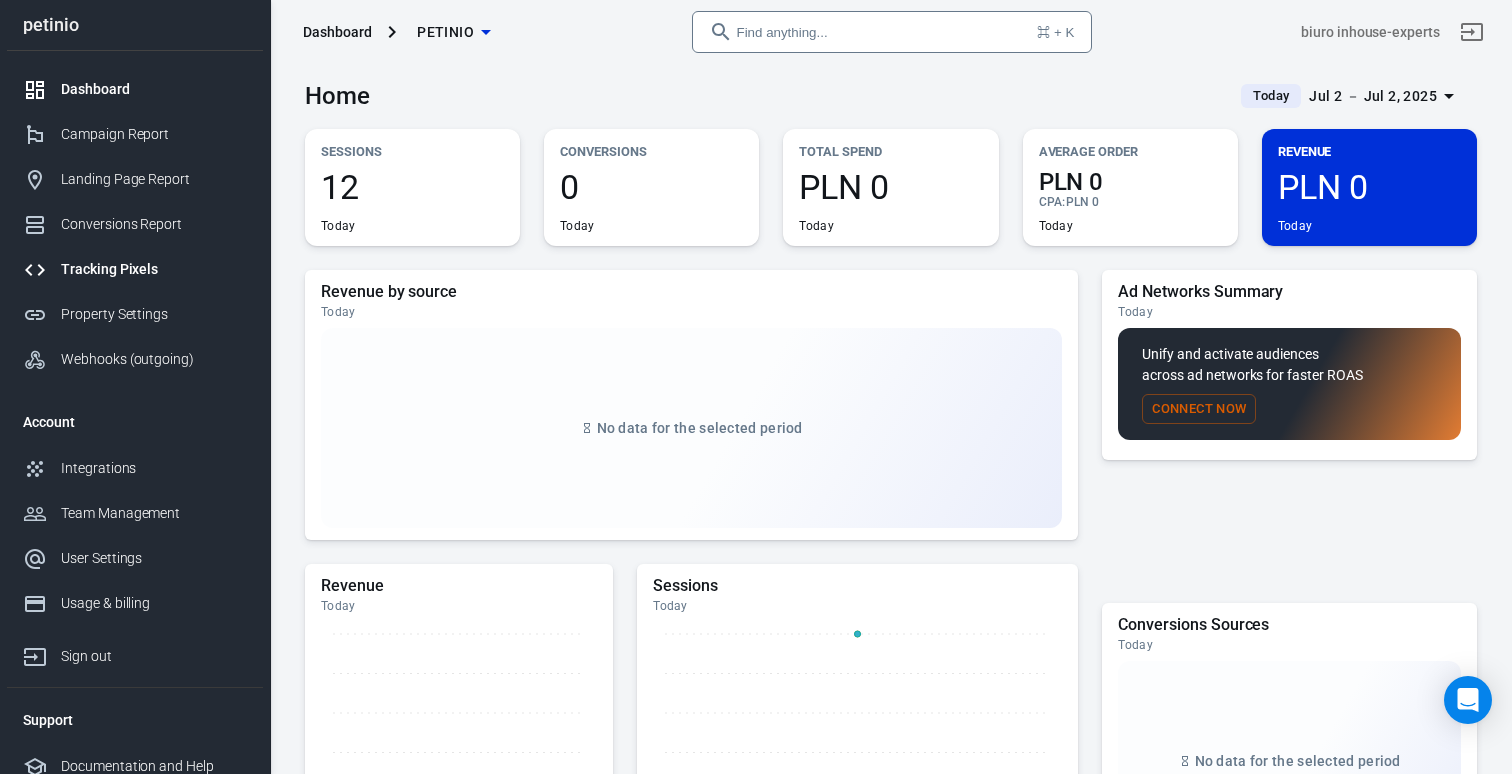 click on "Tracking Pixels" at bounding box center (135, 269) 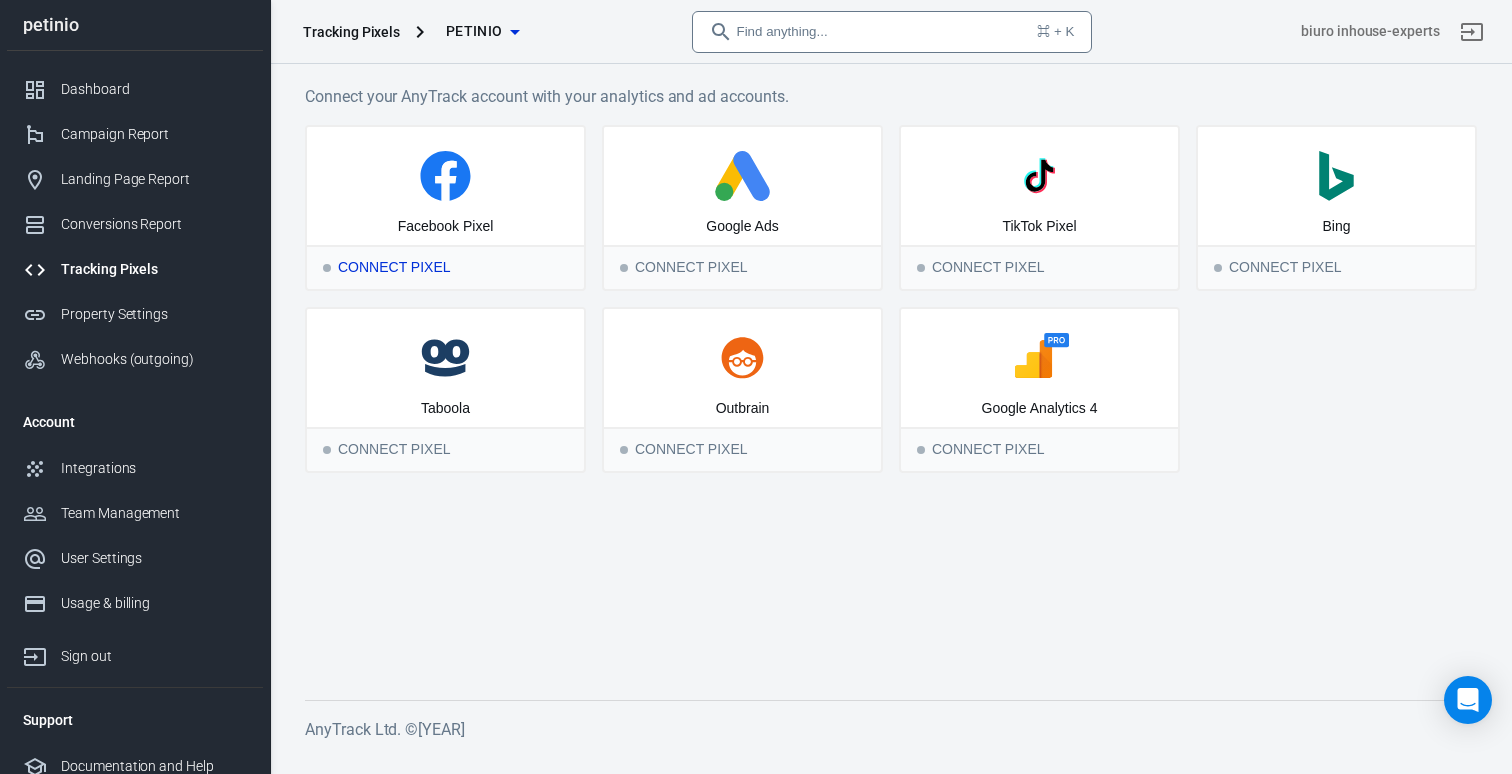 click on "Facebook Pixel" at bounding box center (446, 227) 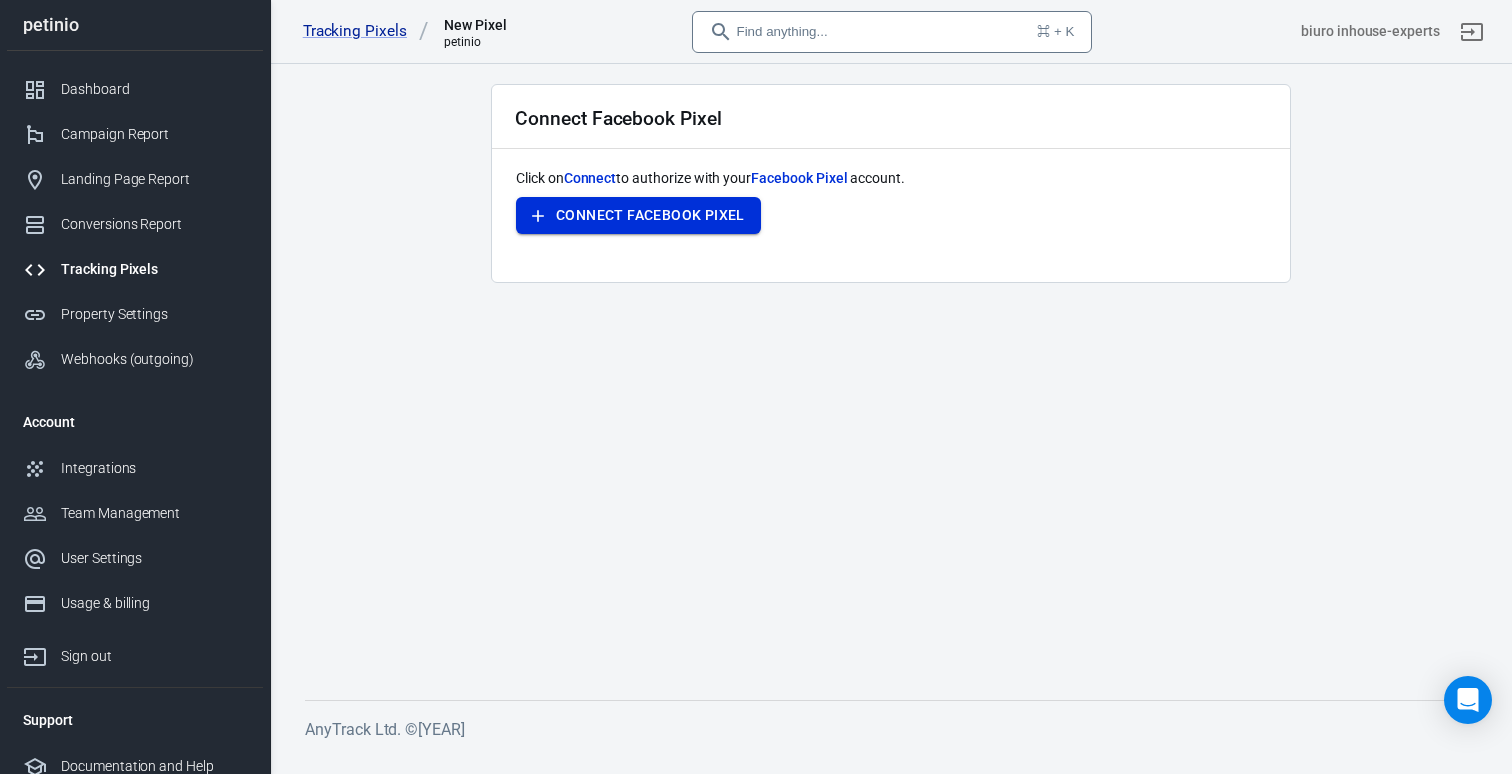click on "Connect Facebook Pixel" at bounding box center (650, 215) 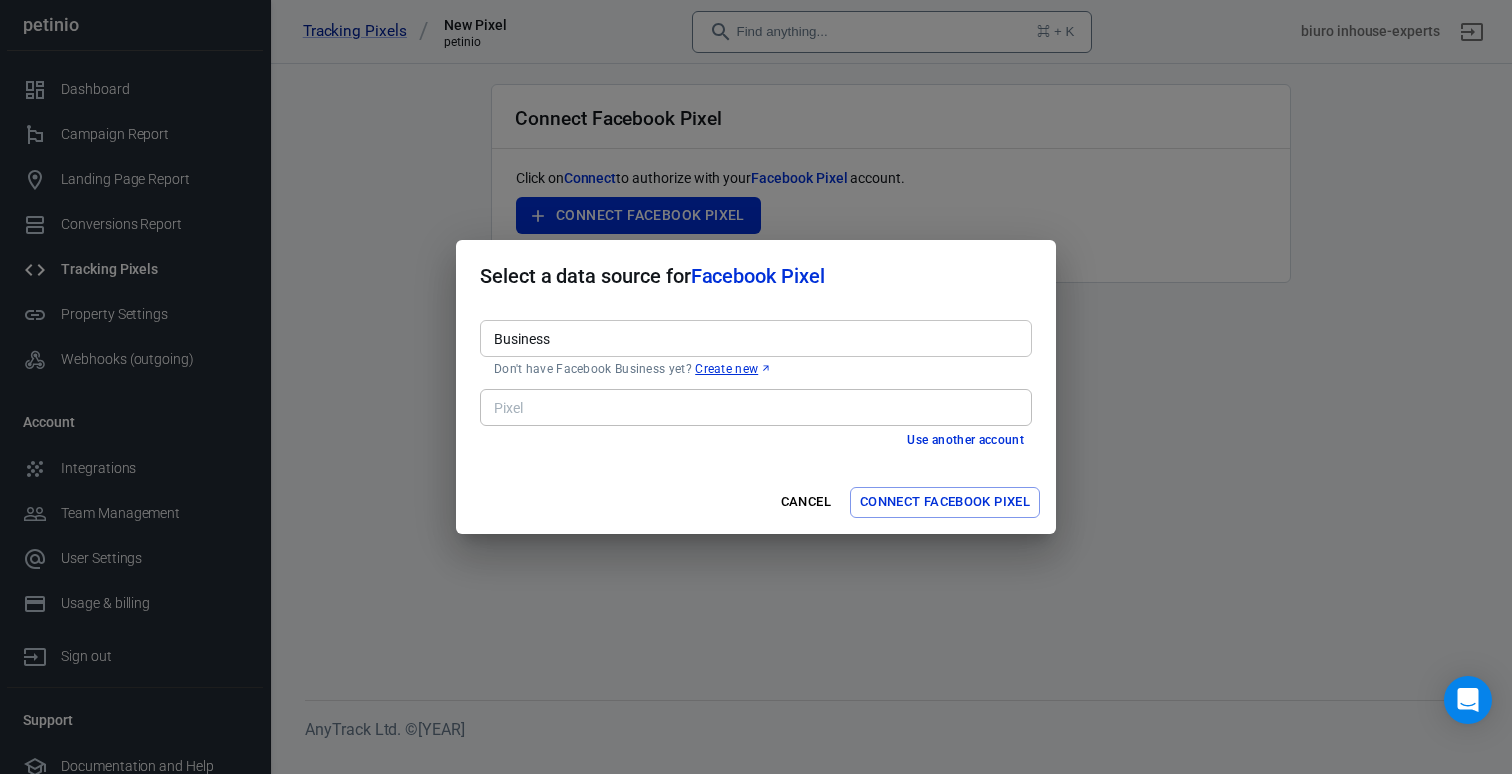 click on "Pixel" at bounding box center (756, 407) 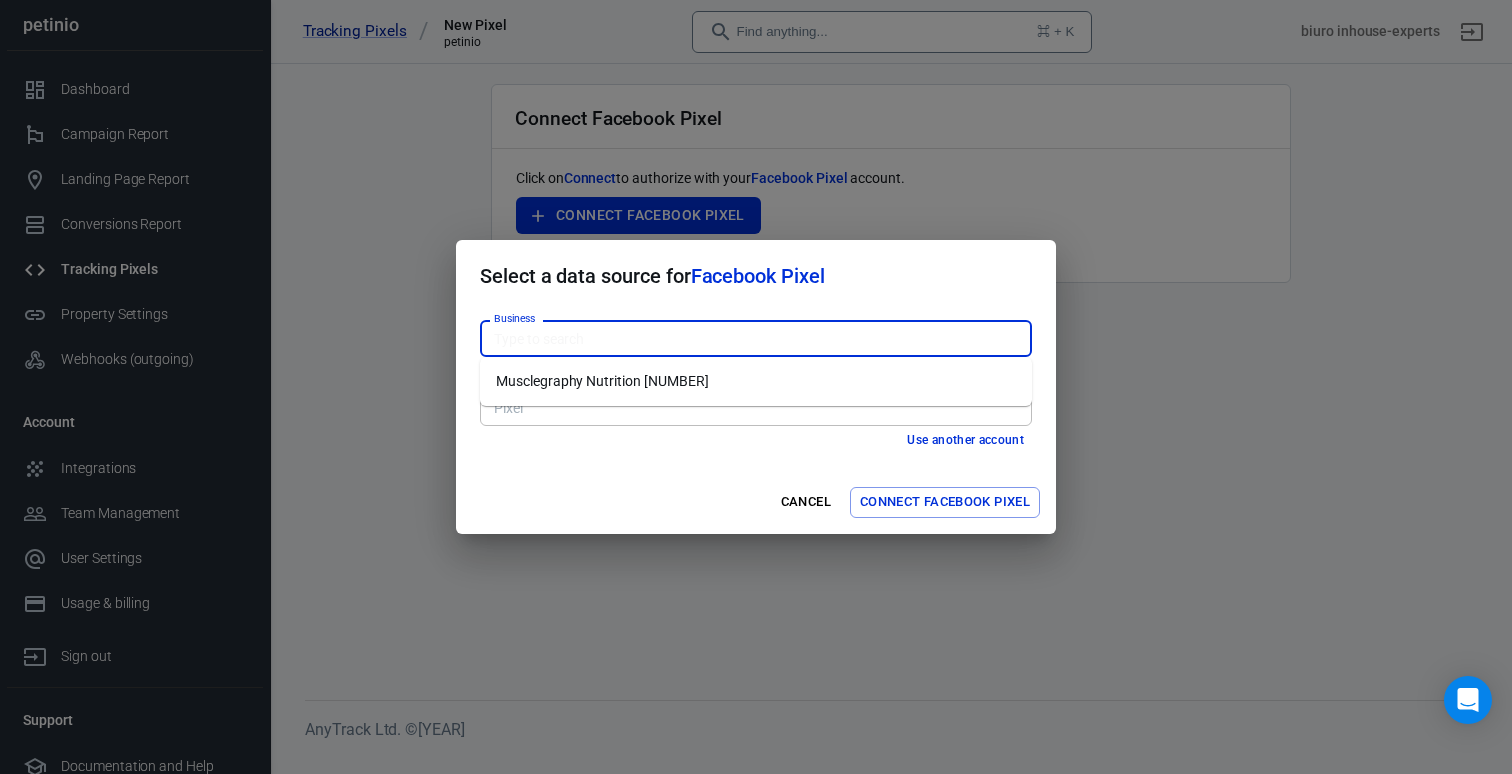click on "Musclegraphy Nutrition [3328866080712232]" at bounding box center (756, 381) 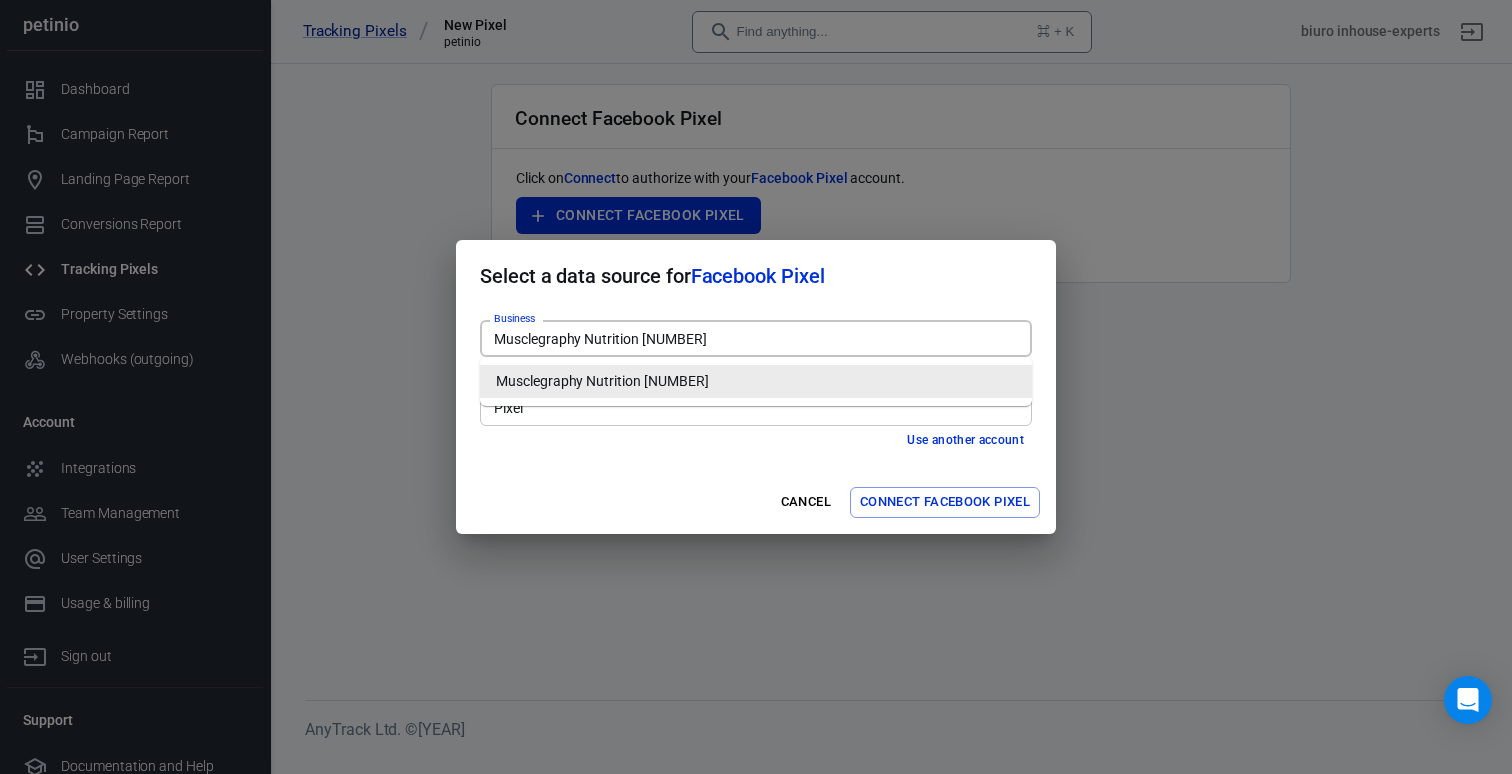 click on "Musclegraphy Nutrition [3328866080712232]" at bounding box center (754, 338) 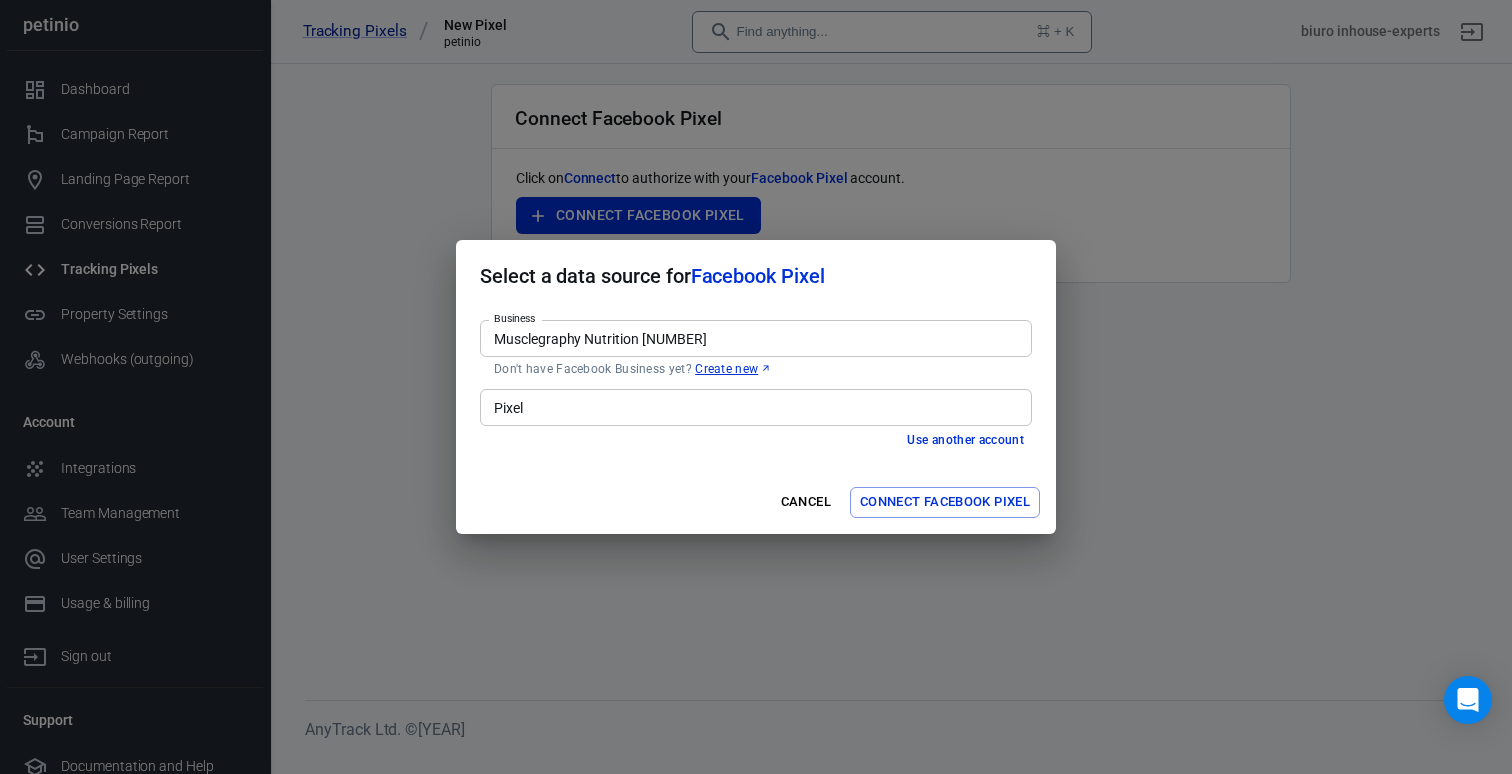 drag, startPoint x: 922, startPoint y: 504, endPoint x: 720, endPoint y: 413, distance: 221.55135 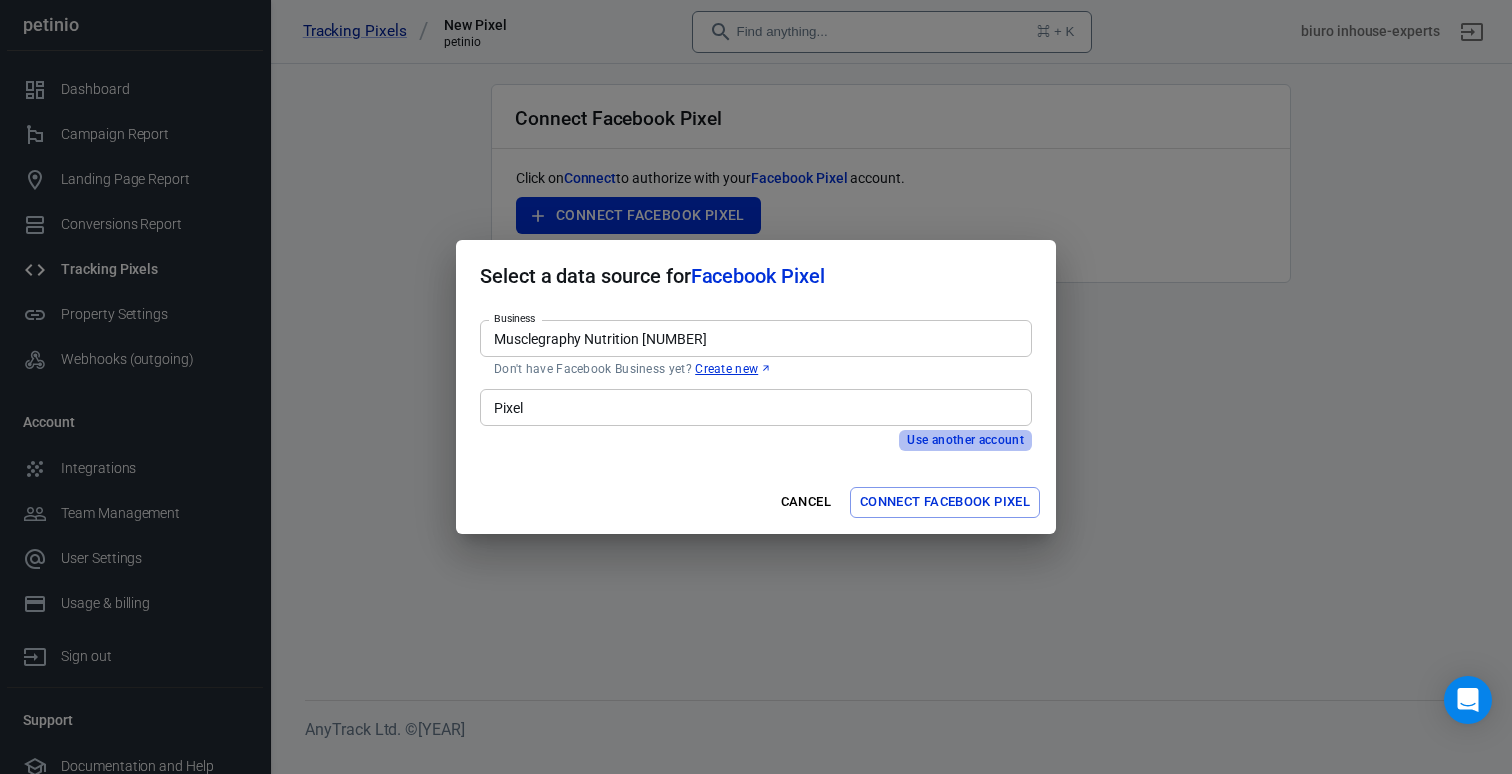 click on "Use another account" at bounding box center [965, 440] 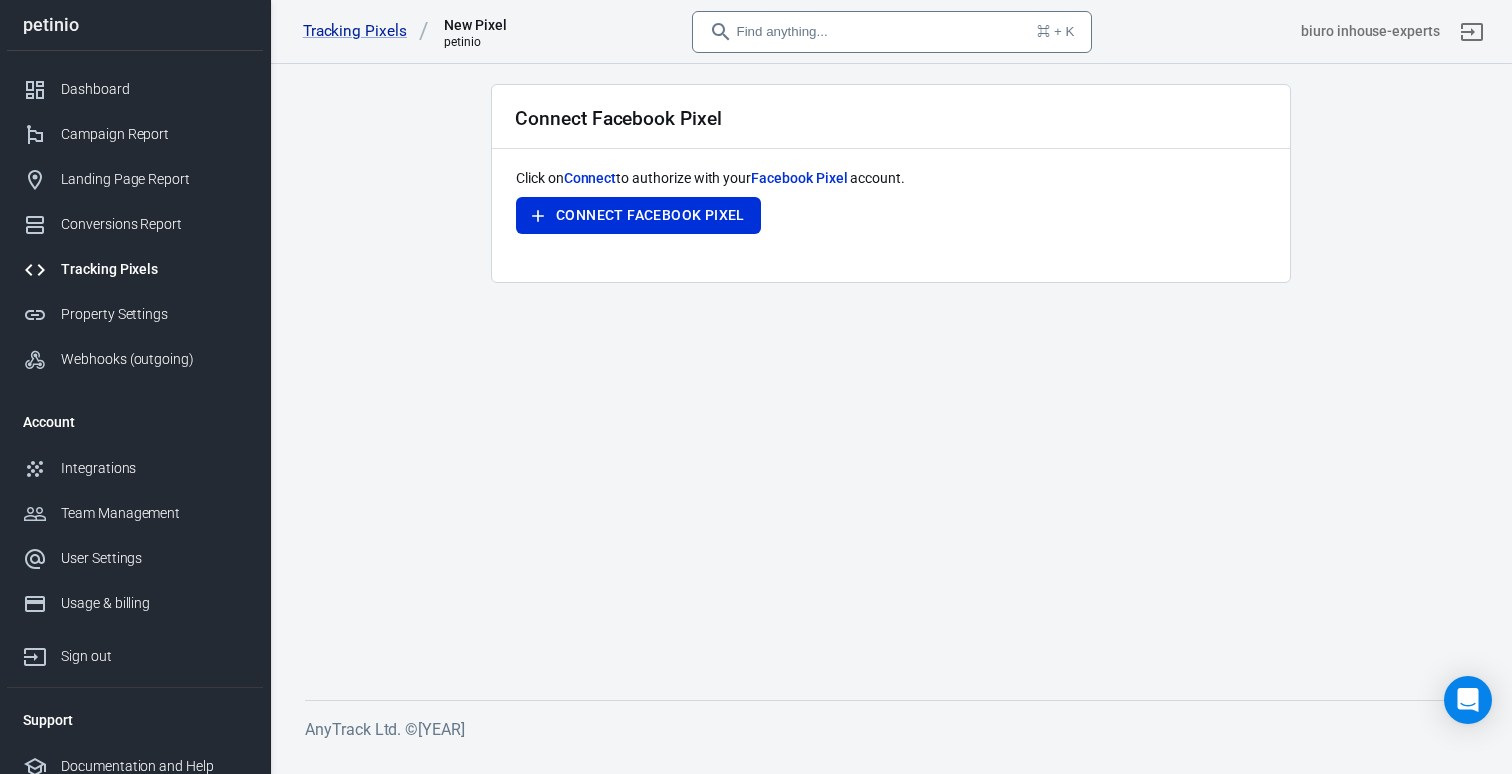 click on "Connect" at bounding box center [590, 178] 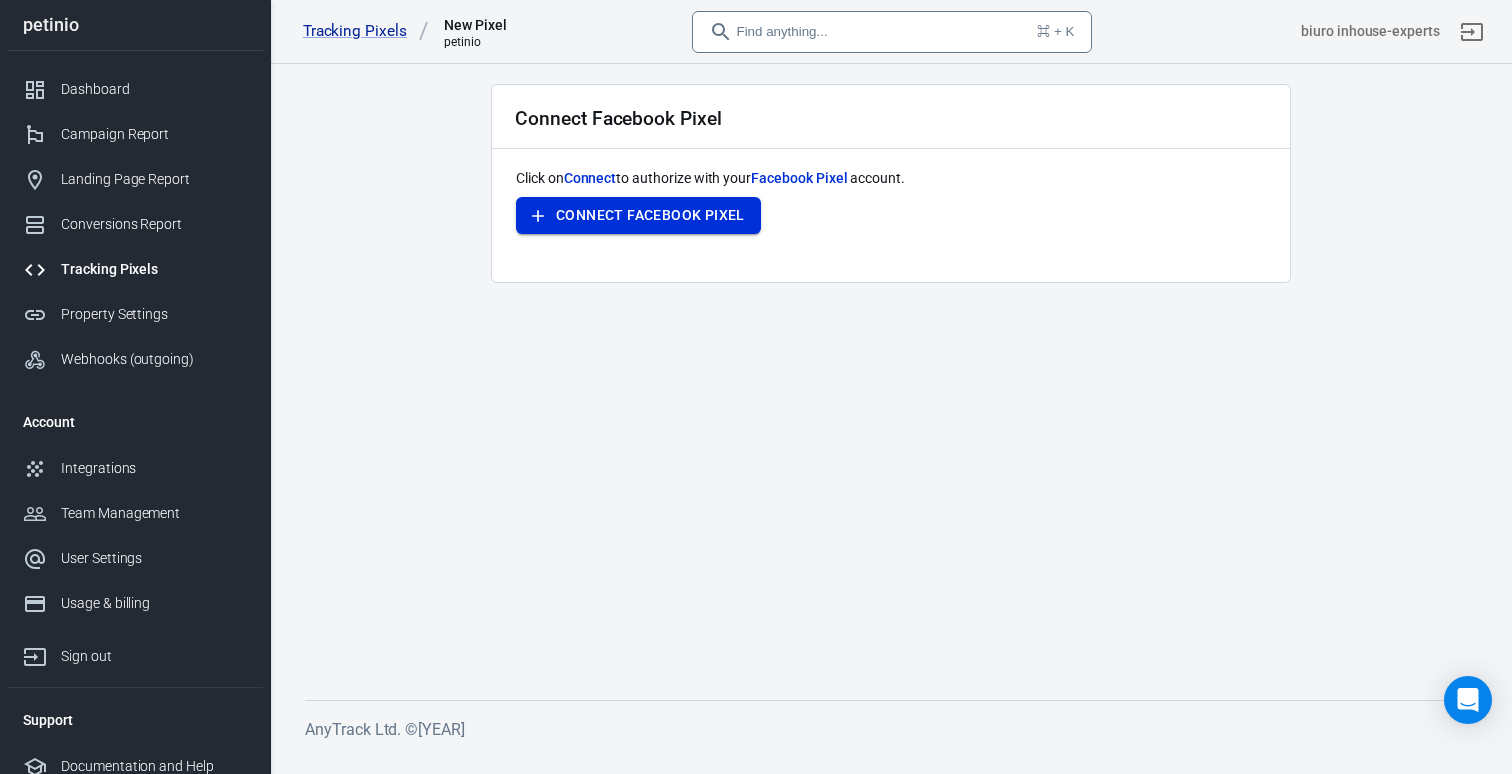 click on "Connect Facebook Pixel" at bounding box center [650, 215] 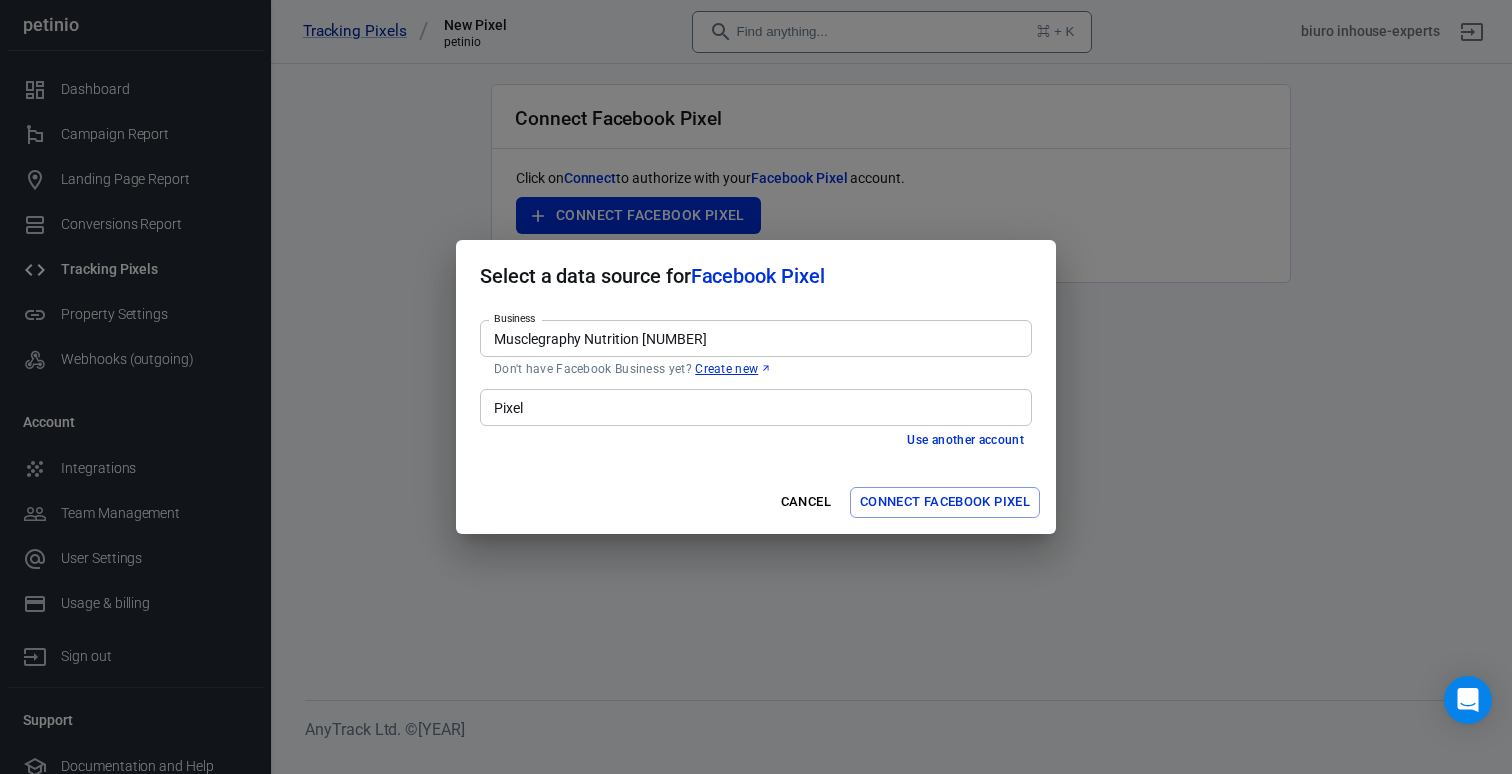 click on "Musclegraphy Nutrition [3328866080712232]" at bounding box center [754, 338] 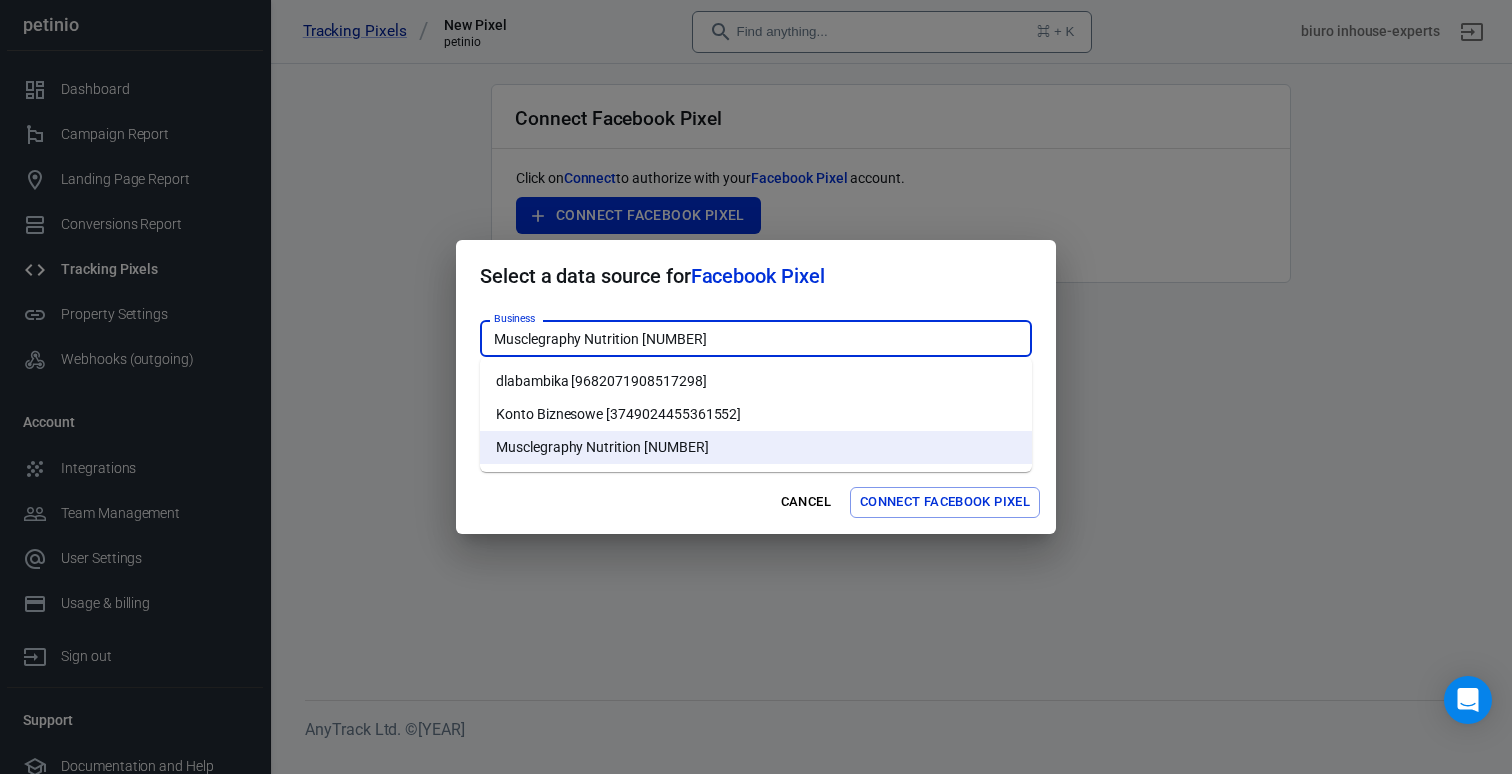 drag, startPoint x: 570, startPoint y: 420, endPoint x: 564, endPoint y: 402, distance: 18.973665 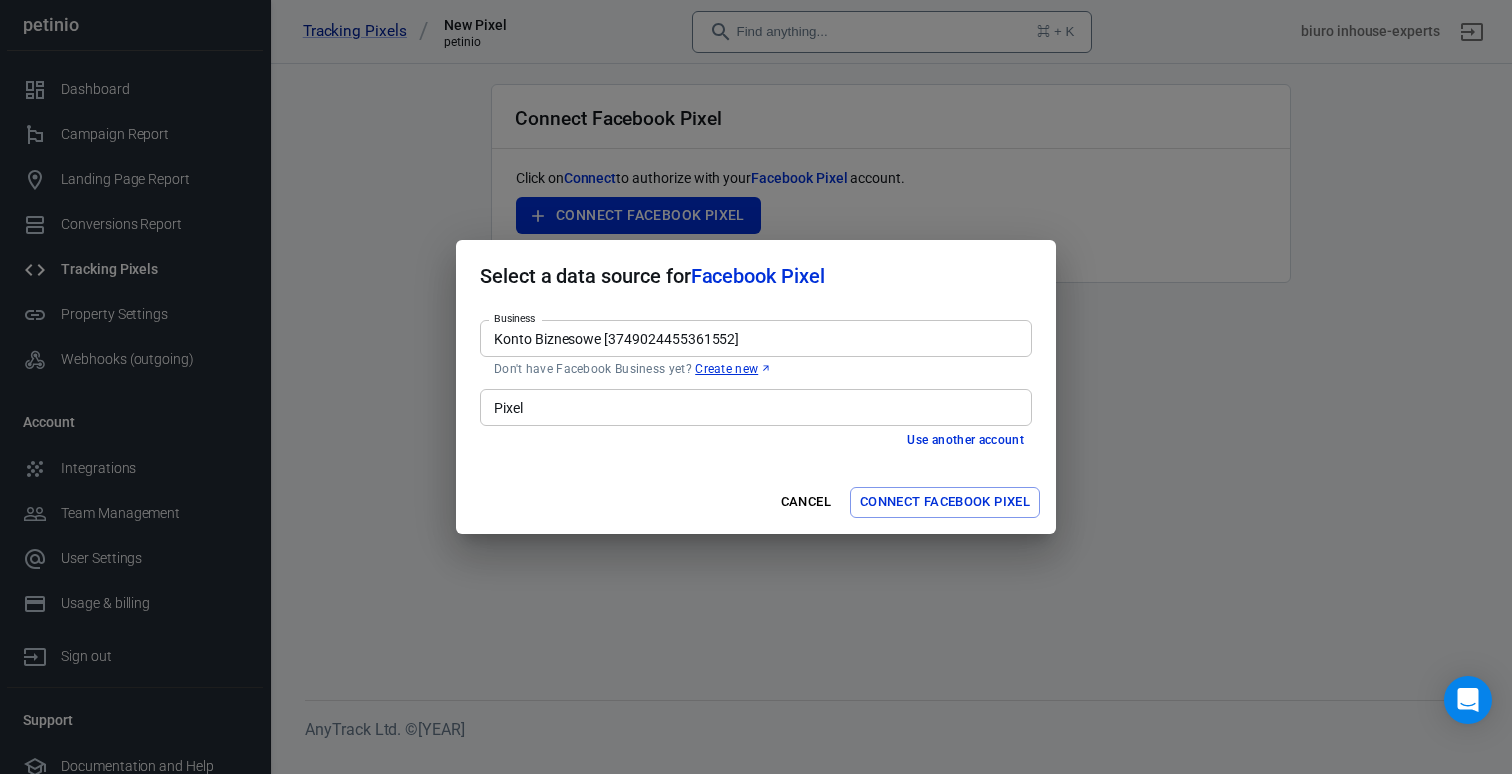 click on "Pixel" at bounding box center [754, 407] 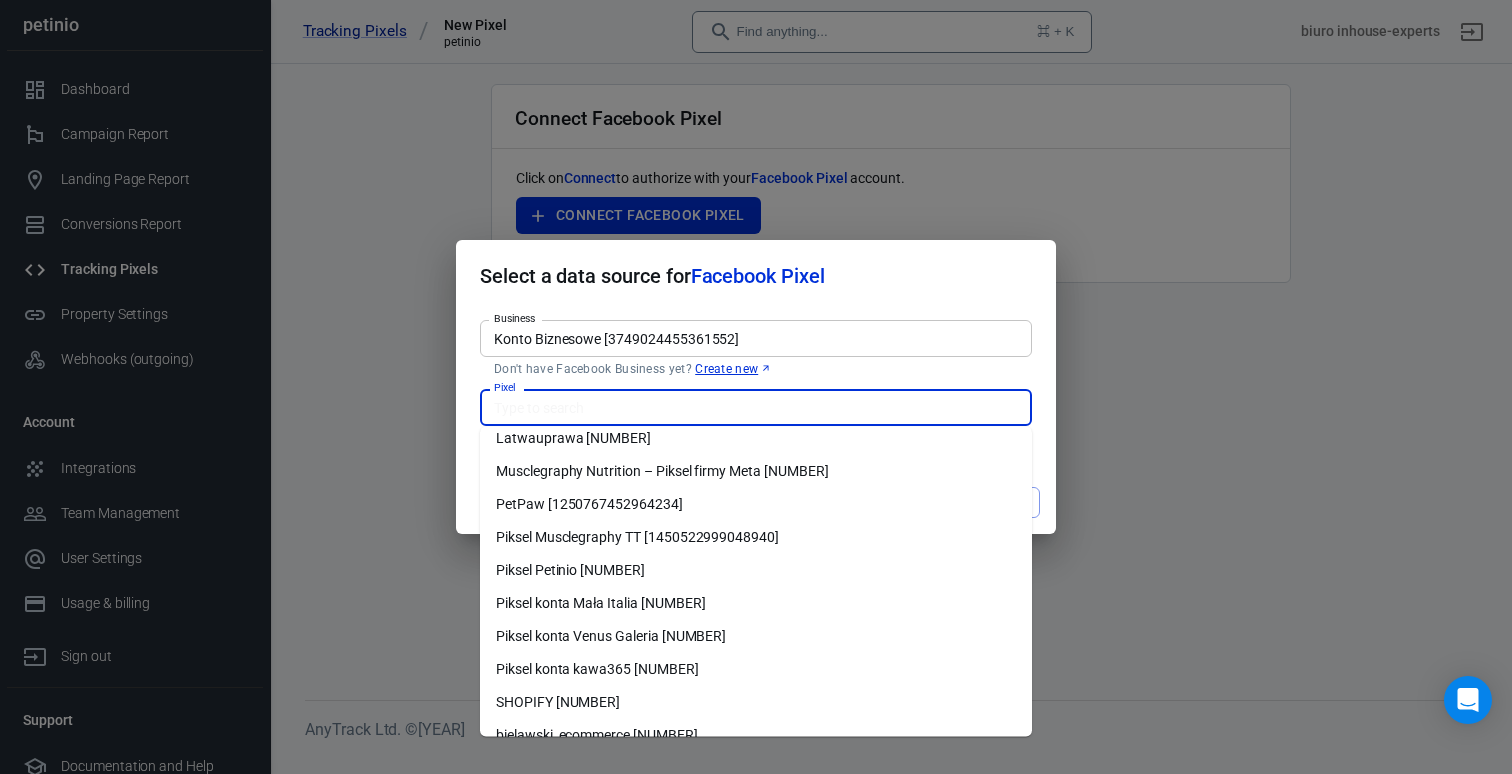 scroll, scrollTop: 245, scrollLeft: 0, axis: vertical 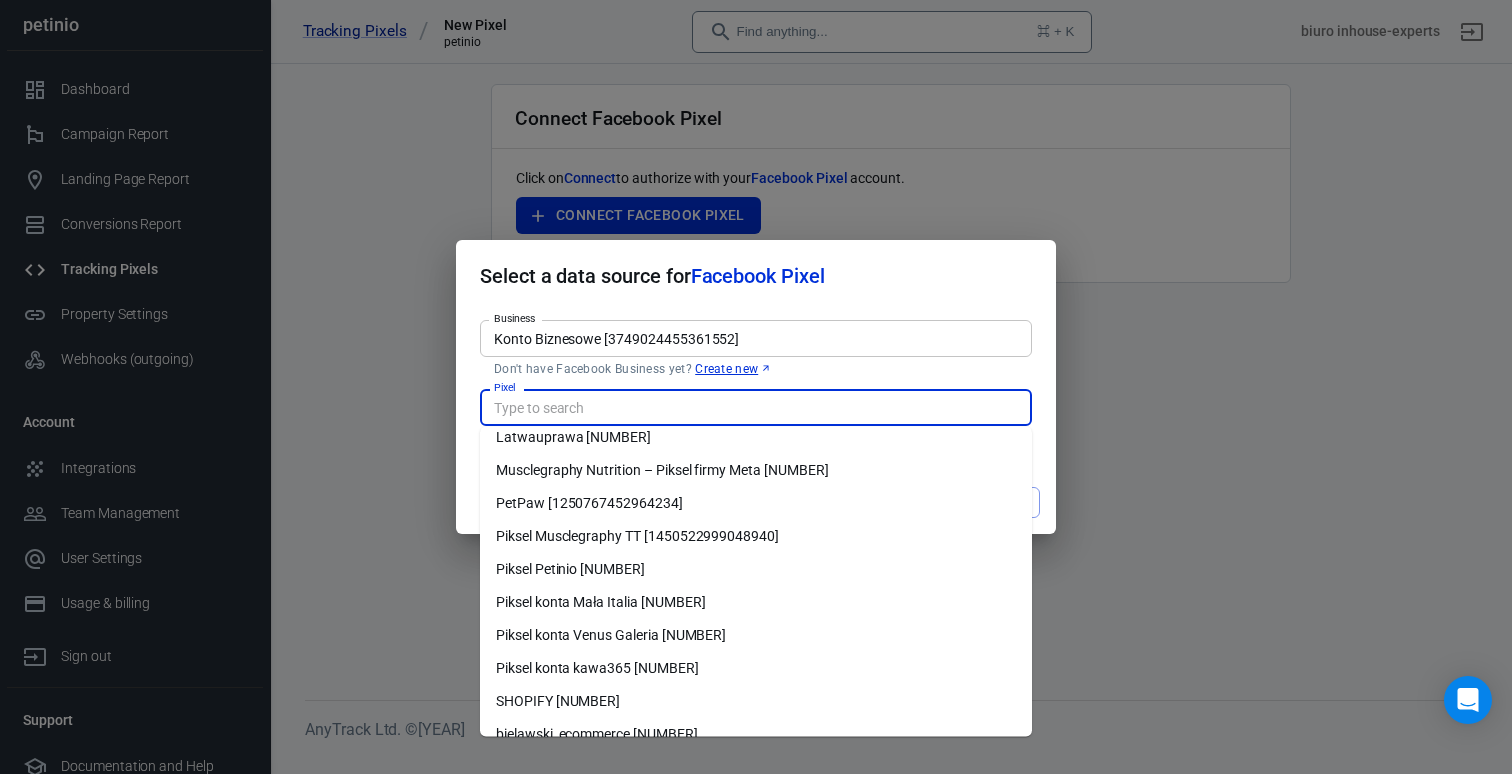 click on "Piksel Petinio [406897016507737]" at bounding box center (756, 569) 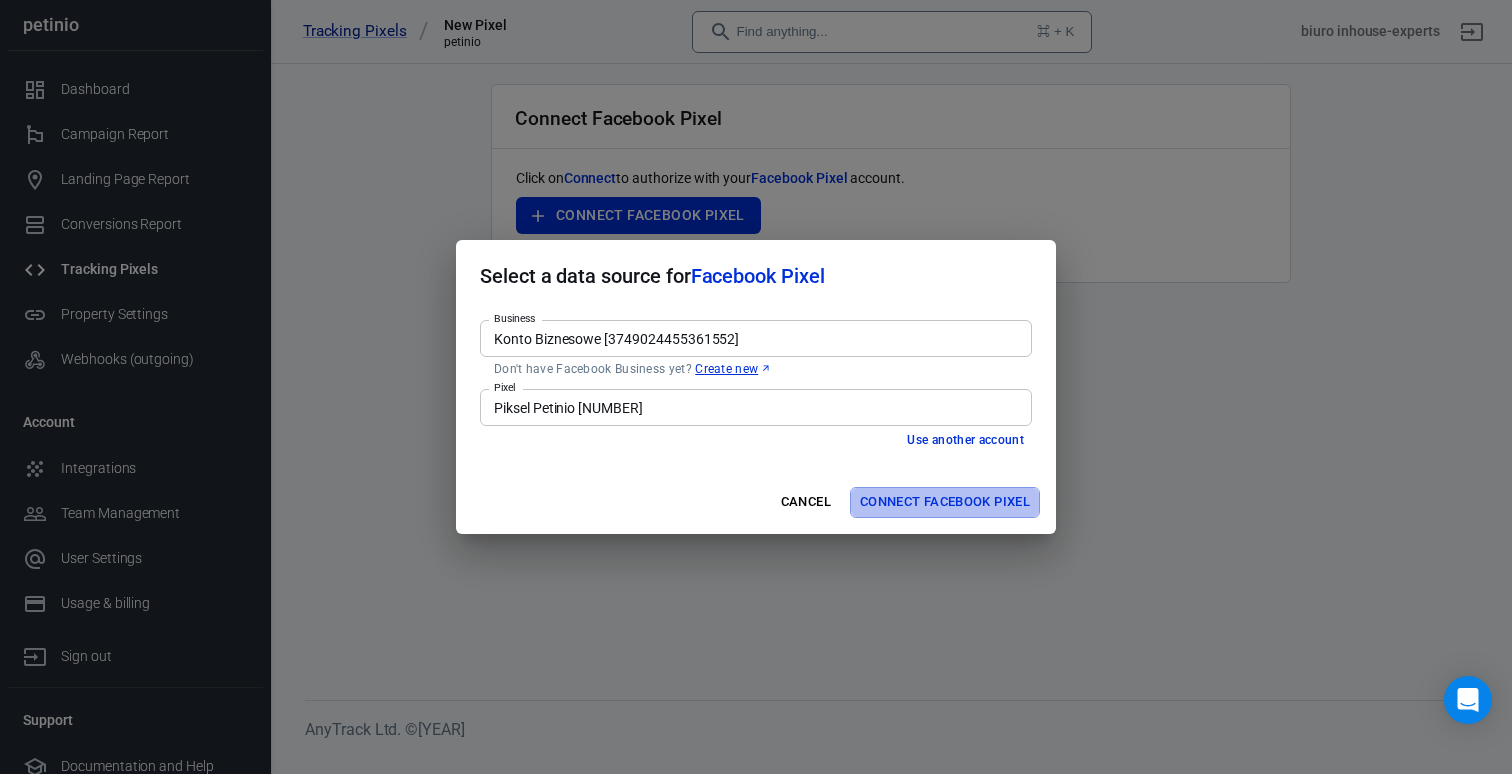 click on "Connect Facebook Pixel" at bounding box center [945, 502] 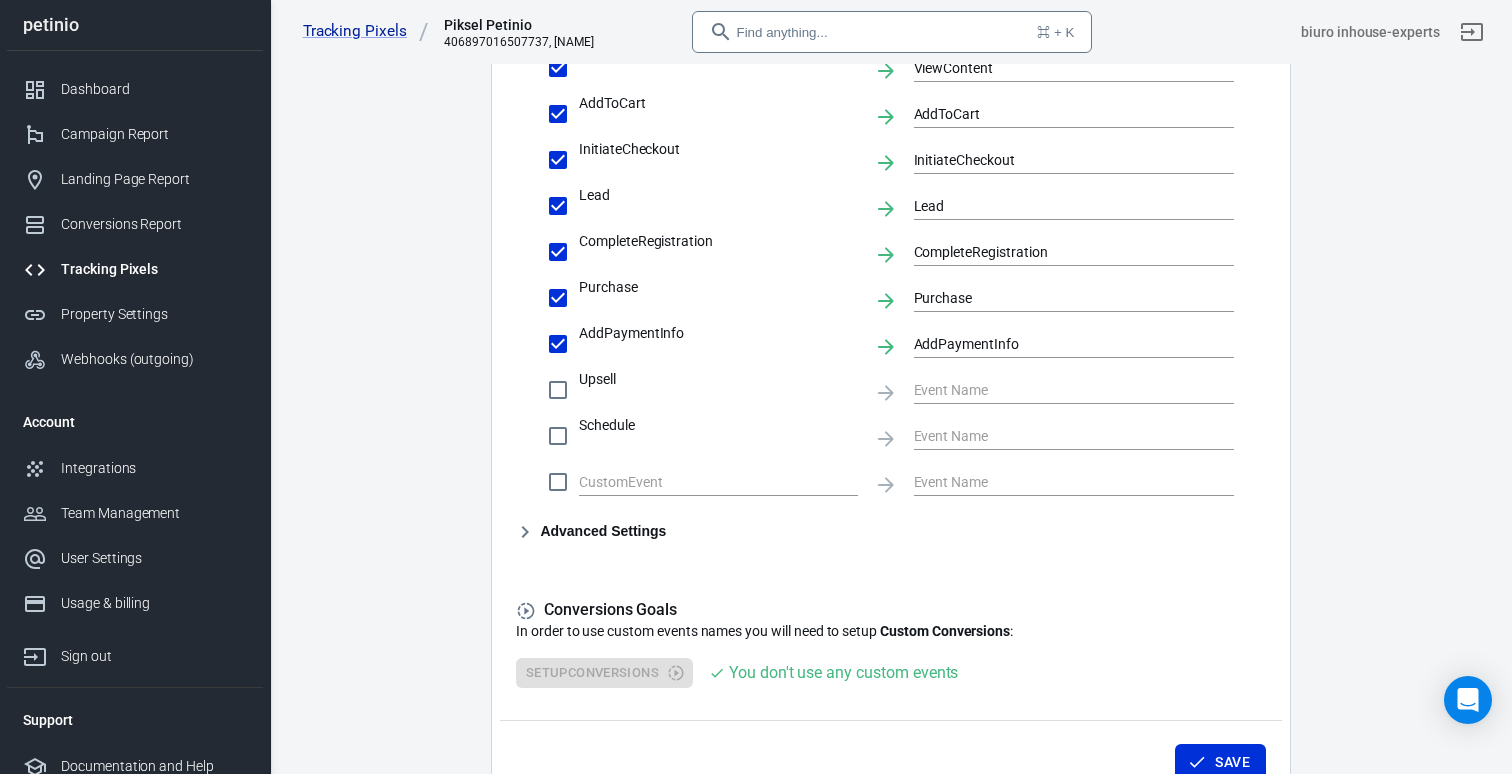 scroll, scrollTop: 974, scrollLeft: 0, axis: vertical 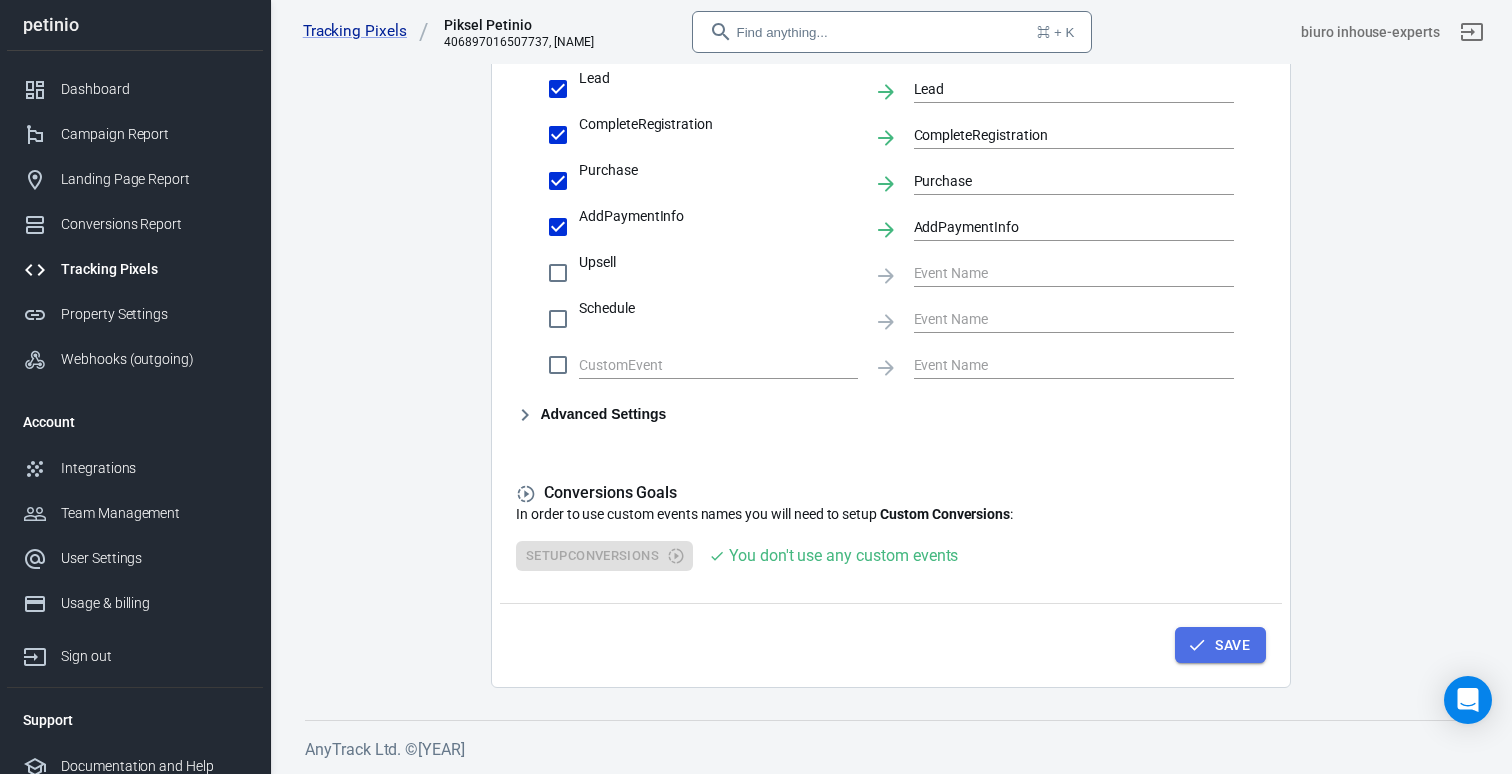 click on "Save" at bounding box center [1220, 645] 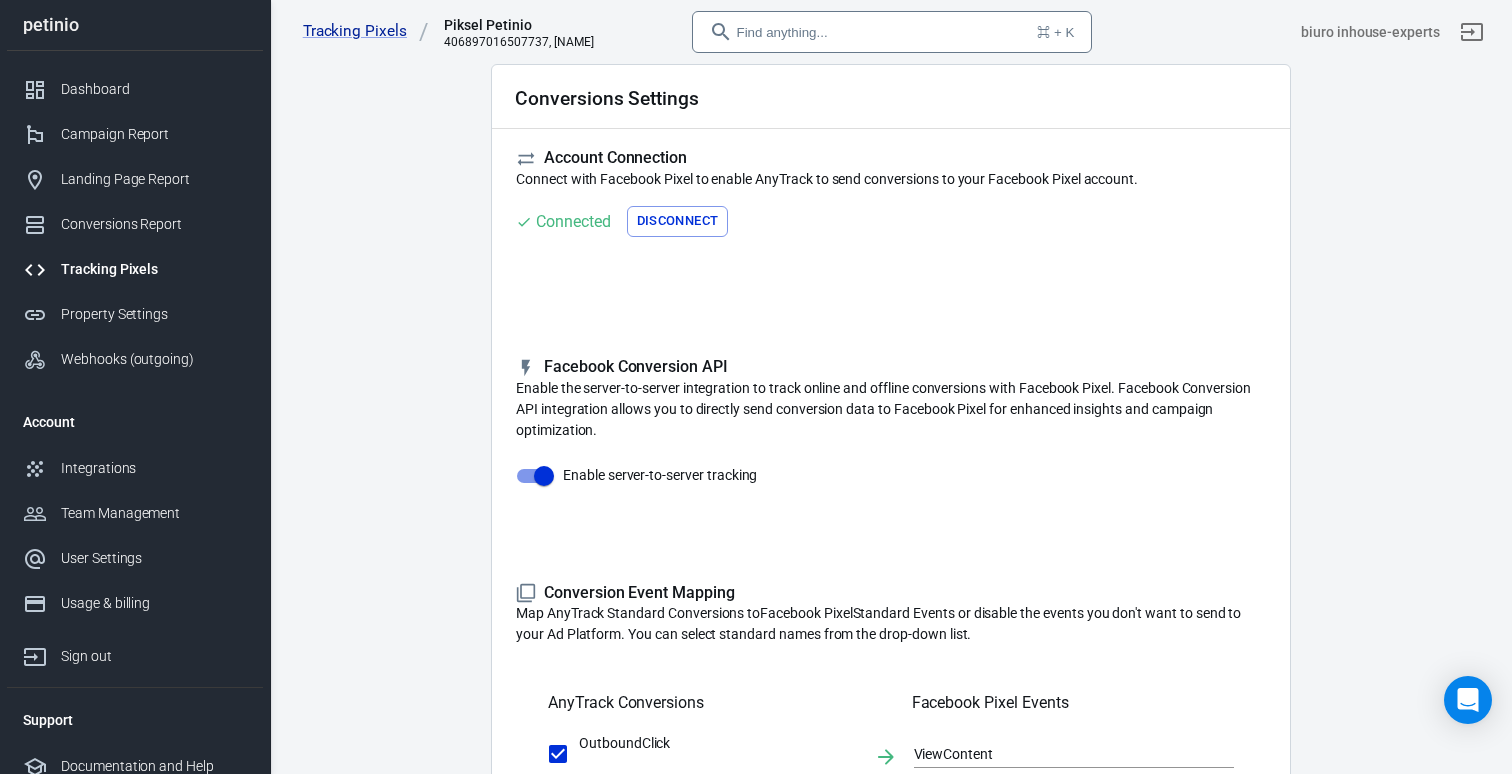 scroll, scrollTop: 0, scrollLeft: 0, axis: both 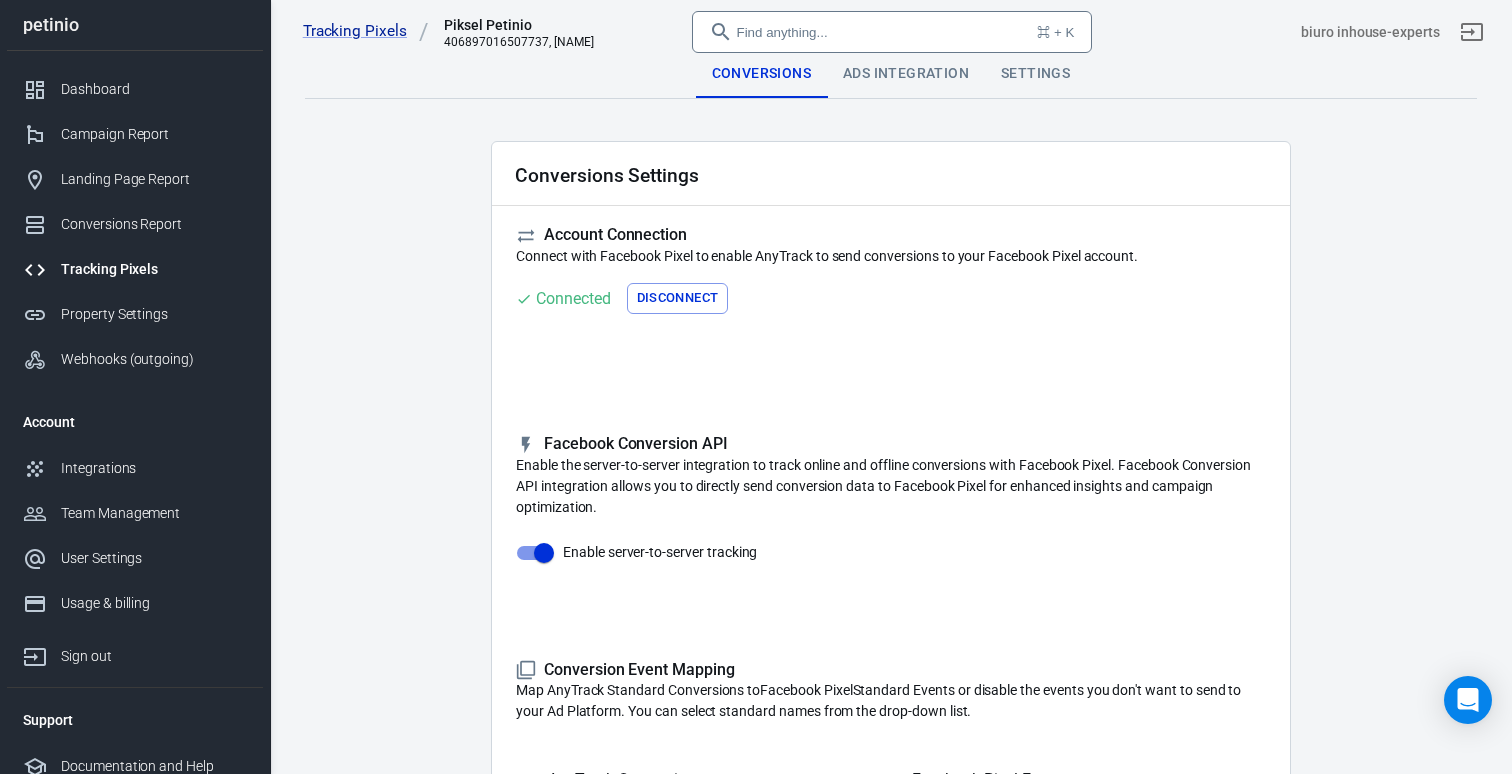 click on "Ads Integration" at bounding box center [906, 74] 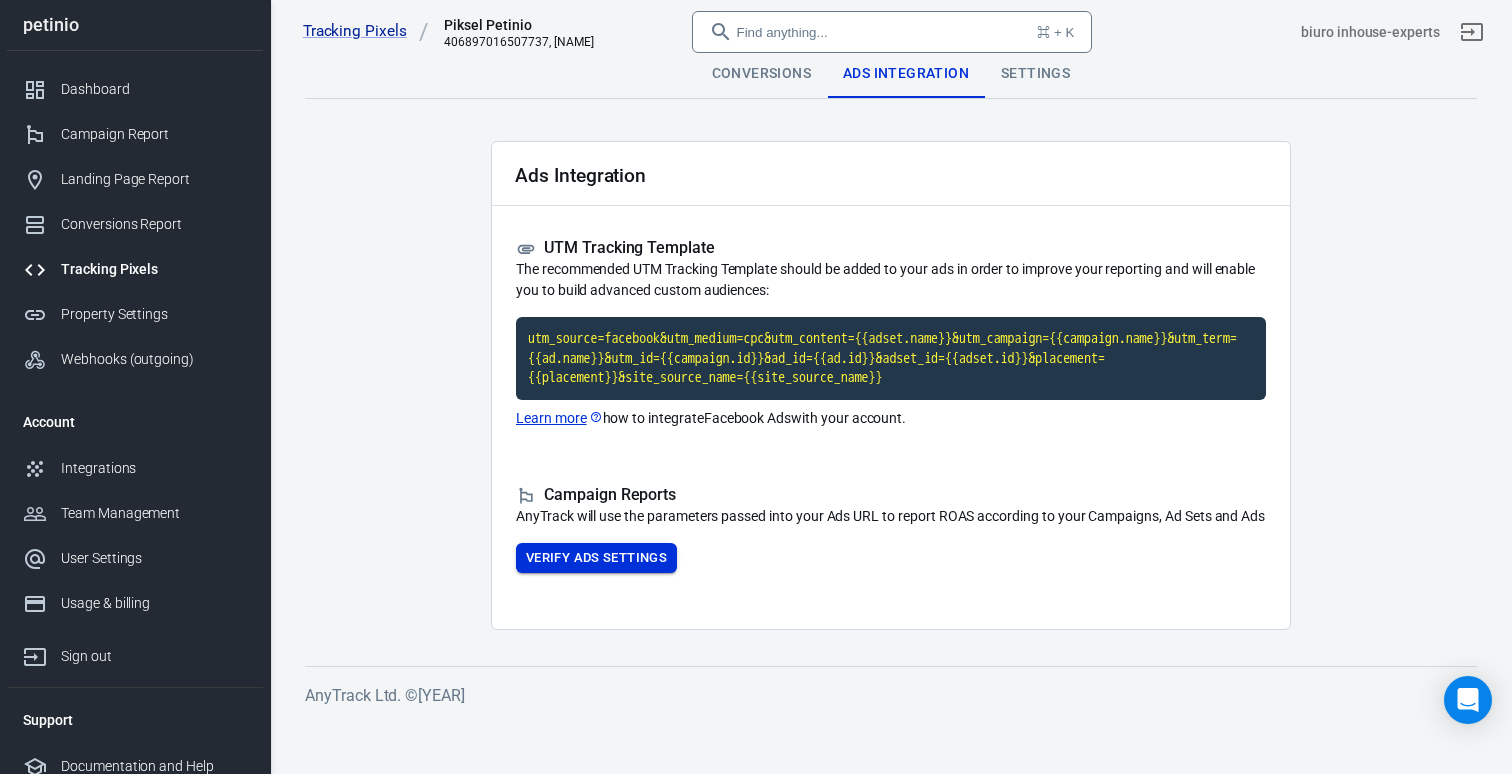 click on "Verify Ads Settings" at bounding box center (596, 558) 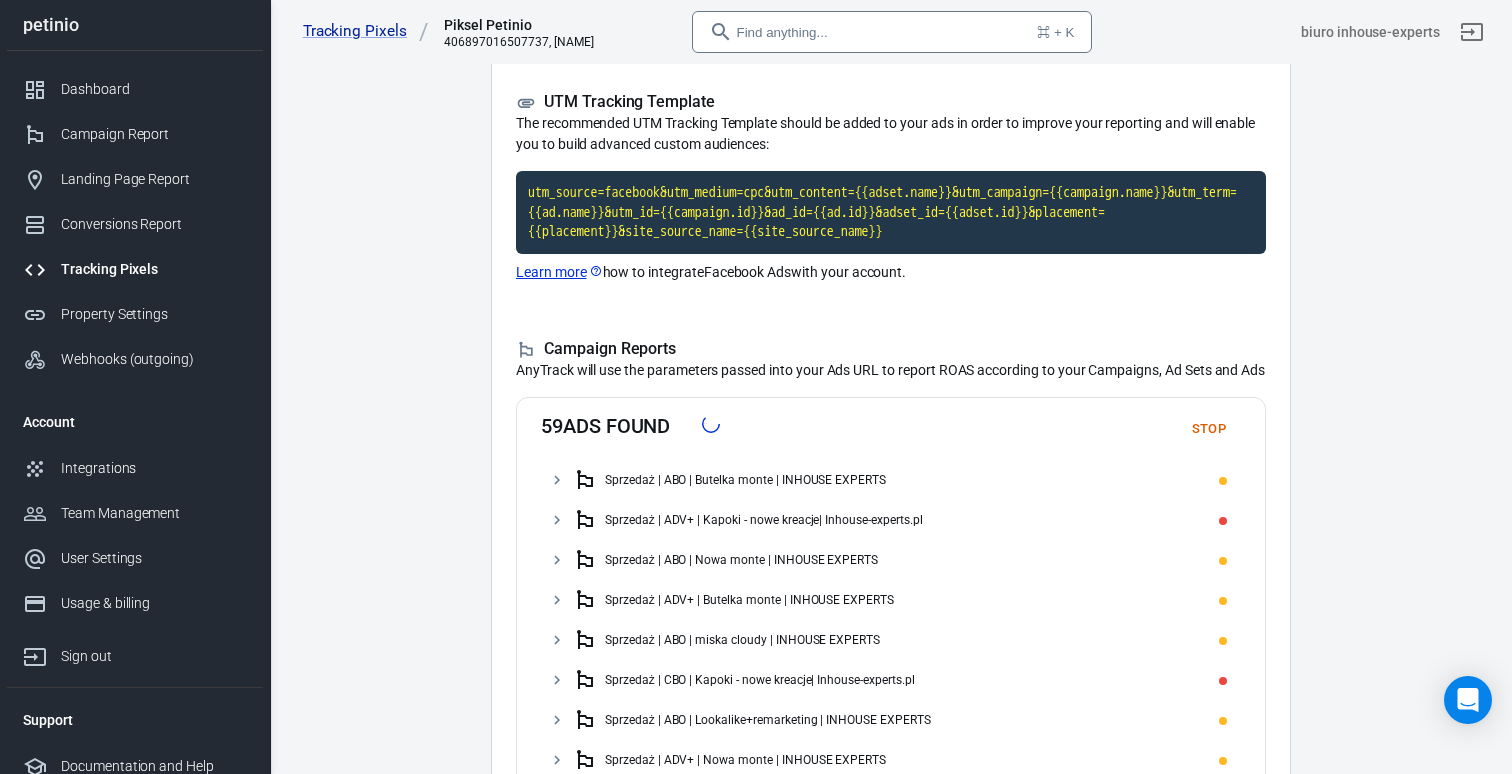 scroll, scrollTop: 40, scrollLeft: 0, axis: vertical 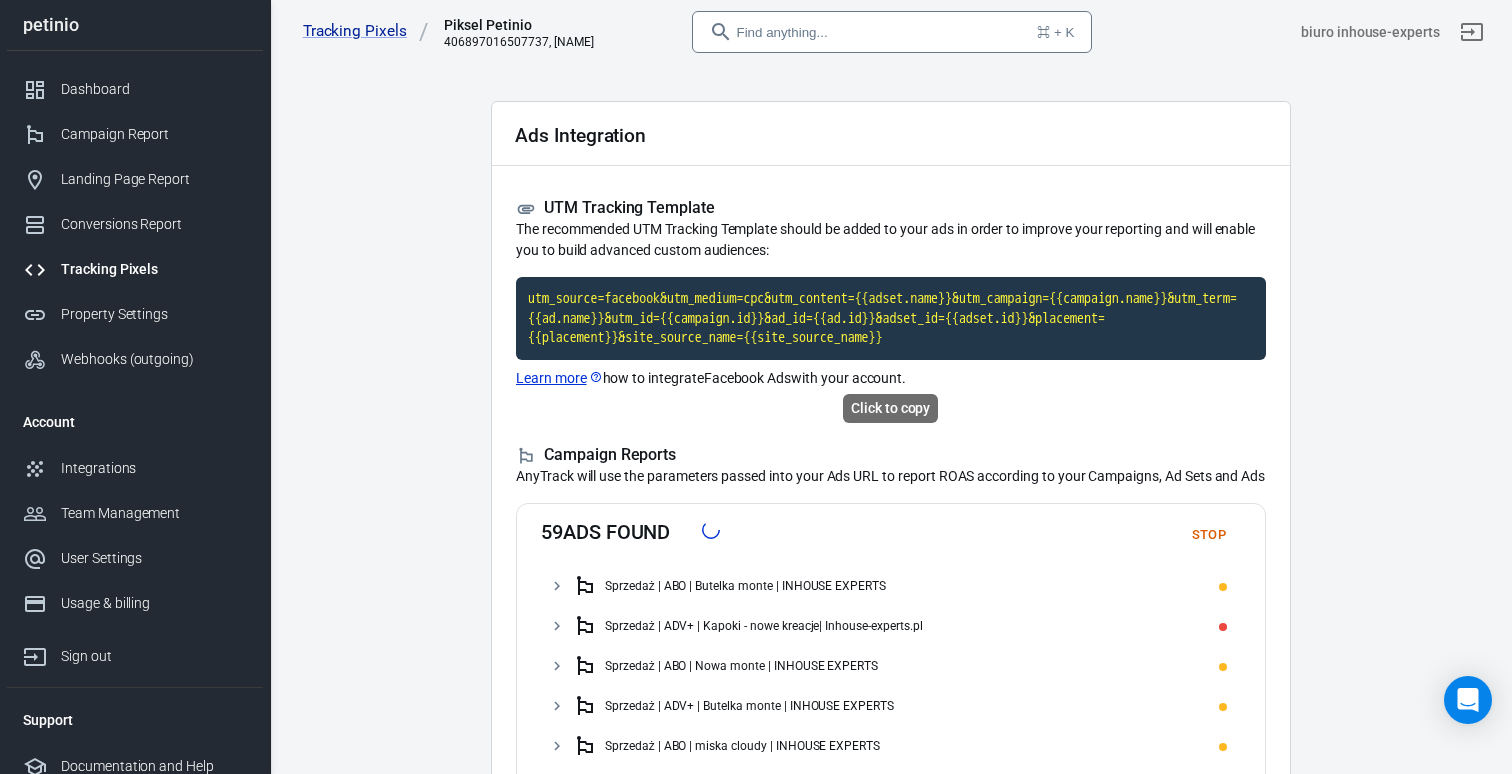click on "utm_source=facebook&utm_medium=cpc&utm_content={{adset.name}}&utm_campaign={{campaign.name}}&utm_term={{ad.name}}&utm_id={{campaign.id}}&ad_id={{ad.id}}&adset_id={{adset.id}}&placement={{placement}}&site_source_name={{site_source_name}}" at bounding box center (891, 318) 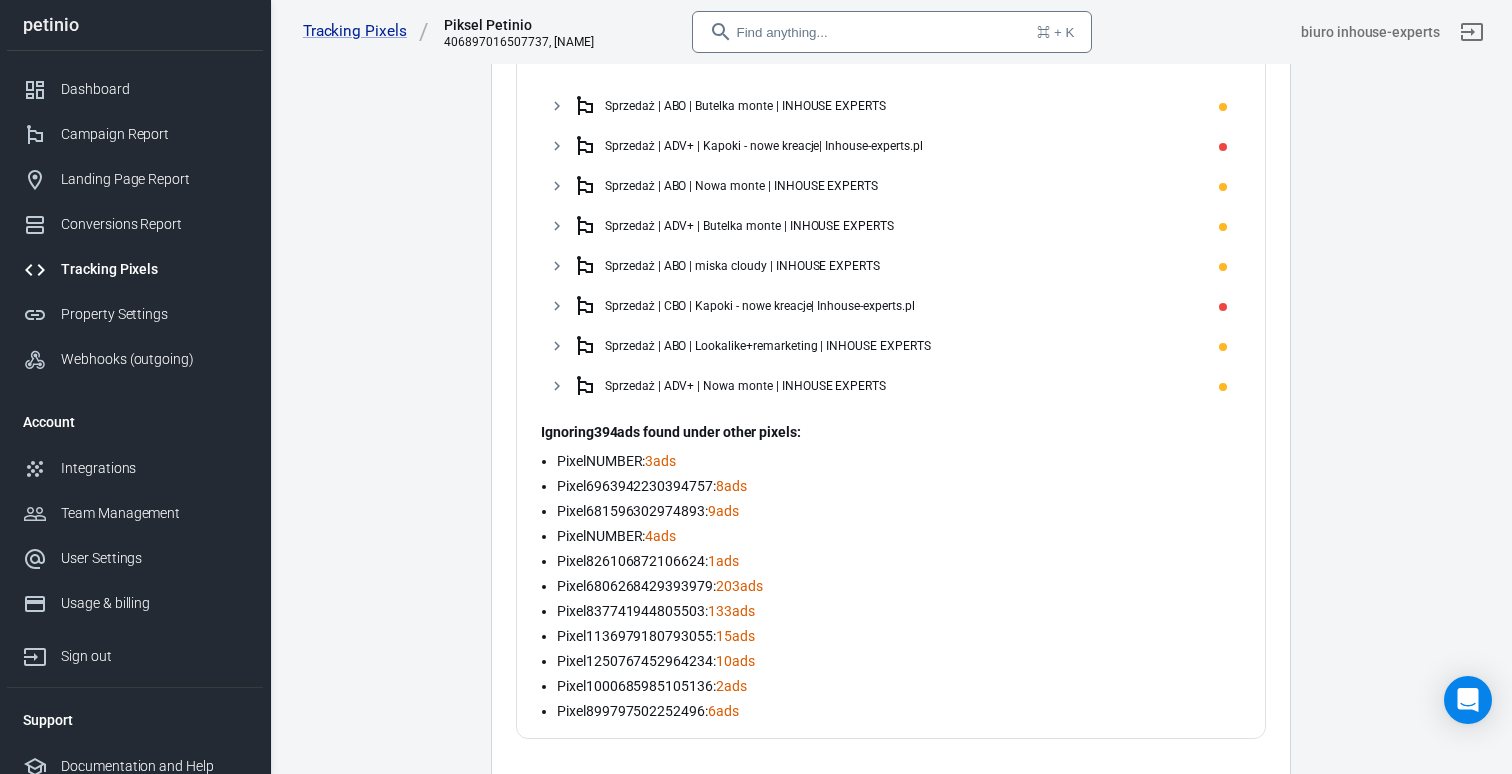 scroll, scrollTop: 670, scrollLeft: 0, axis: vertical 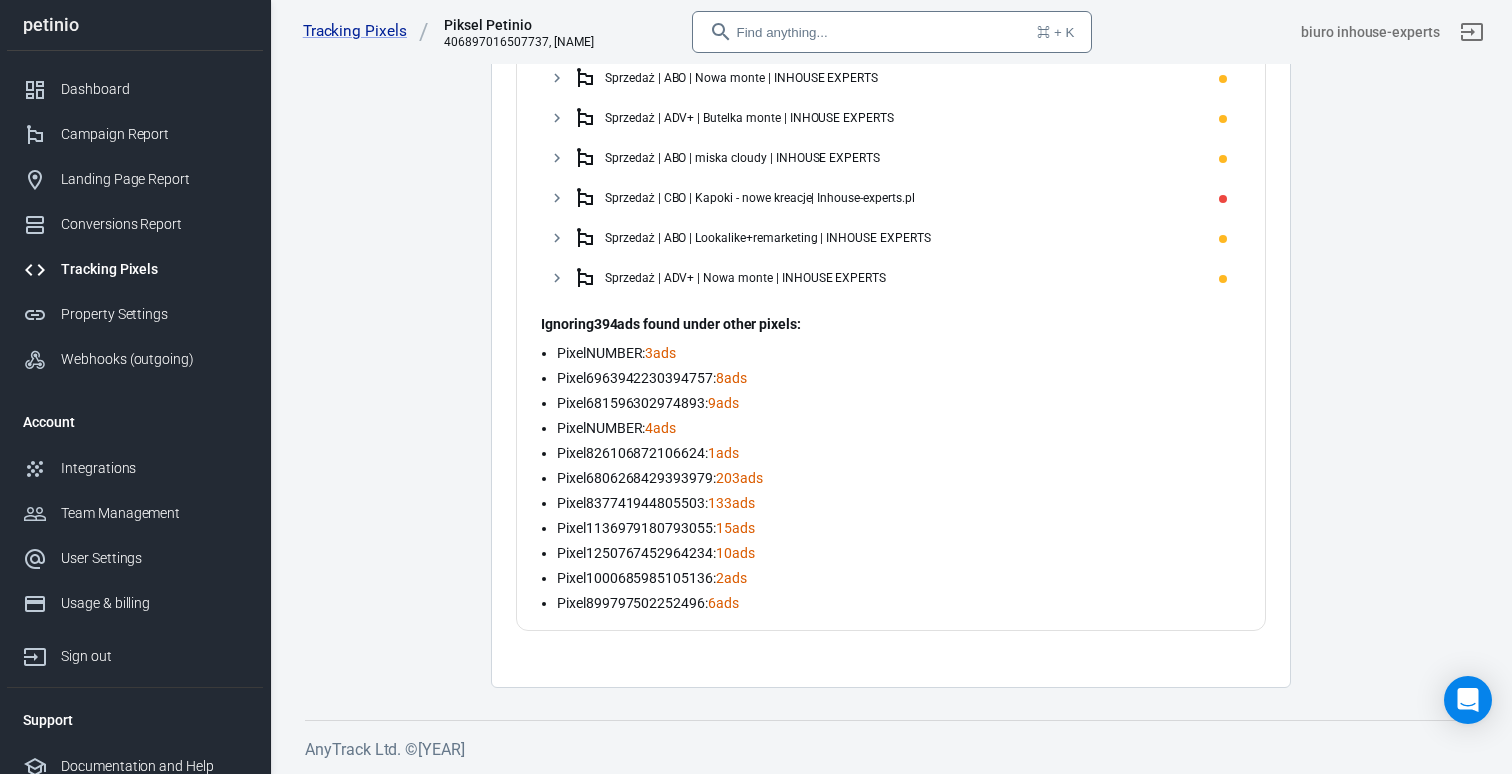 click on "Pixel  2050704131920781 :  3  ads" at bounding box center [899, 353] 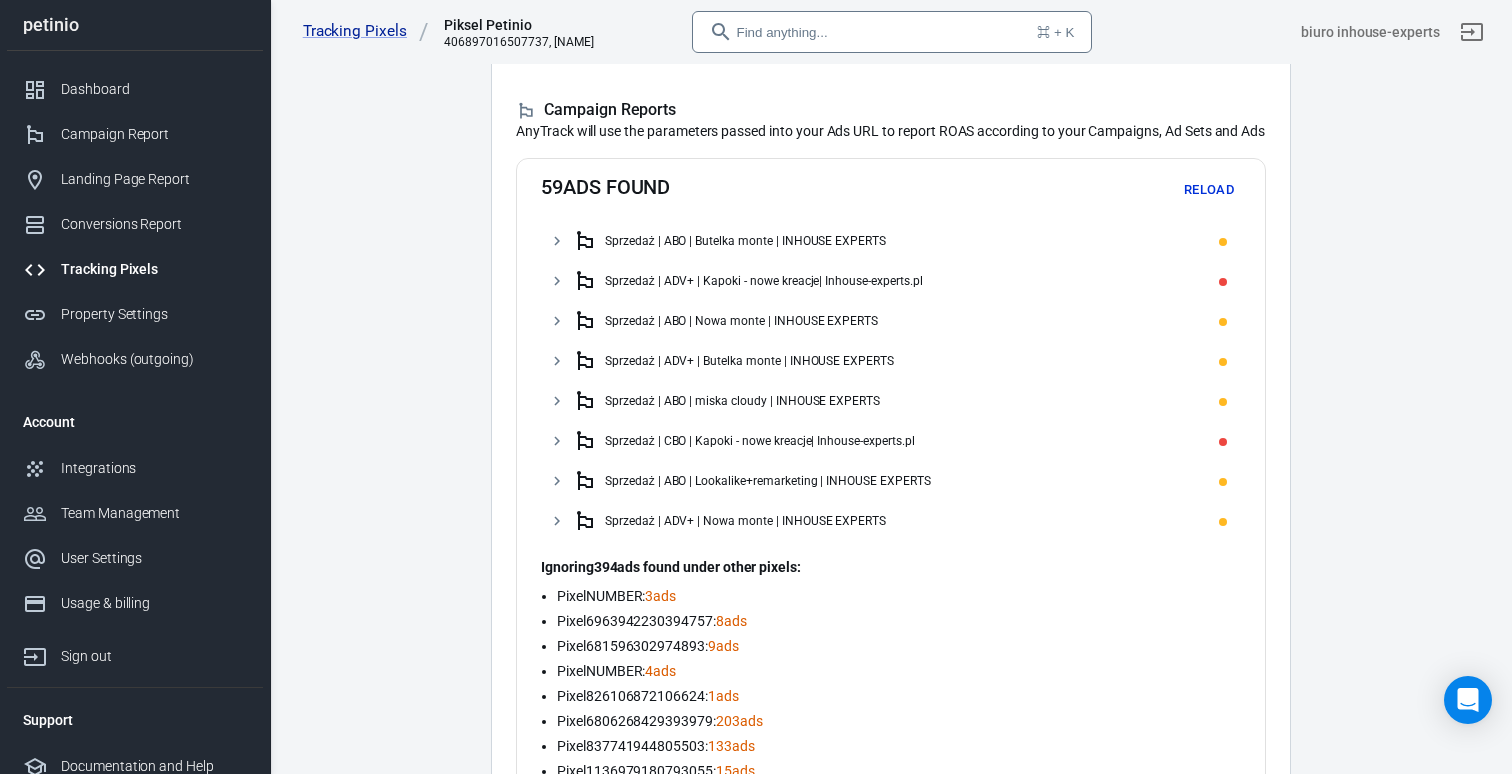 scroll, scrollTop: 386, scrollLeft: 0, axis: vertical 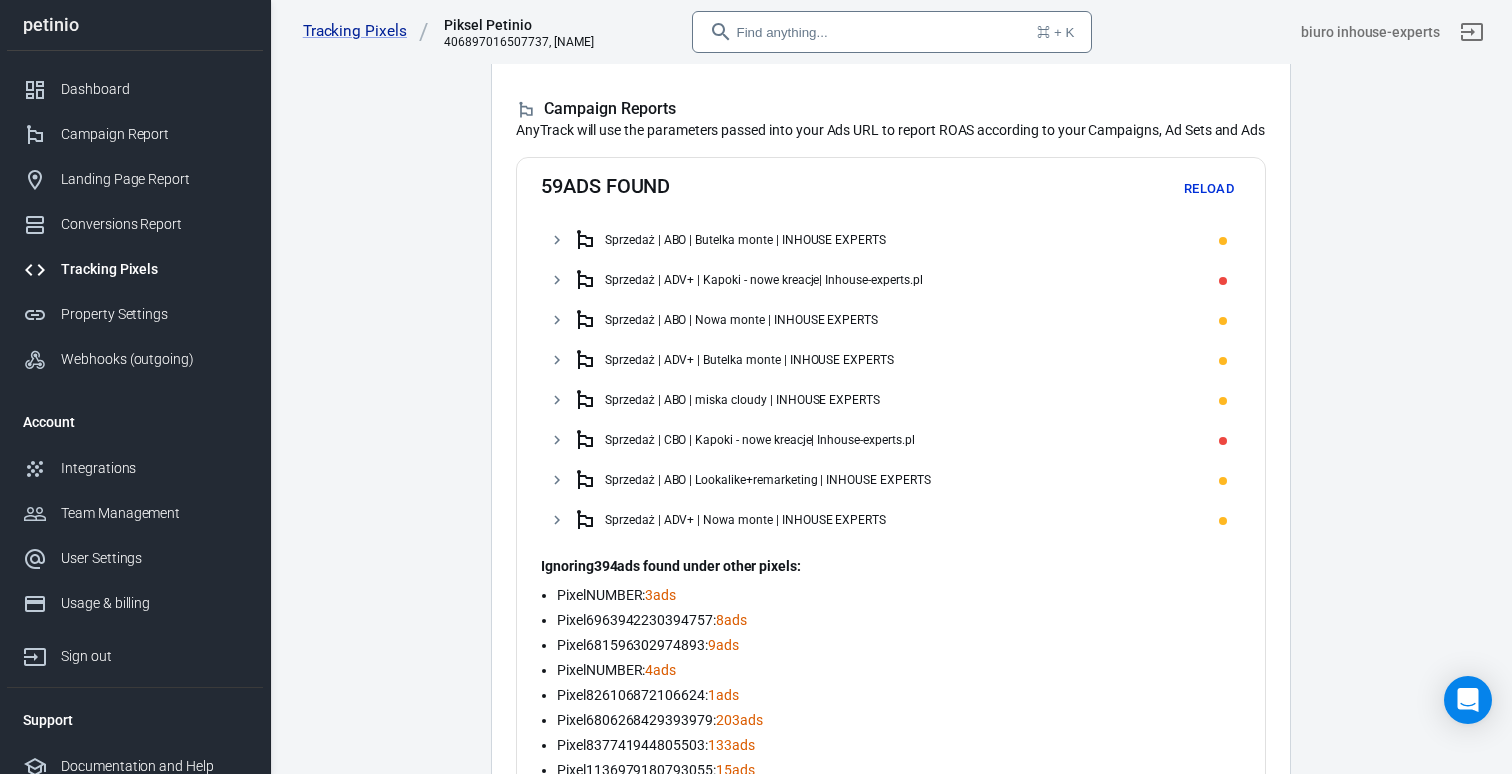 click on "Reload" at bounding box center [1209, 189] 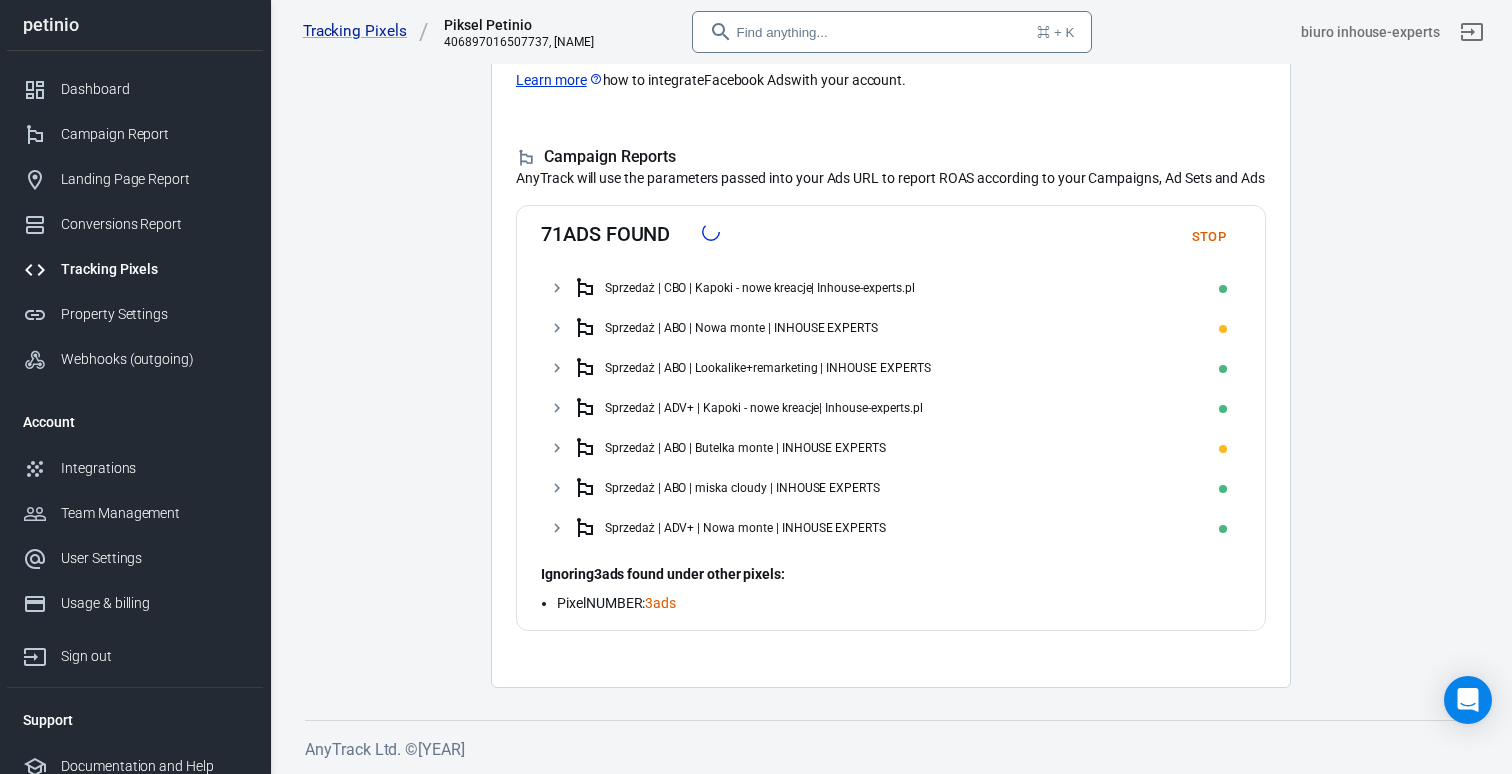 scroll, scrollTop: 380, scrollLeft: 0, axis: vertical 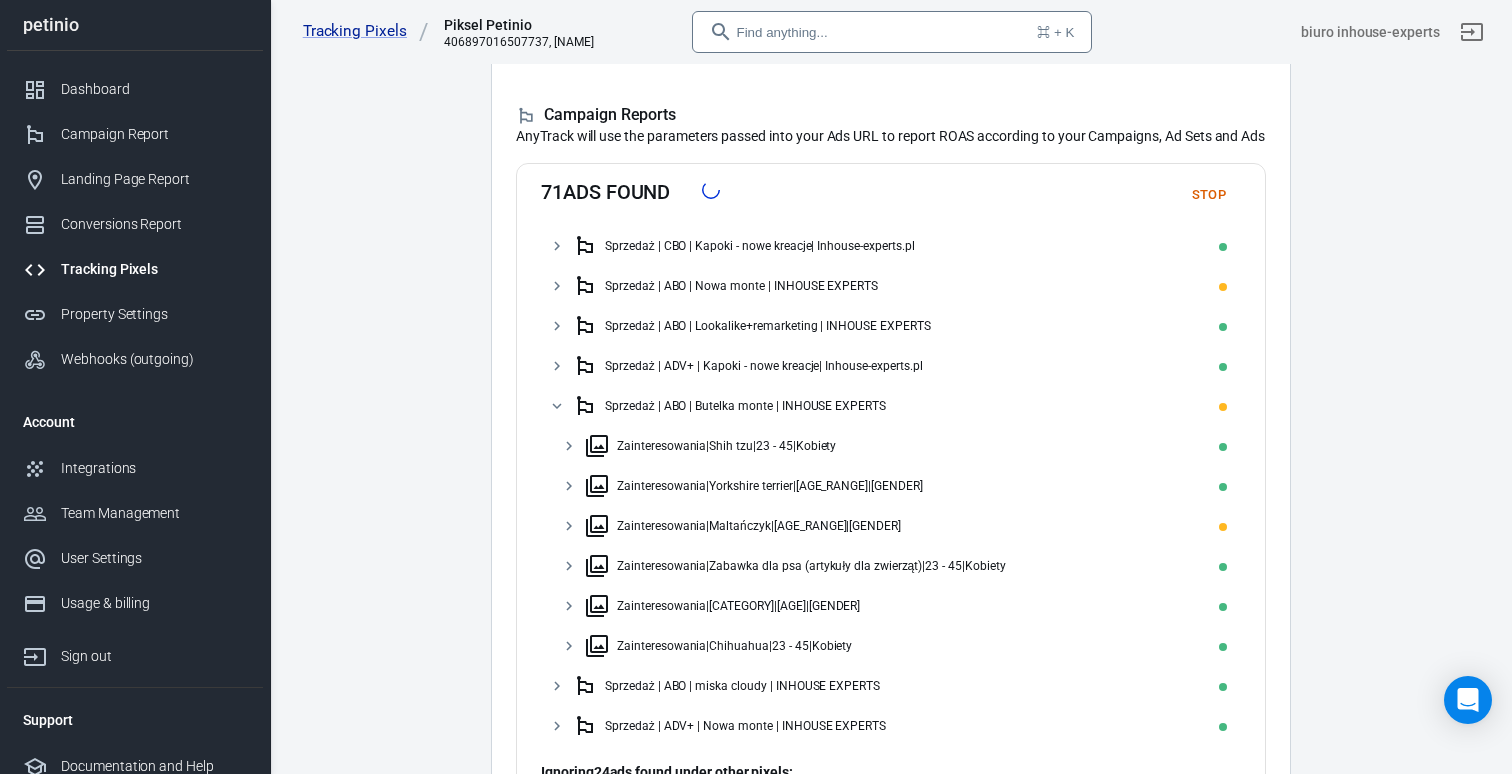click on "Sprzedaż | ABO | Nowa monte | INHOUSE EXPERTS" at bounding box center (903, 286) 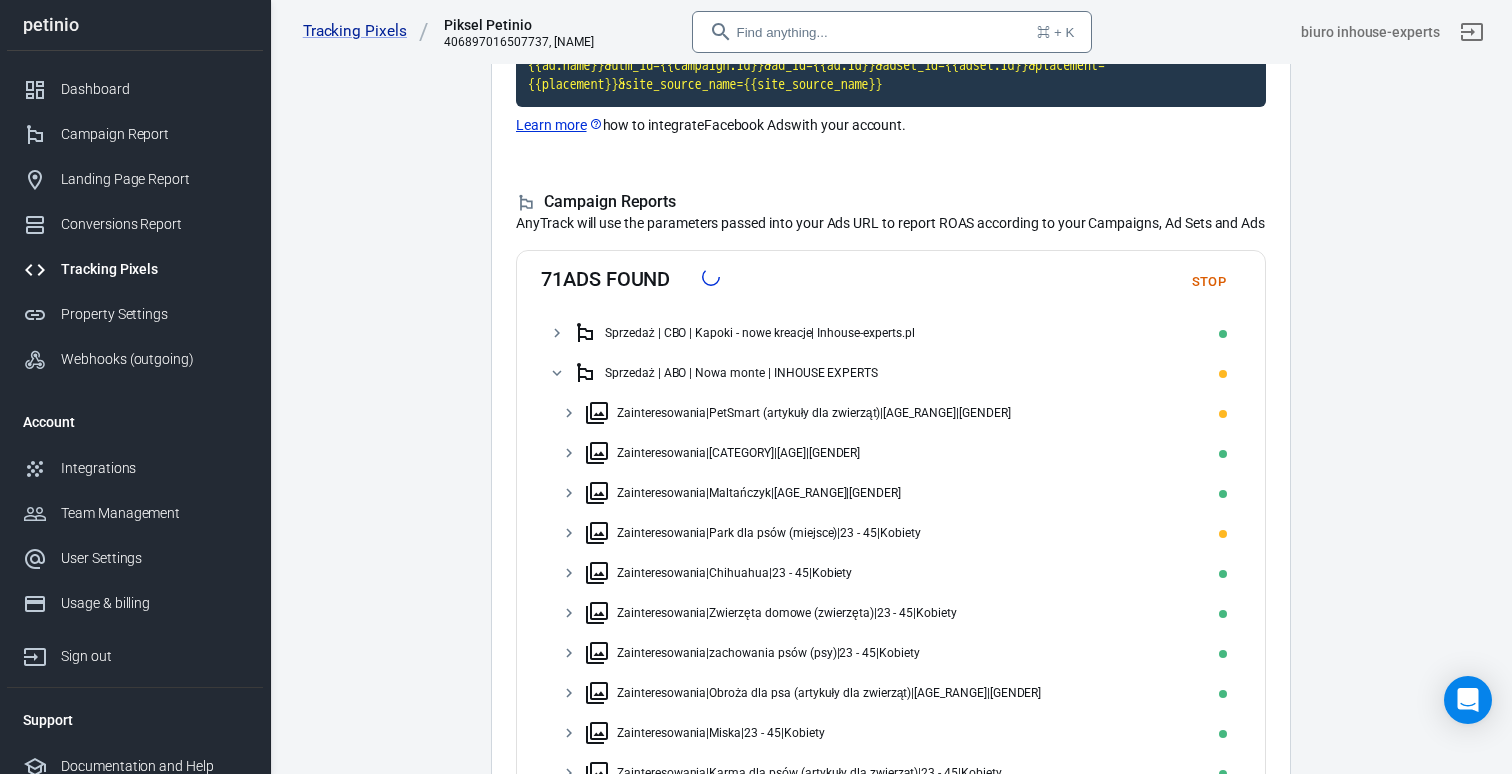 scroll, scrollTop: 209, scrollLeft: 0, axis: vertical 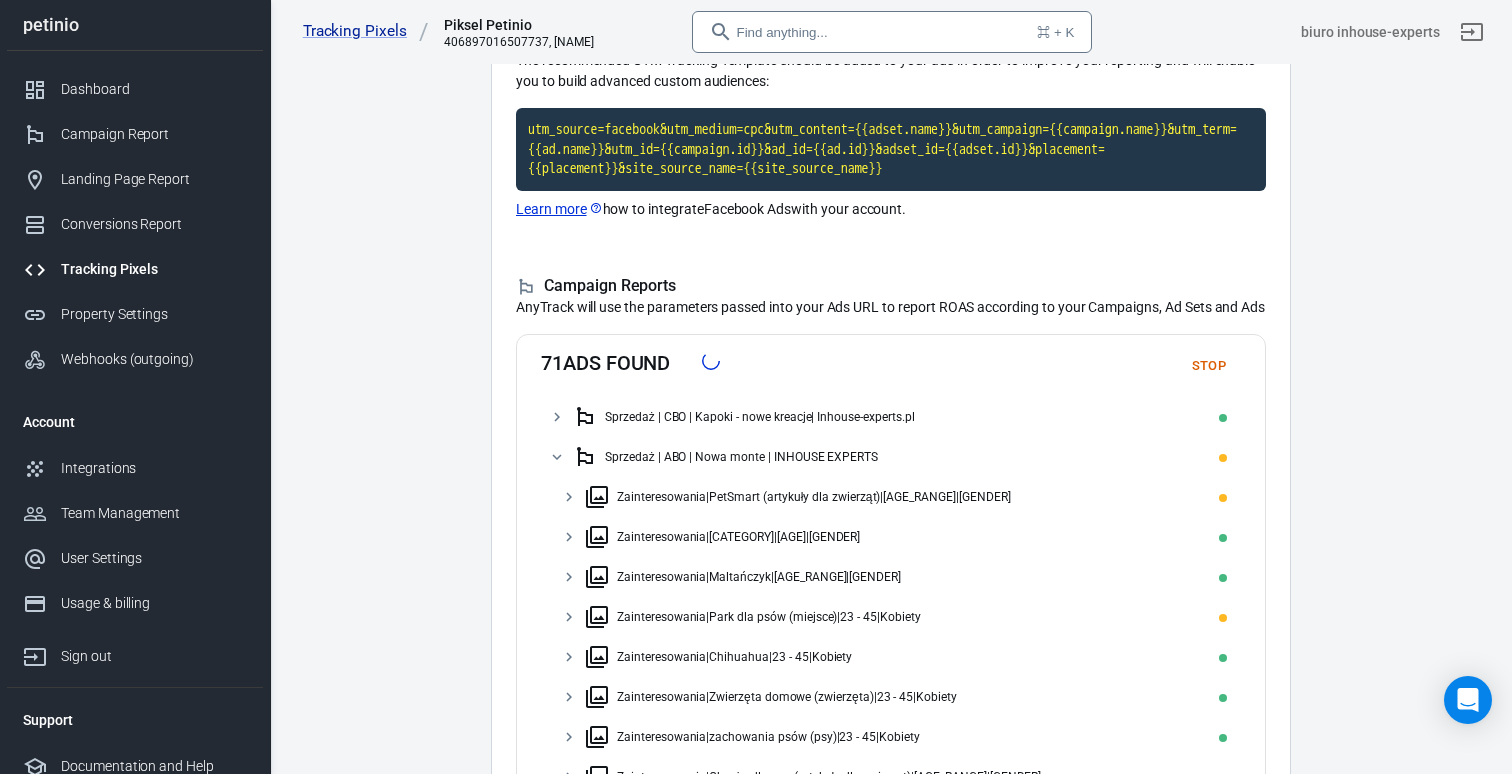 click on "Tracking Pixels" at bounding box center (154, 269) 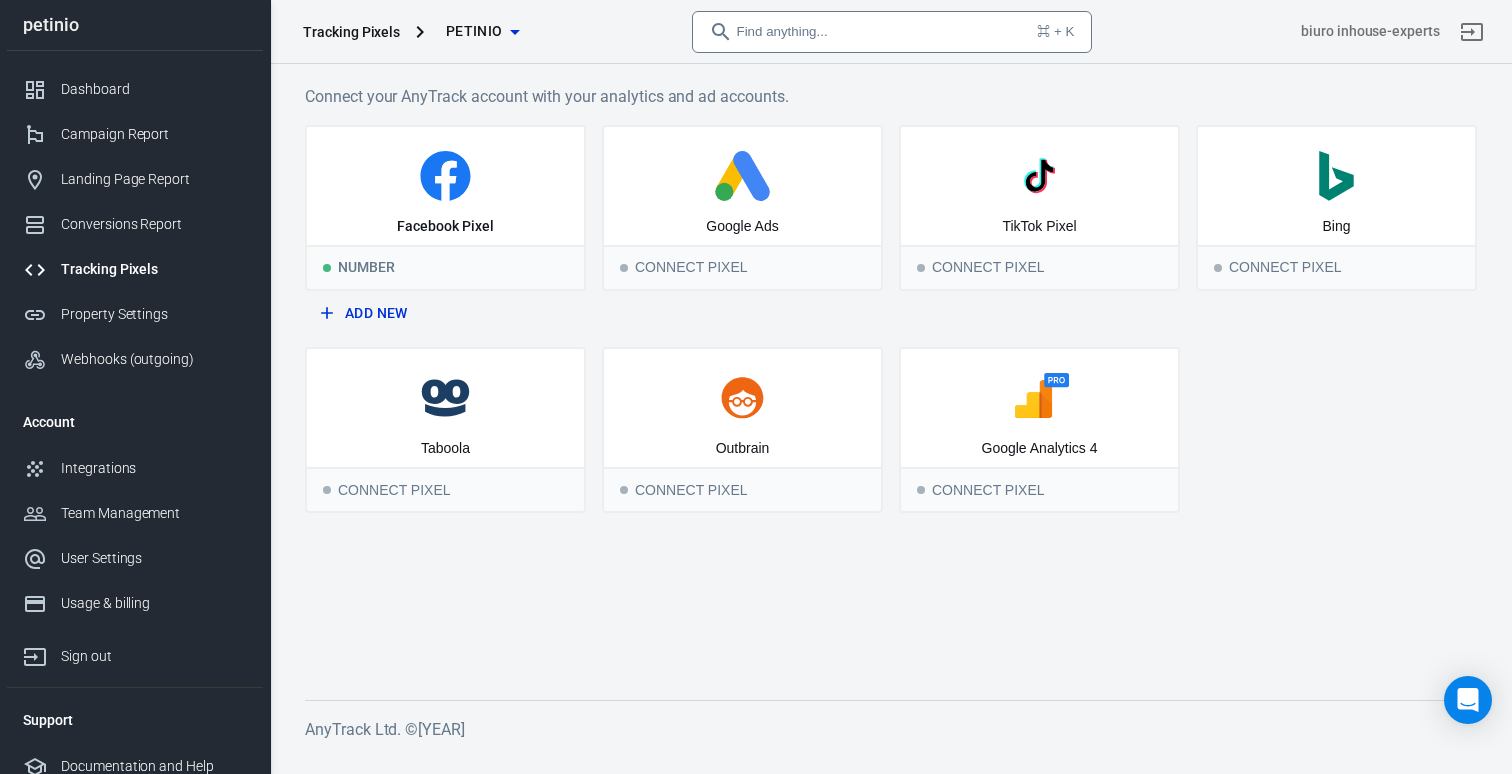 scroll, scrollTop: 0, scrollLeft: 0, axis: both 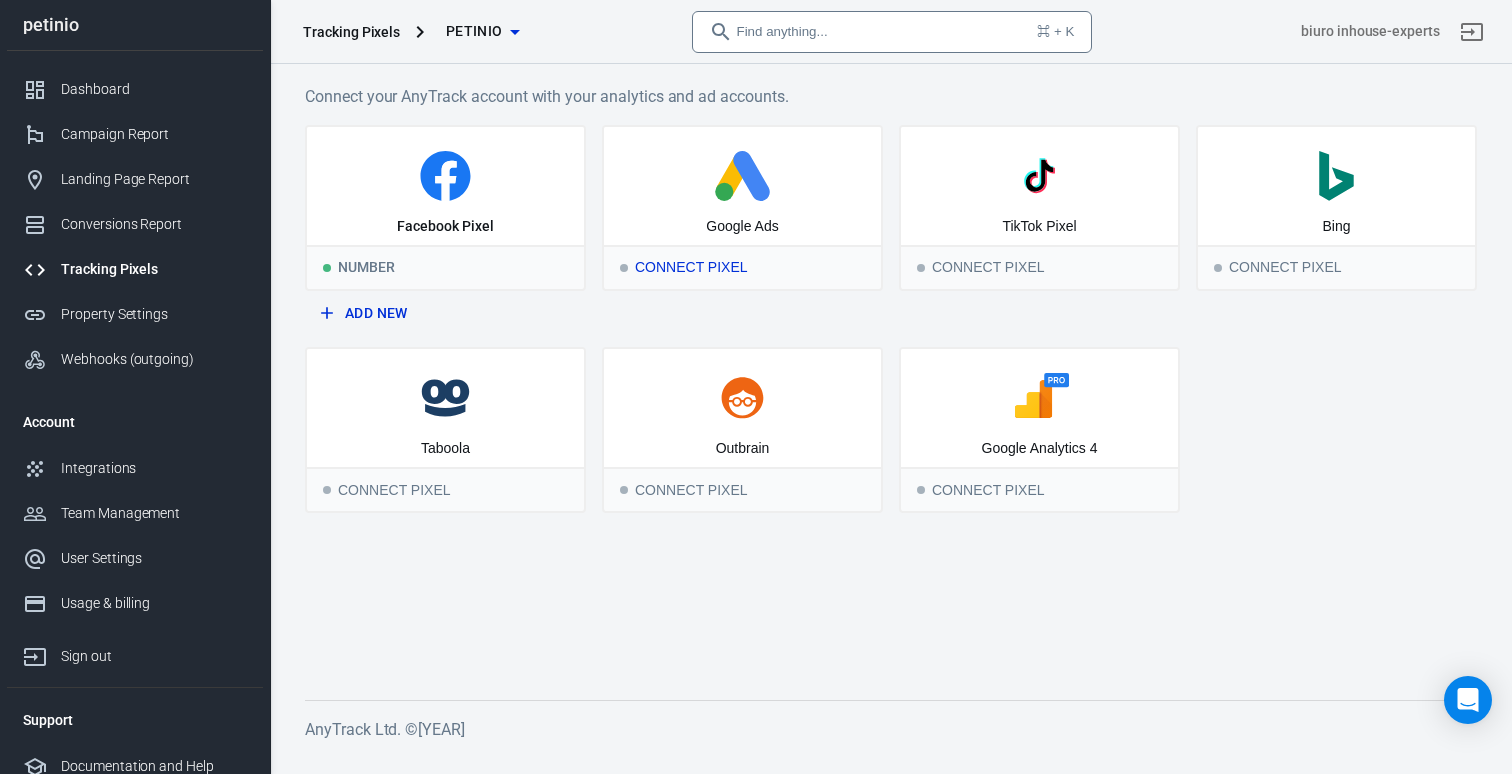 click on "Google Ads" at bounding box center [742, 186] 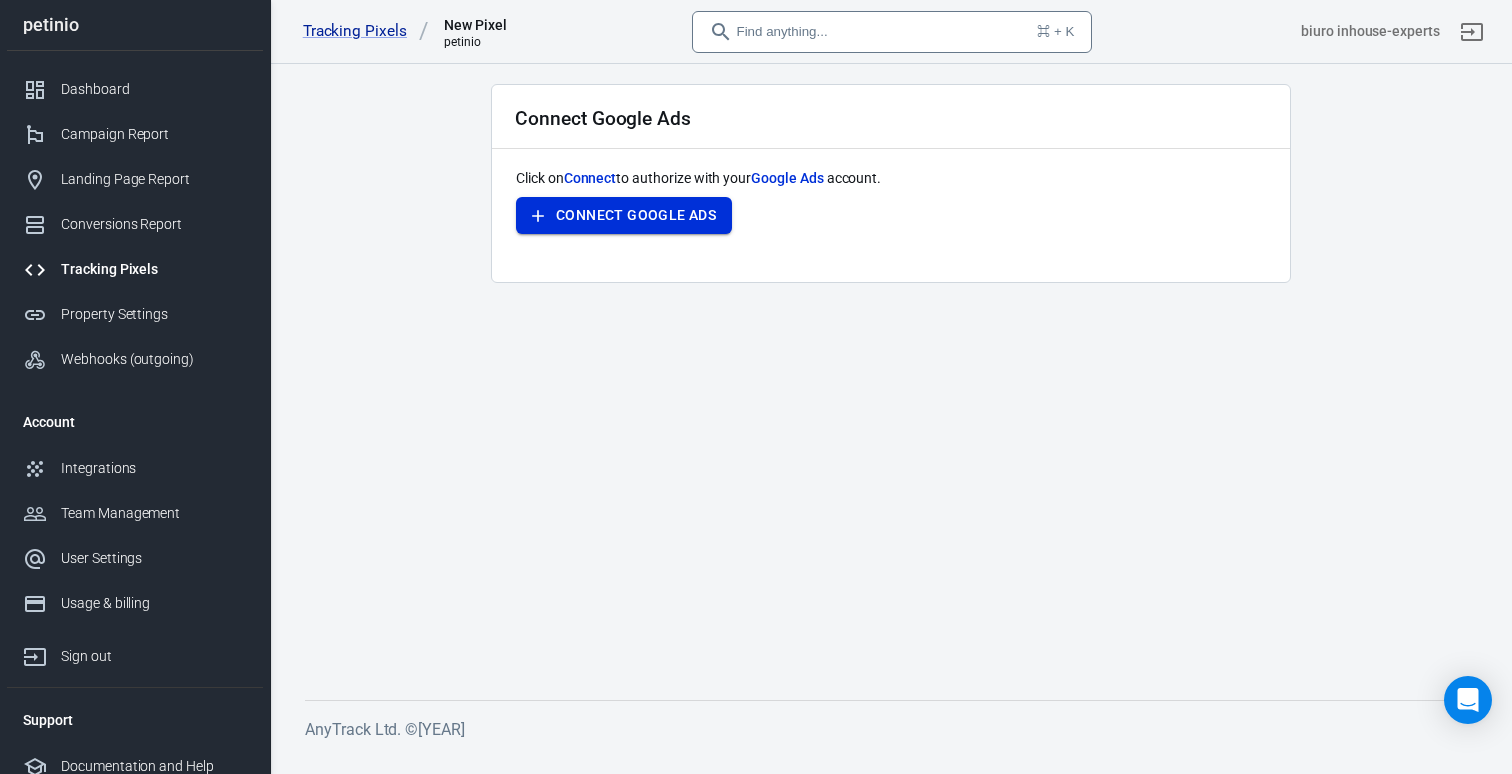 click on "Connect Google Ads" at bounding box center (636, 215) 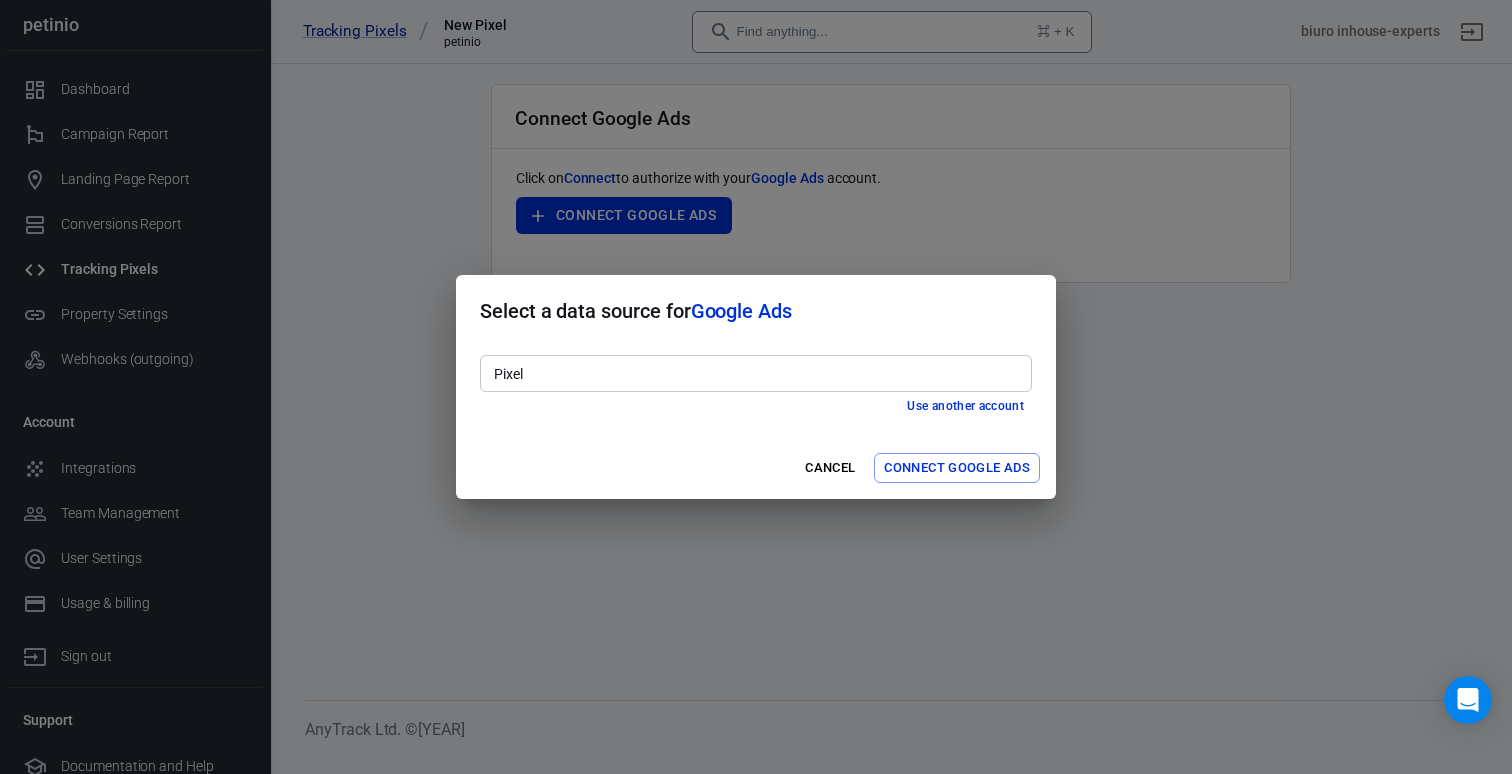 click on "Pixel" at bounding box center (754, 373) 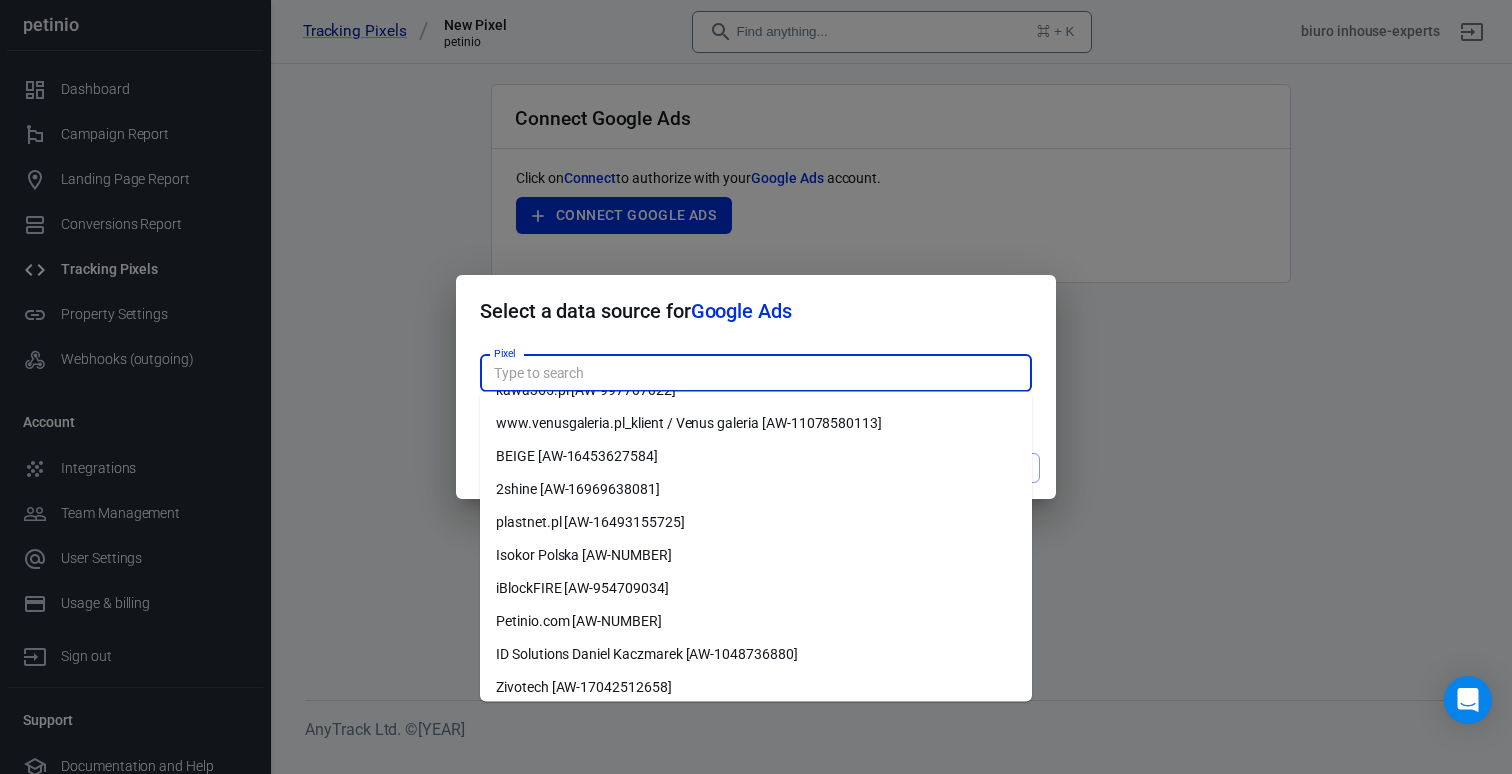 scroll, scrollTop: 366, scrollLeft: 0, axis: vertical 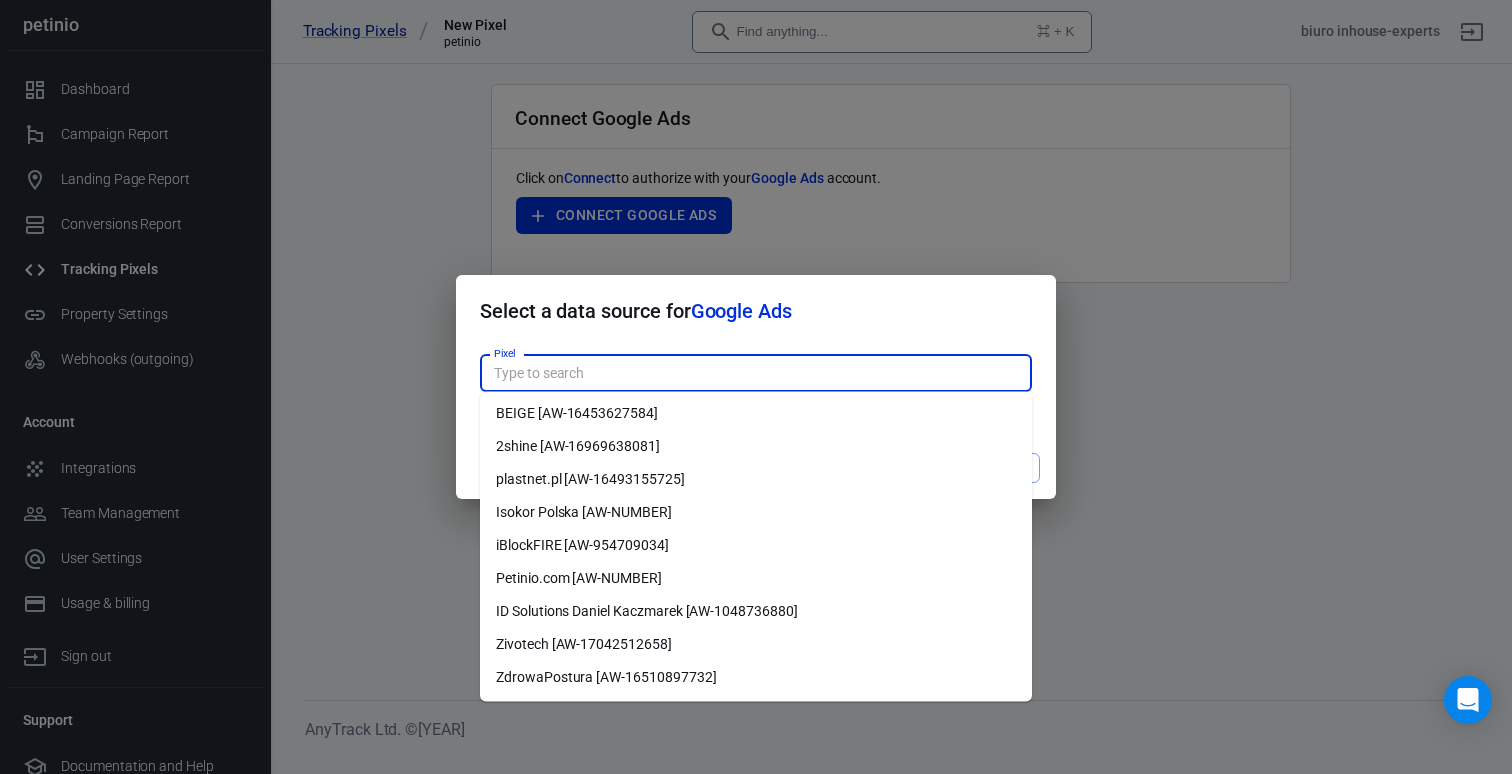 click on "Petinio.com [AW-782520141]" at bounding box center [756, 578] 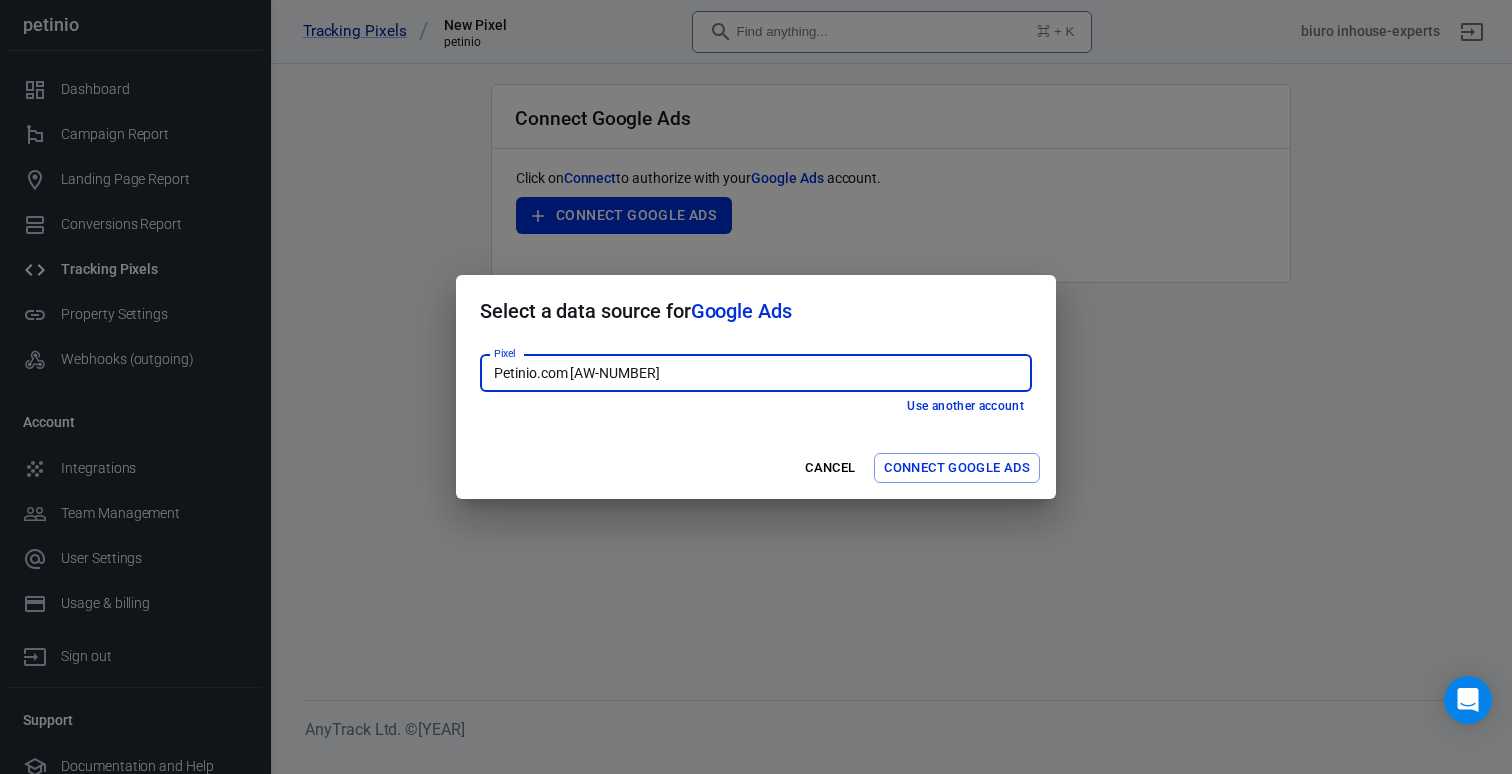 click on "Connect Google Ads" at bounding box center [957, 468] 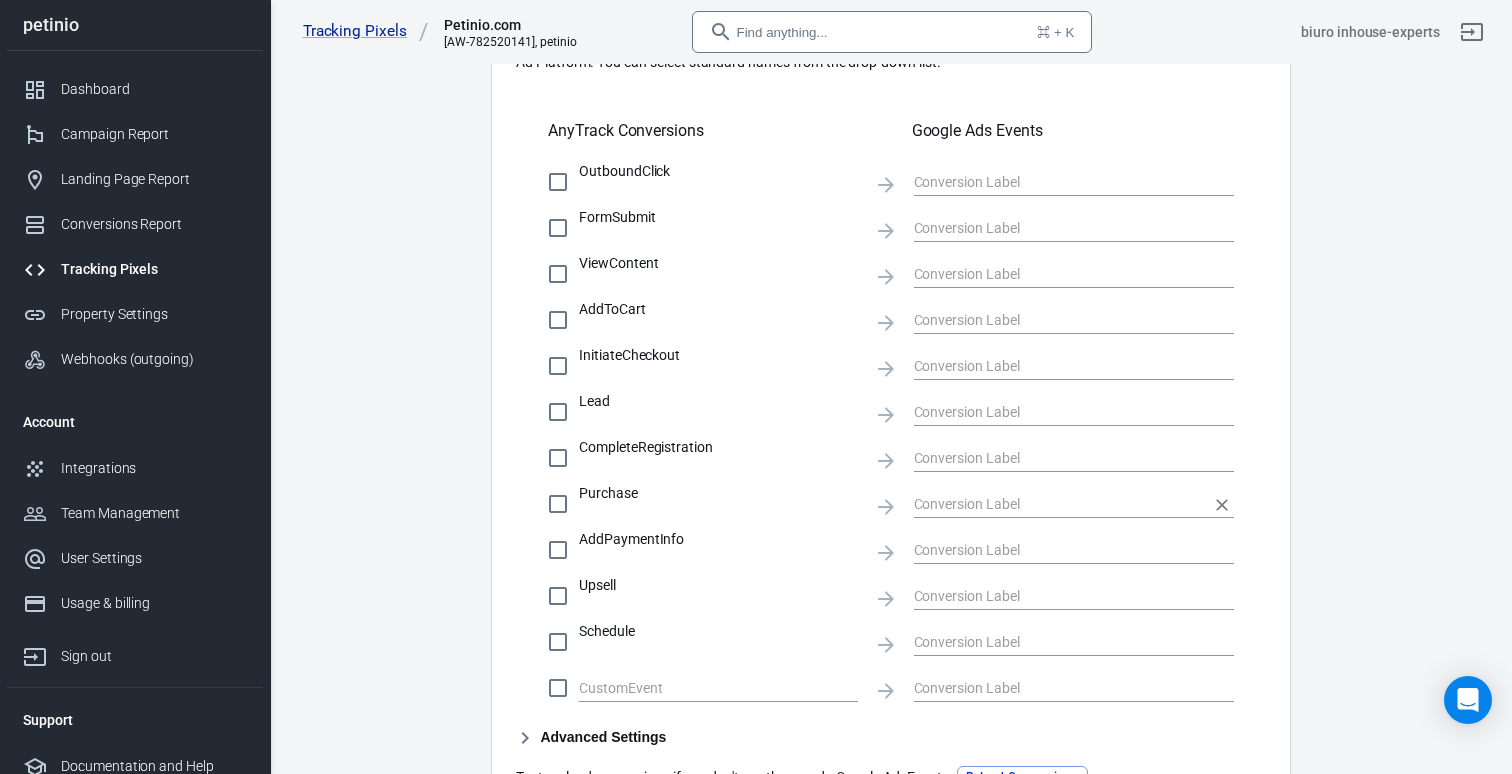 click at bounding box center (1059, 503) 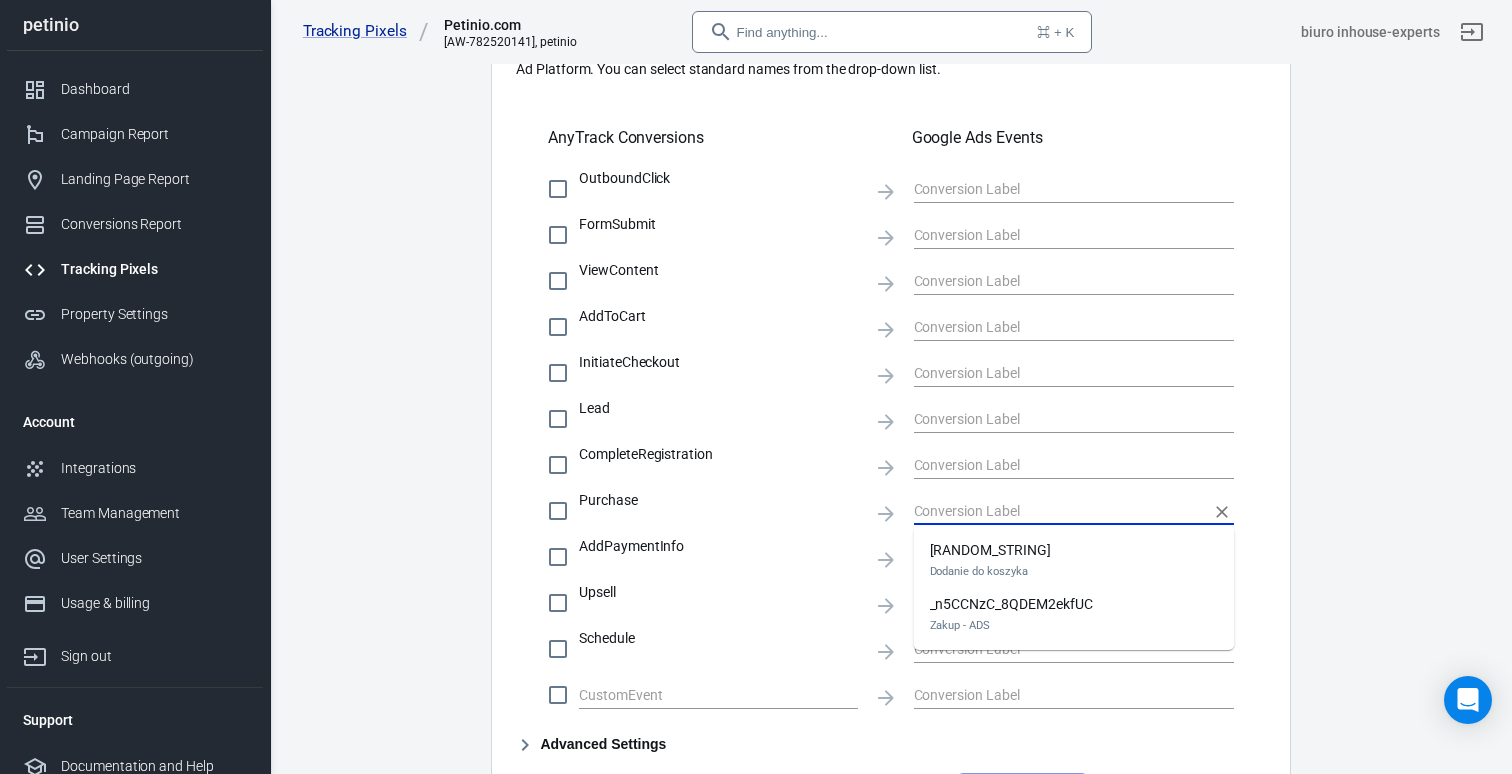 click on "Zakup - ADS" at bounding box center (1011, 625) 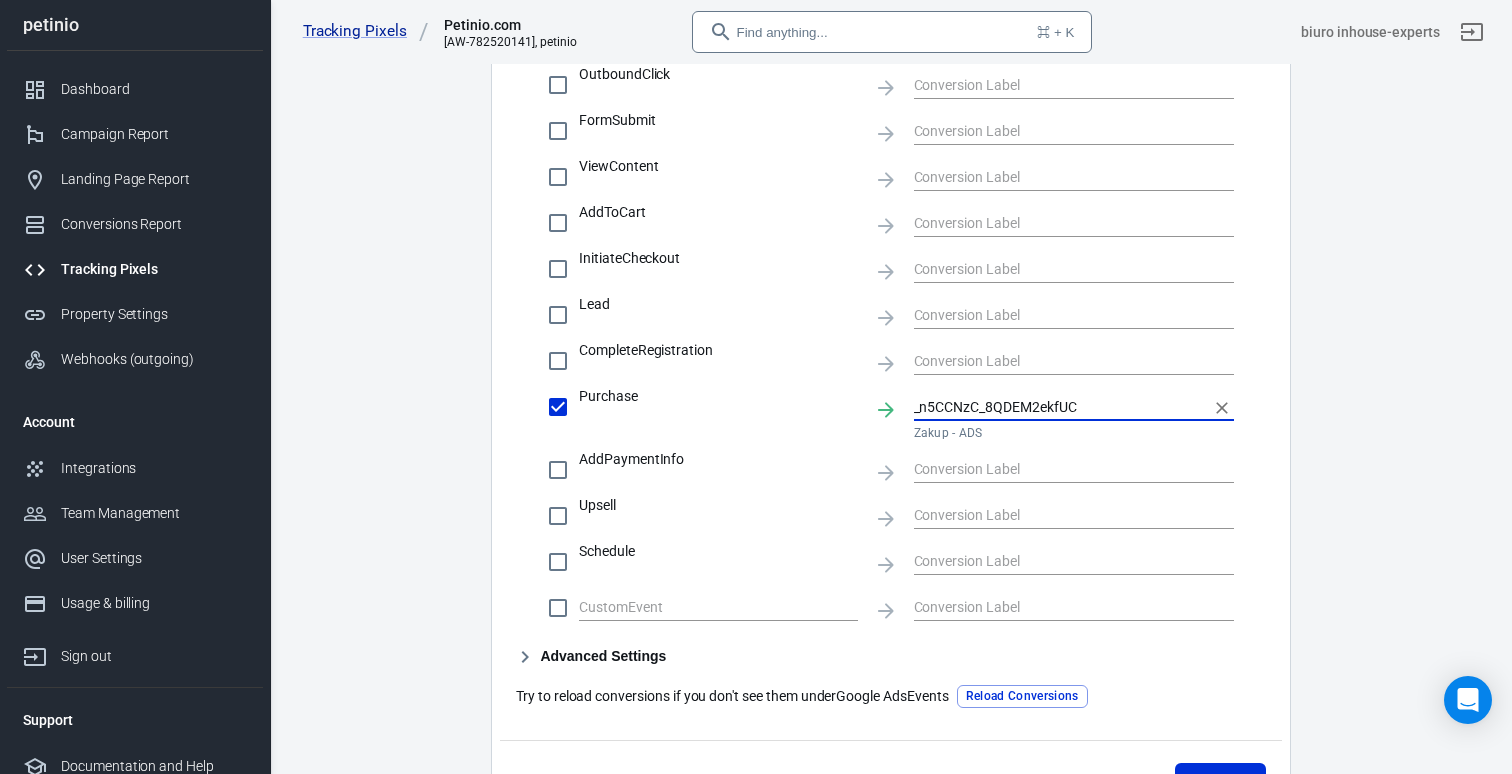 scroll, scrollTop: 863, scrollLeft: 0, axis: vertical 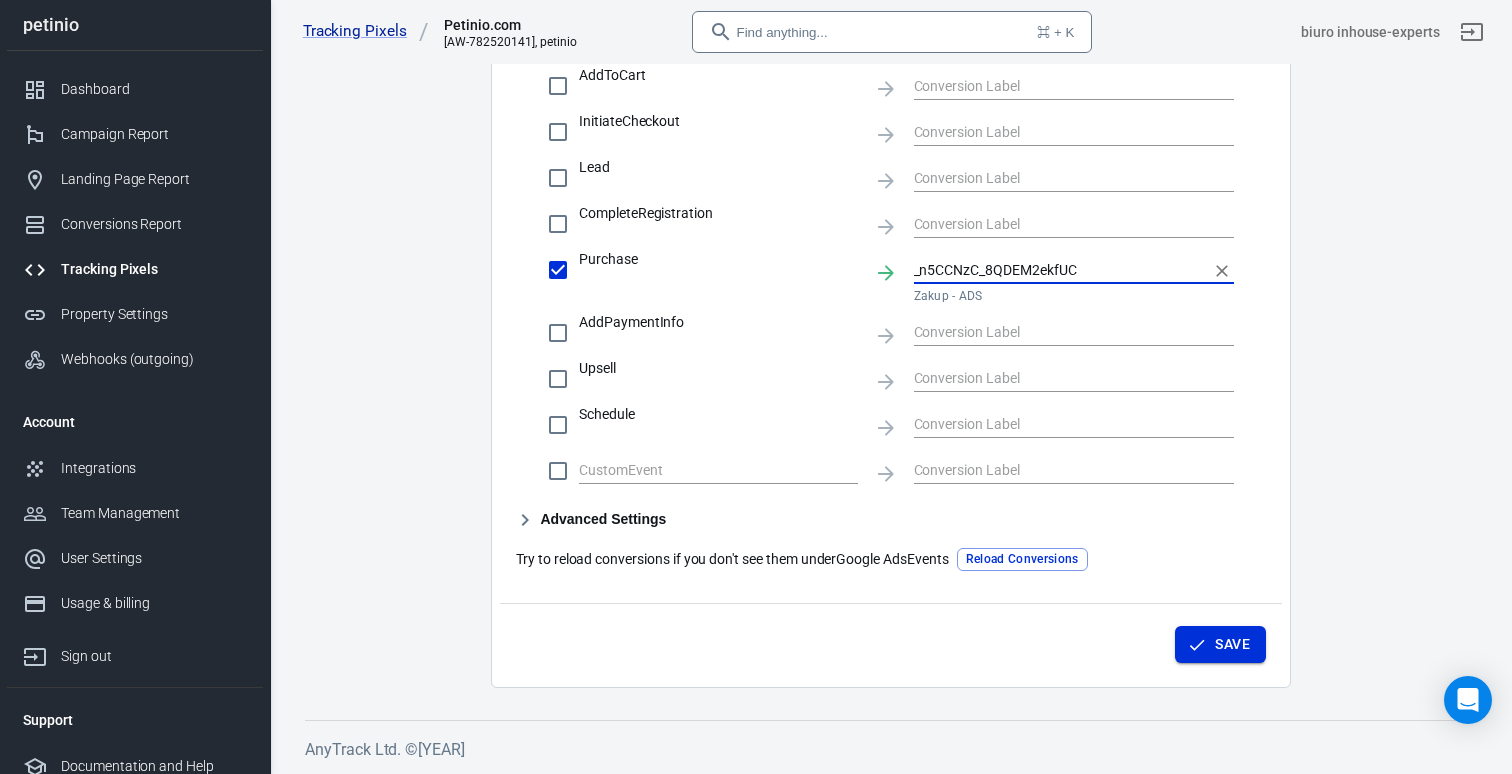 click on "Save" at bounding box center (1220, 644) 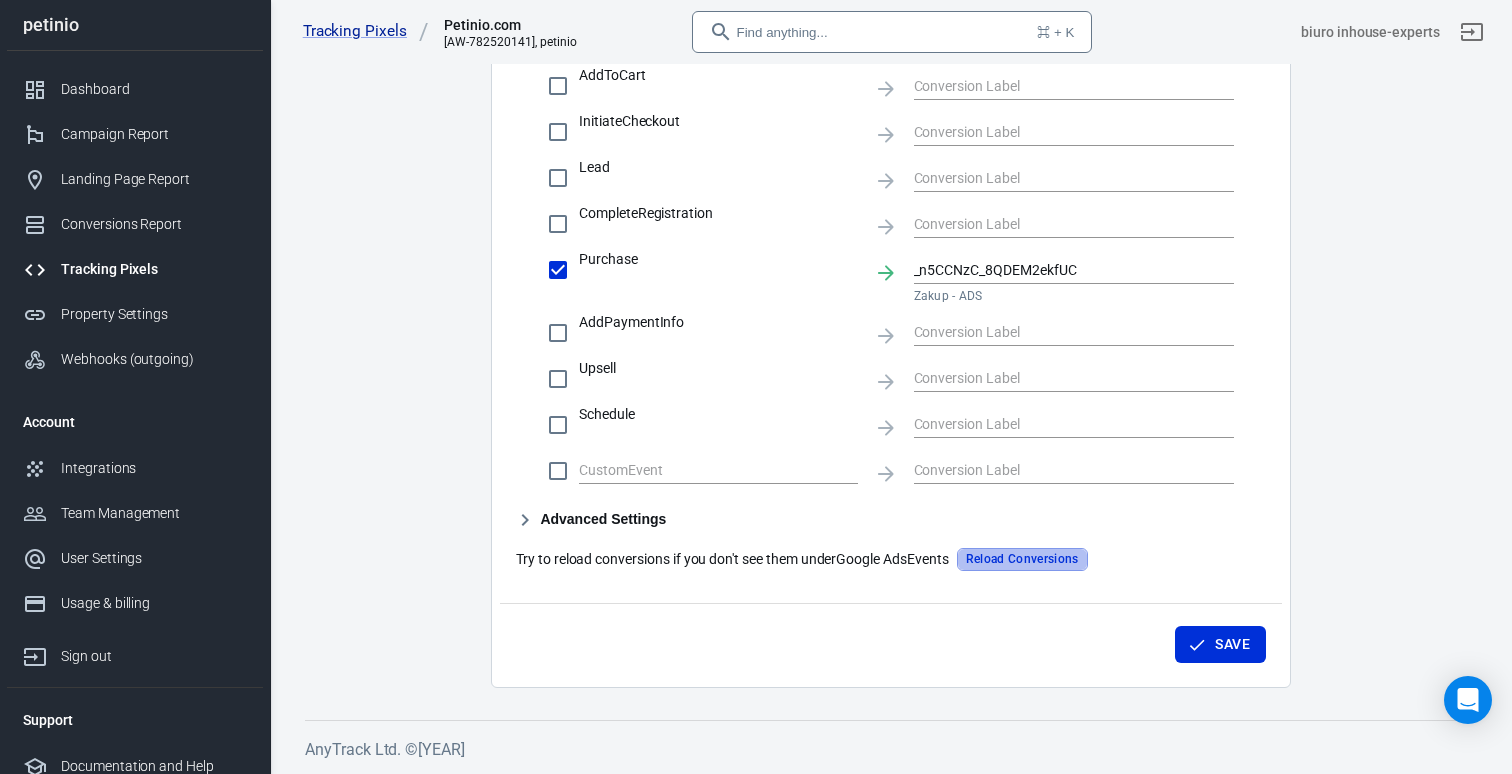 click on "Reload Conversions" at bounding box center (1022, 559) 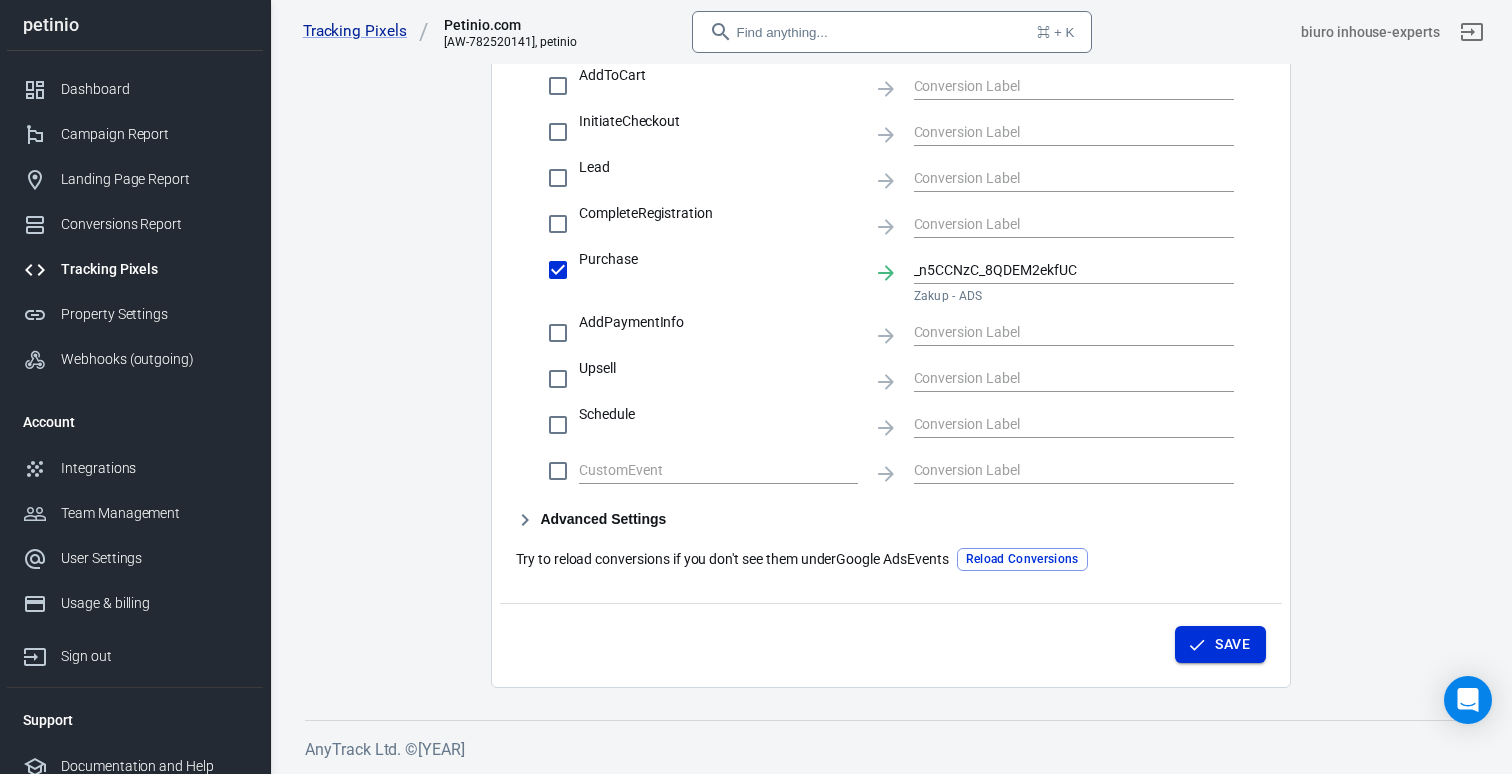 click on "Save" at bounding box center [1220, 644] 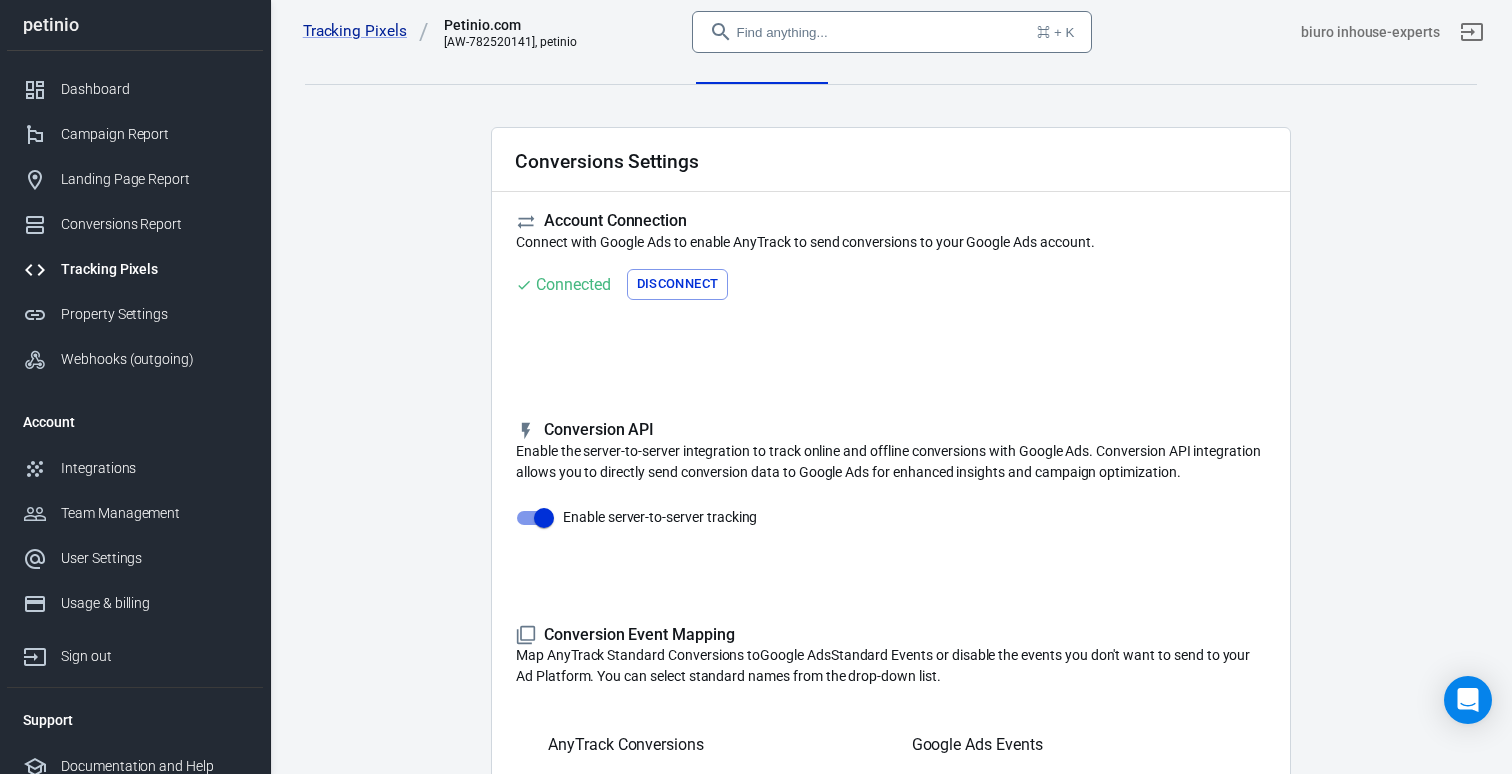 scroll, scrollTop: 0, scrollLeft: 0, axis: both 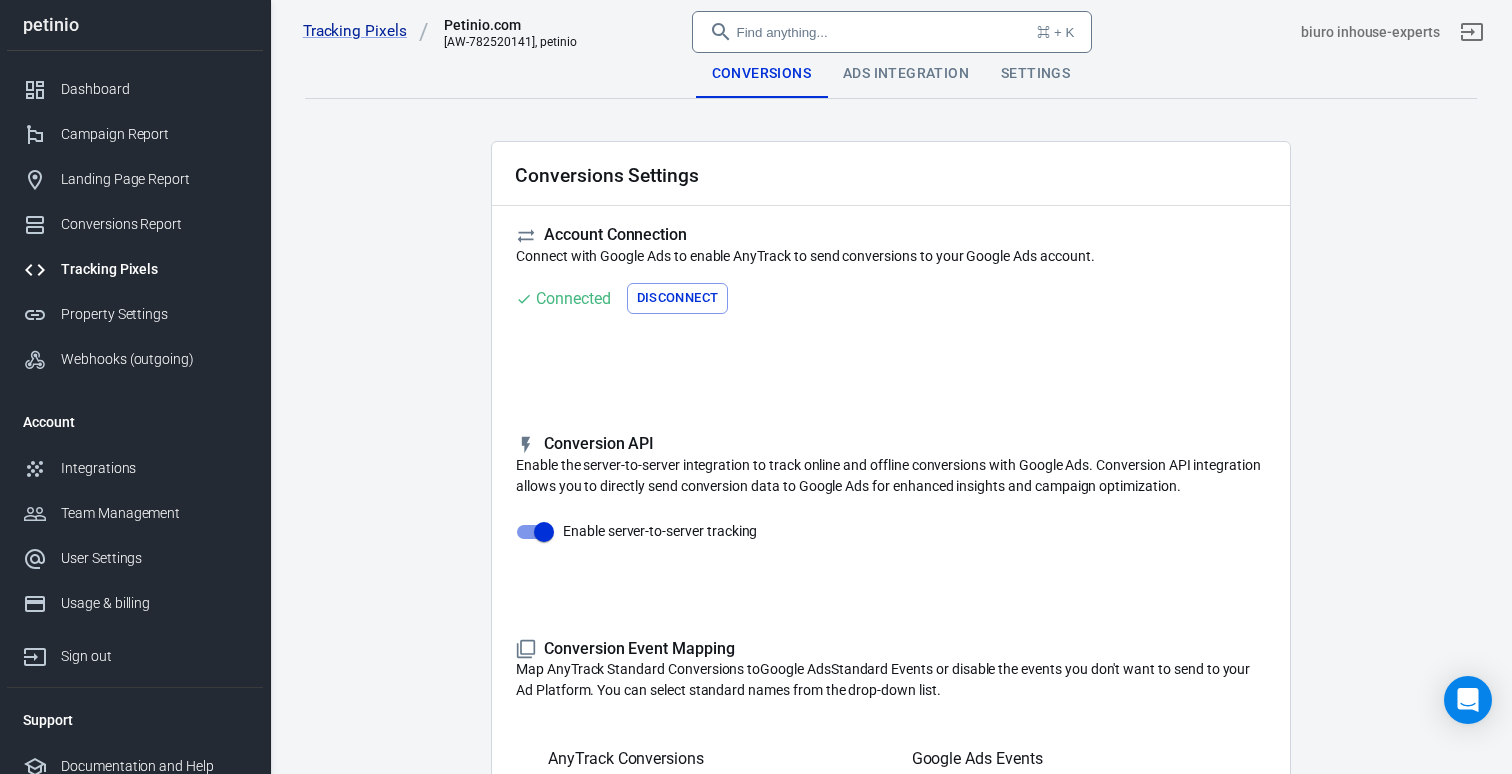 click on "Find anything... ⌘ + K" at bounding box center [892, 32] 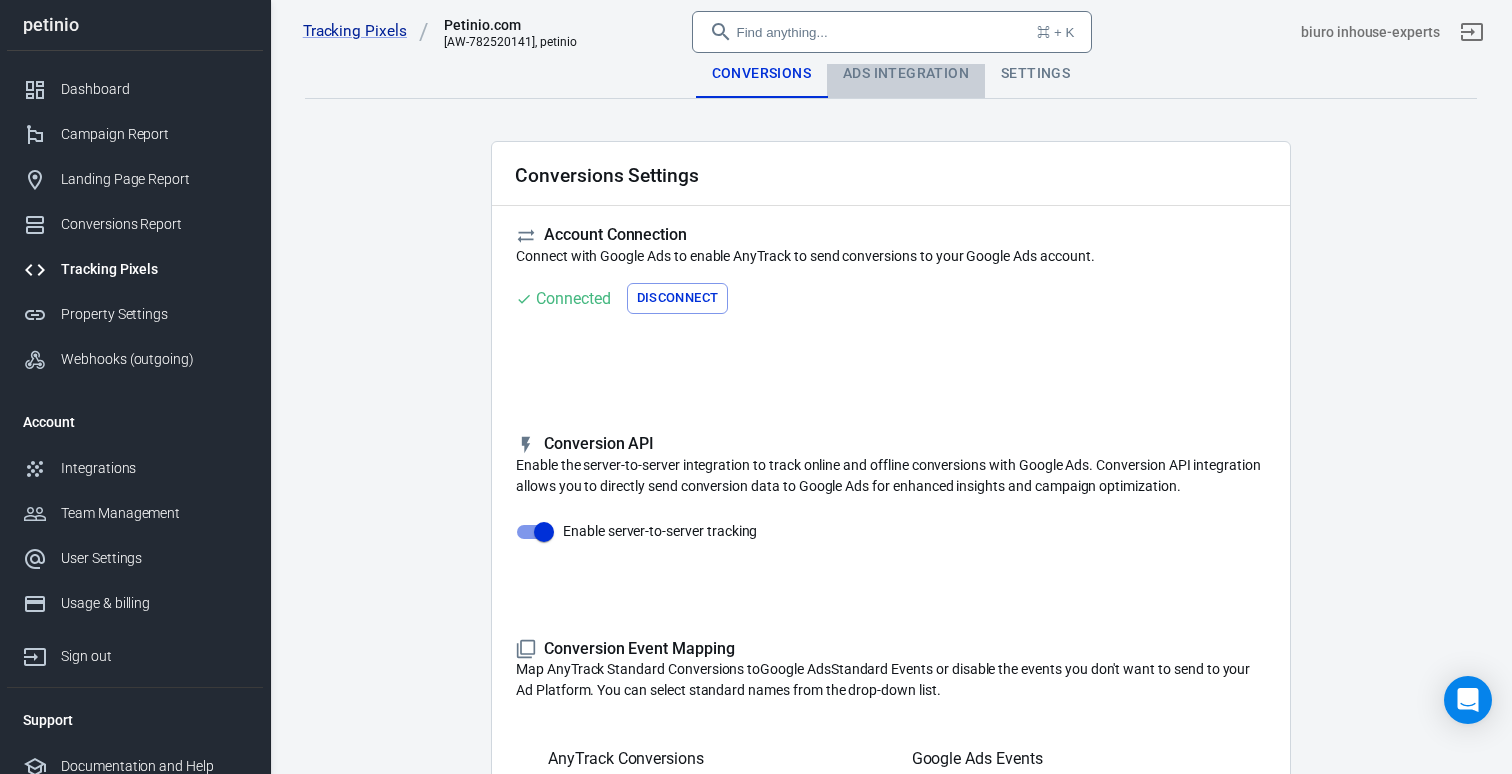 click on "Ads Integration" at bounding box center [906, 74] 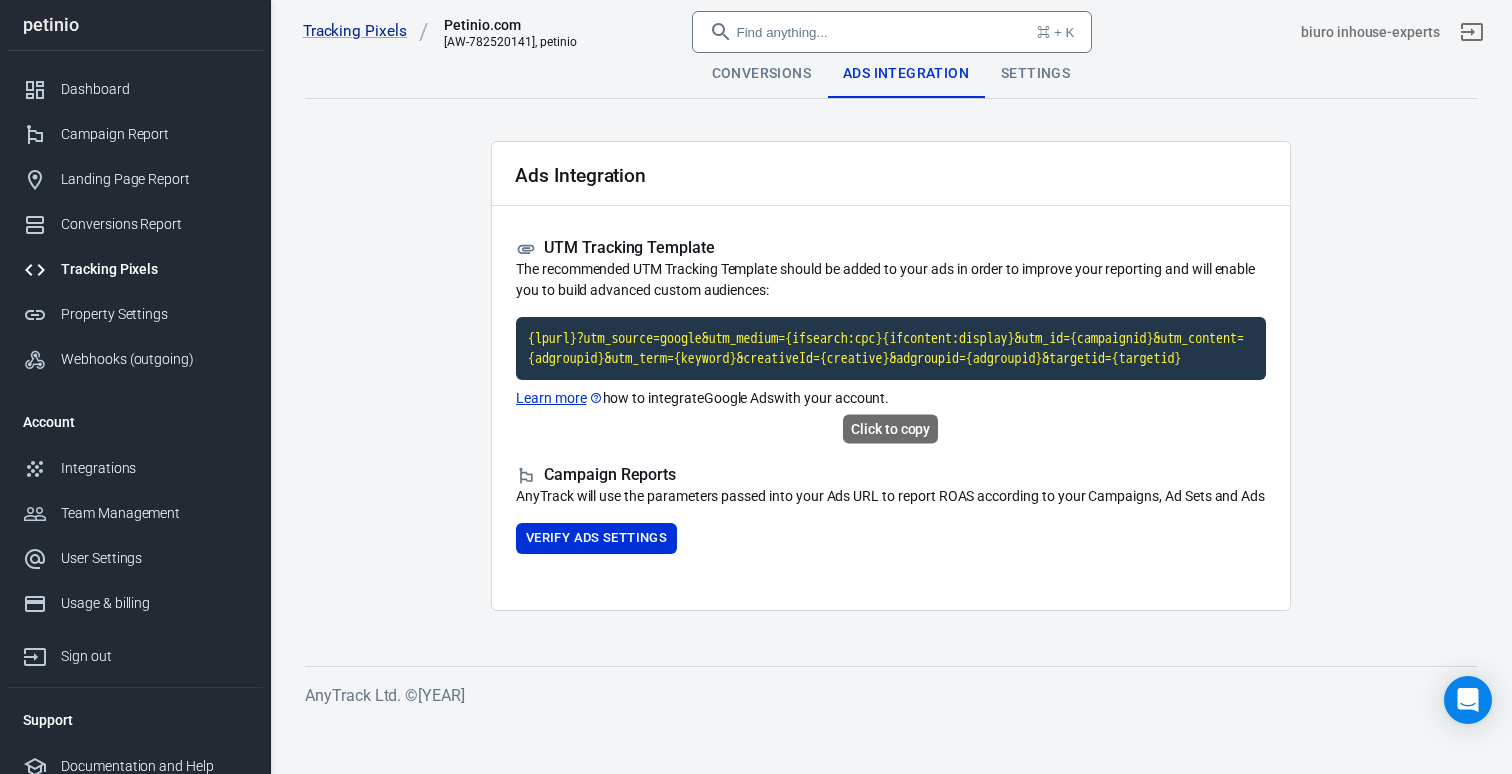 click on "{lpurl}?utm_source=google&utm_medium={ifsearch:cpc}{ifcontent:display}&utm_id={campaignid}&utm_content={adgroupid}&utm_term={keyword}&creativeId={creative}&adgroupid={adgroupid}&targetid={targetid}" at bounding box center [891, 348] 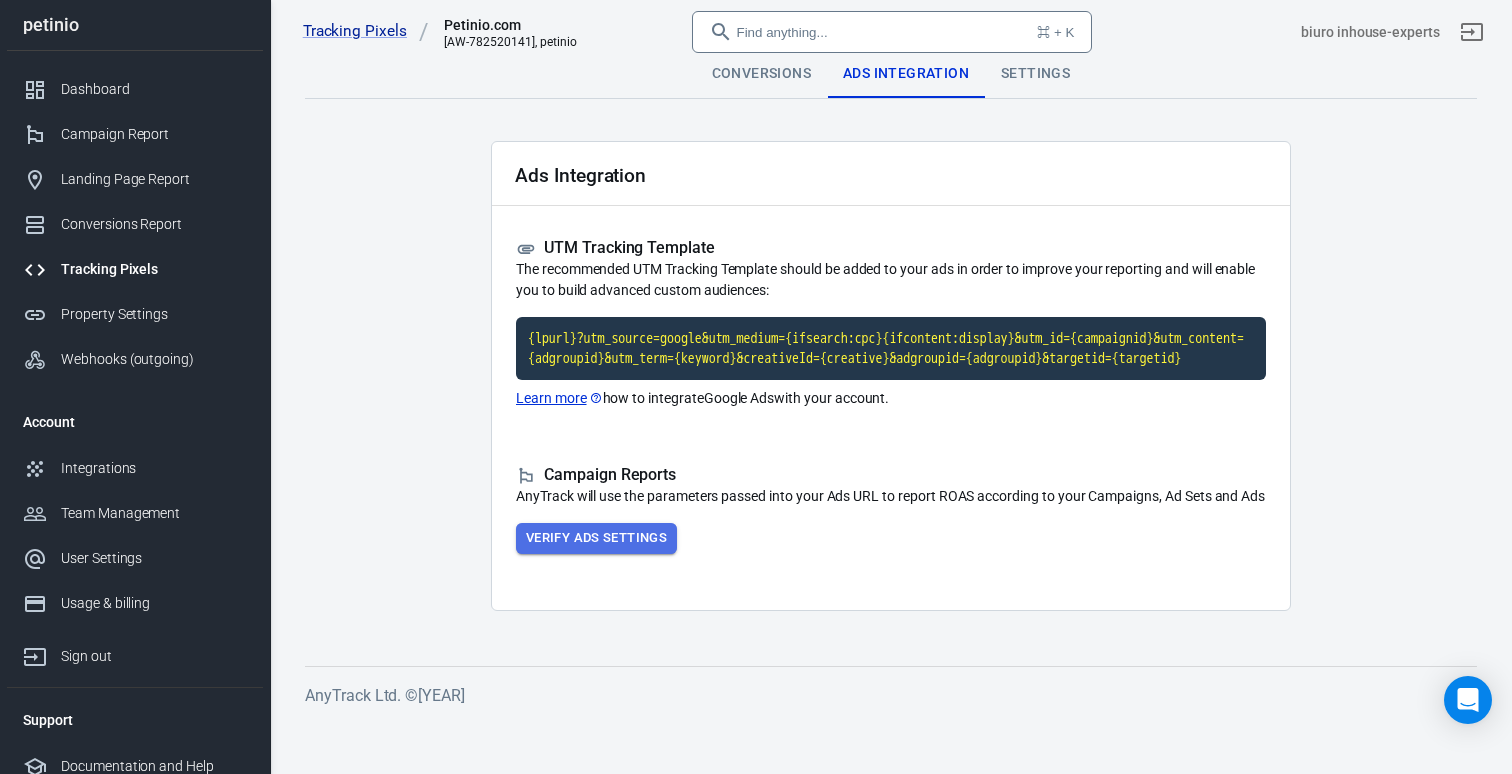 click on "Verify Ads Settings" at bounding box center (596, 538) 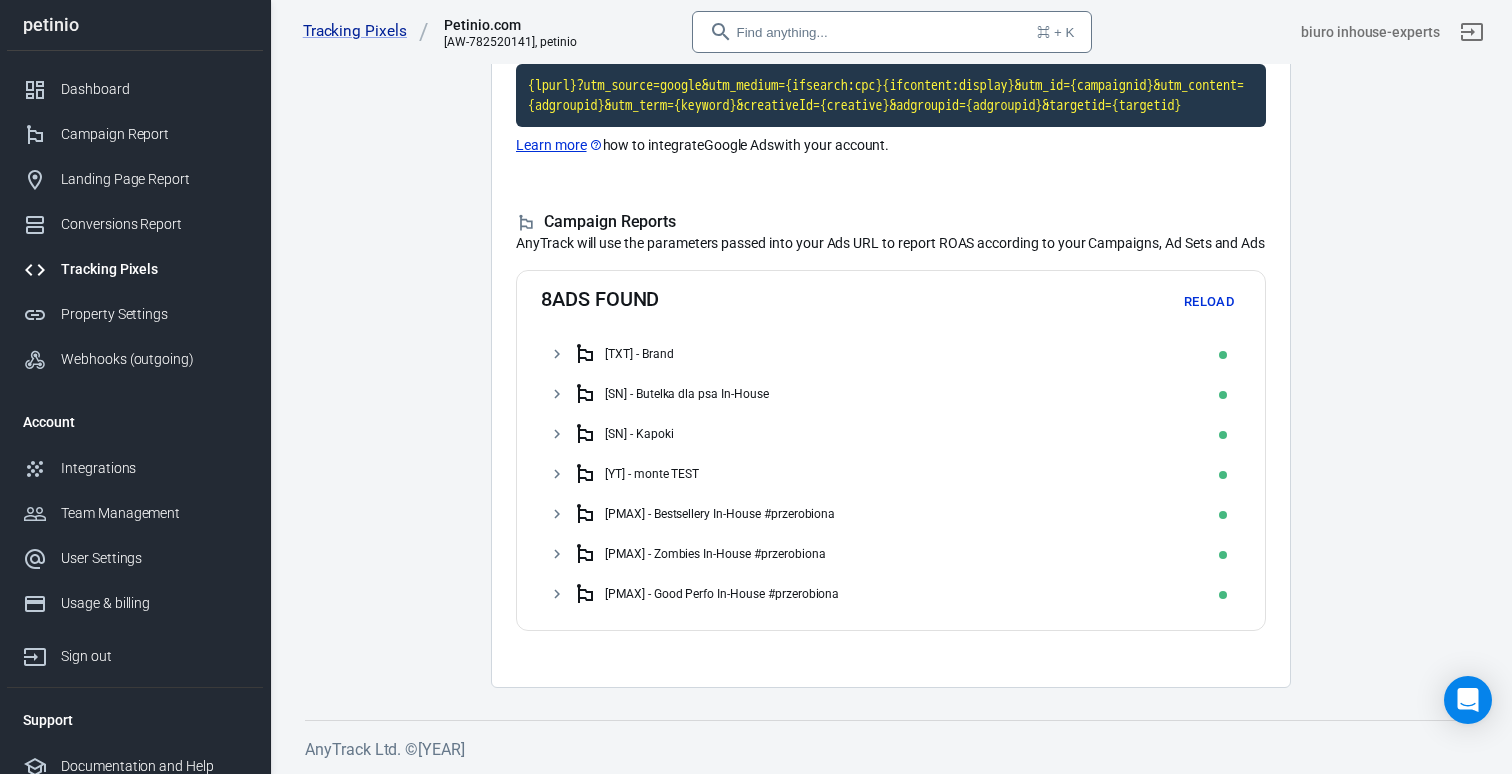 scroll, scrollTop: 294, scrollLeft: 0, axis: vertical 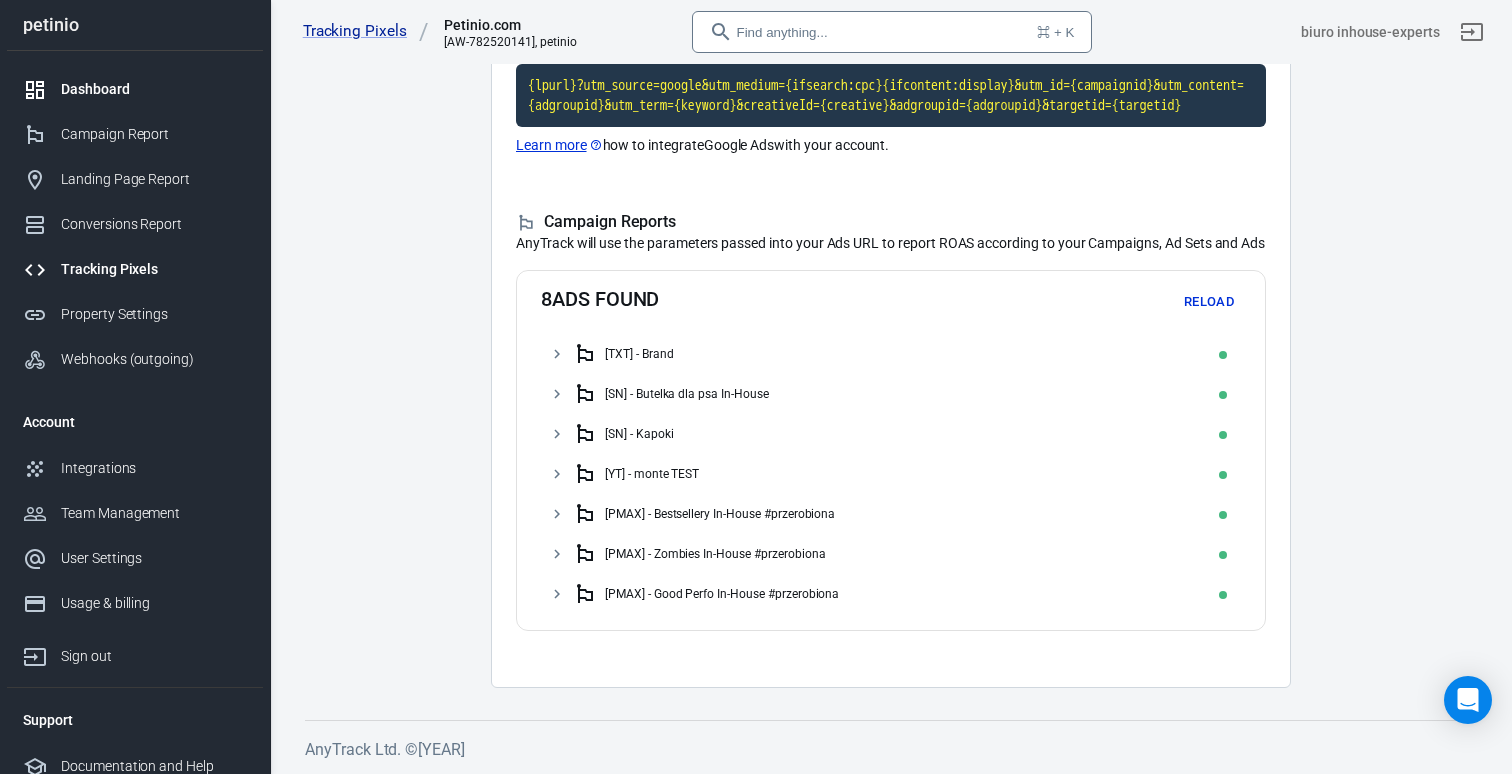 click on "Dashboard" at bounding box center [135, 89] 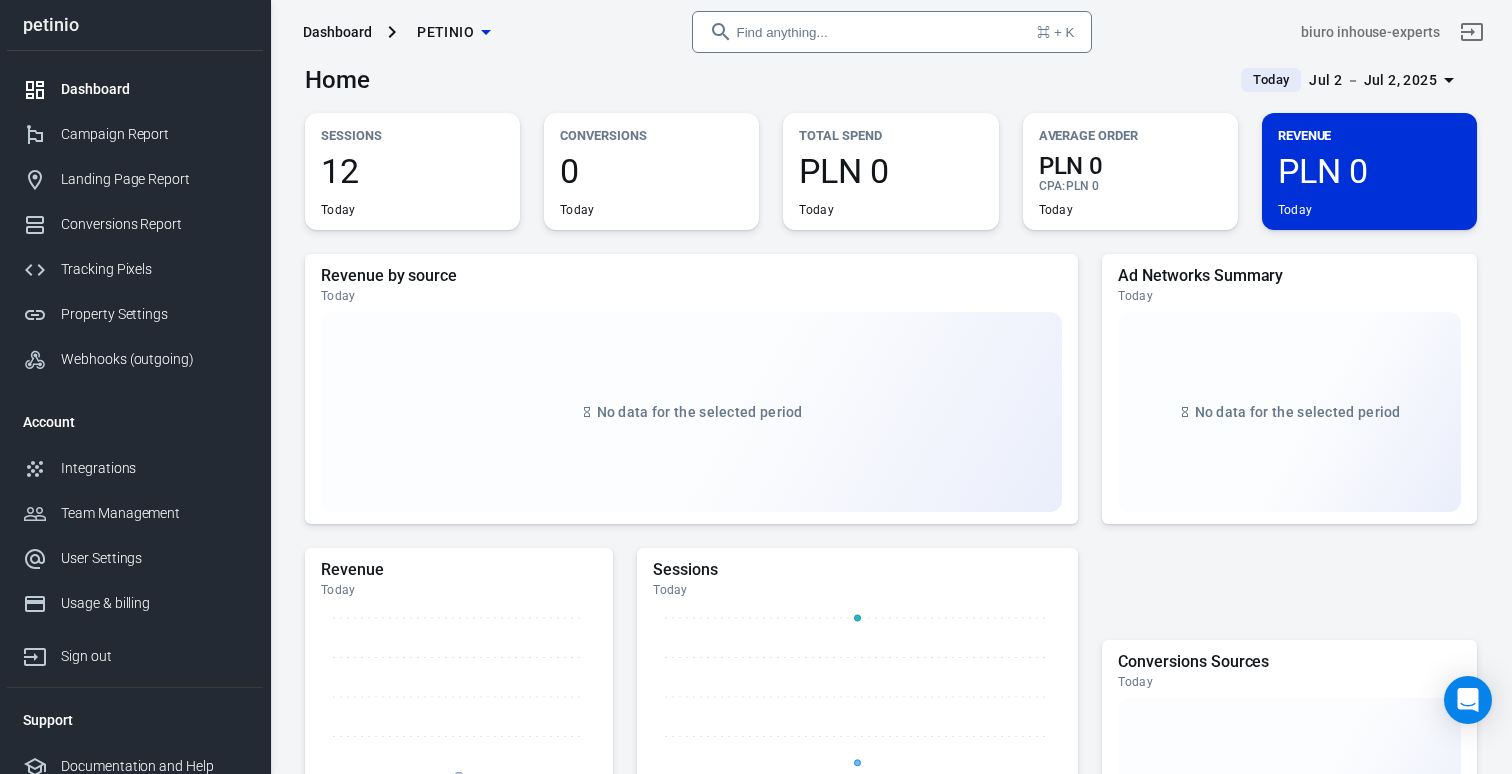 scroll, scrollTop: 0, scrollLeft: 0, axis: both 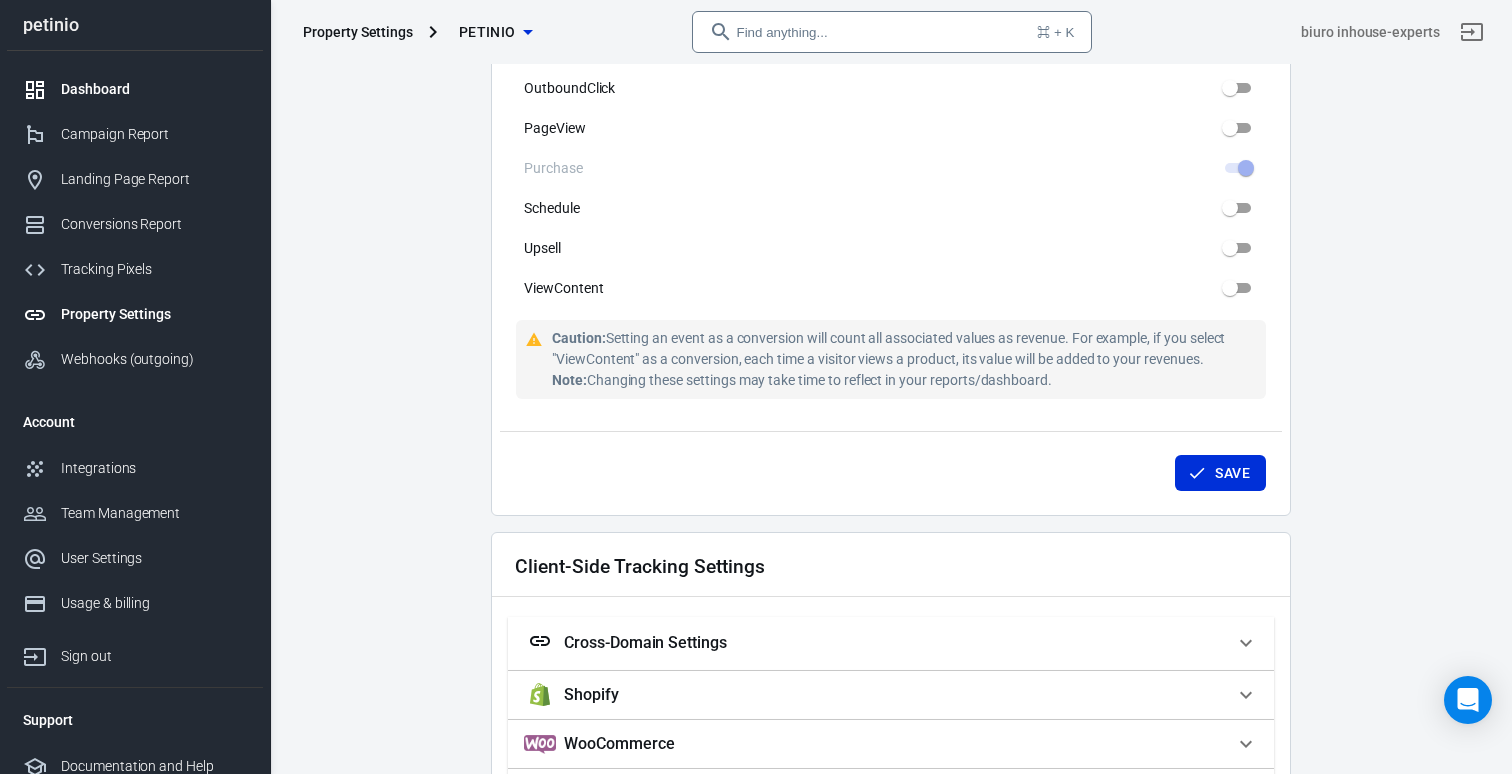 click on "Dashboard" at bounding box center (154, 89) 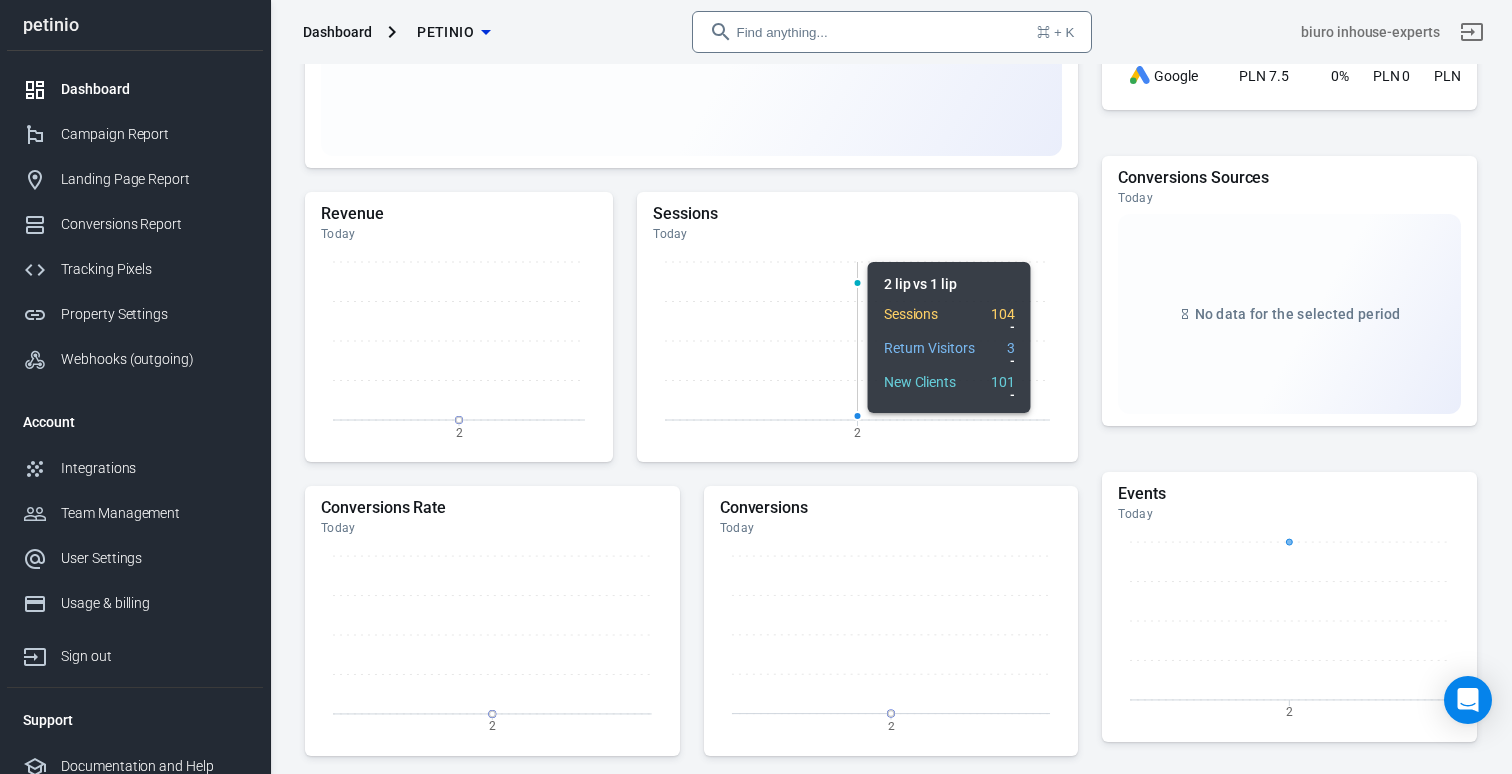 scroll, scrollTop: 0, scrollLeft: 0, axis: both 